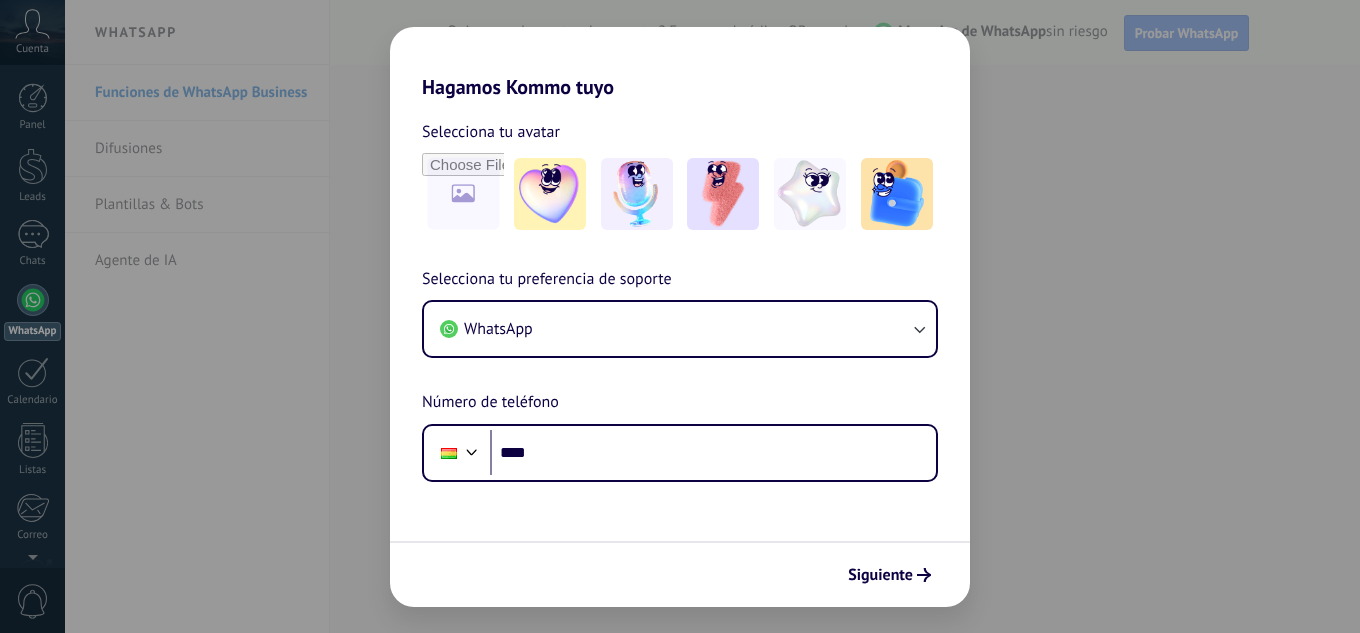 scroll, scrollTop: 0, scrollLeft: 0, axis: both 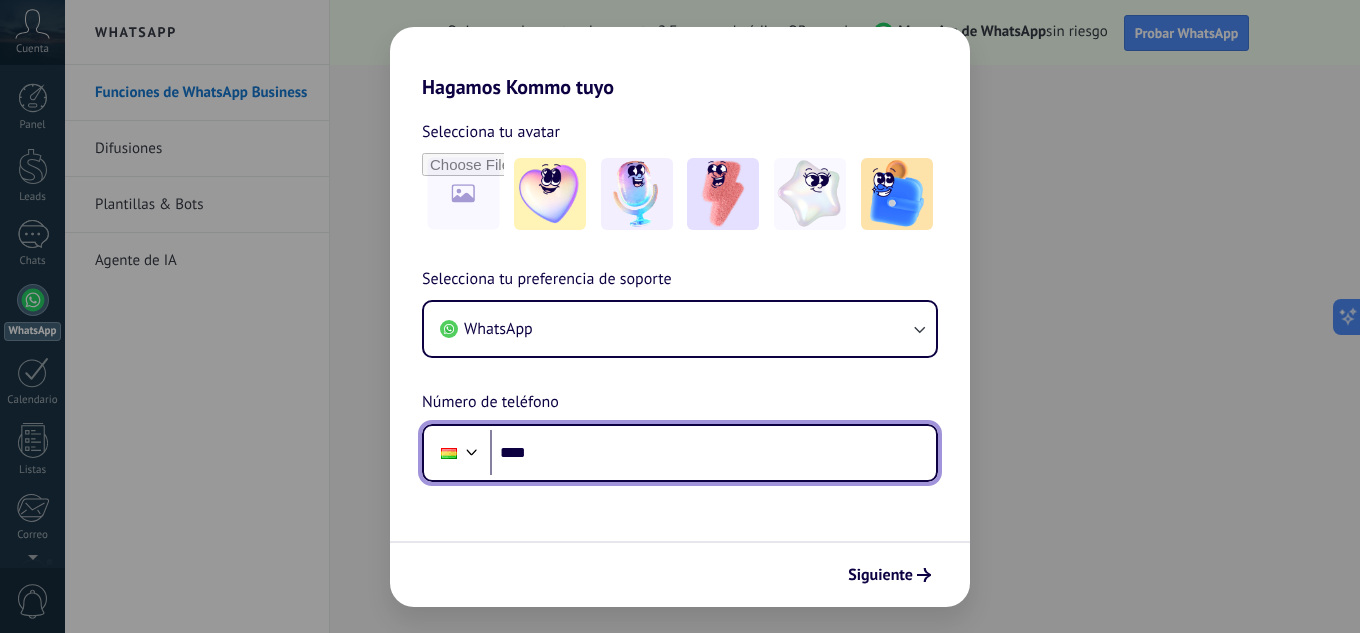 click on "****" at bounding box center (713, 453) 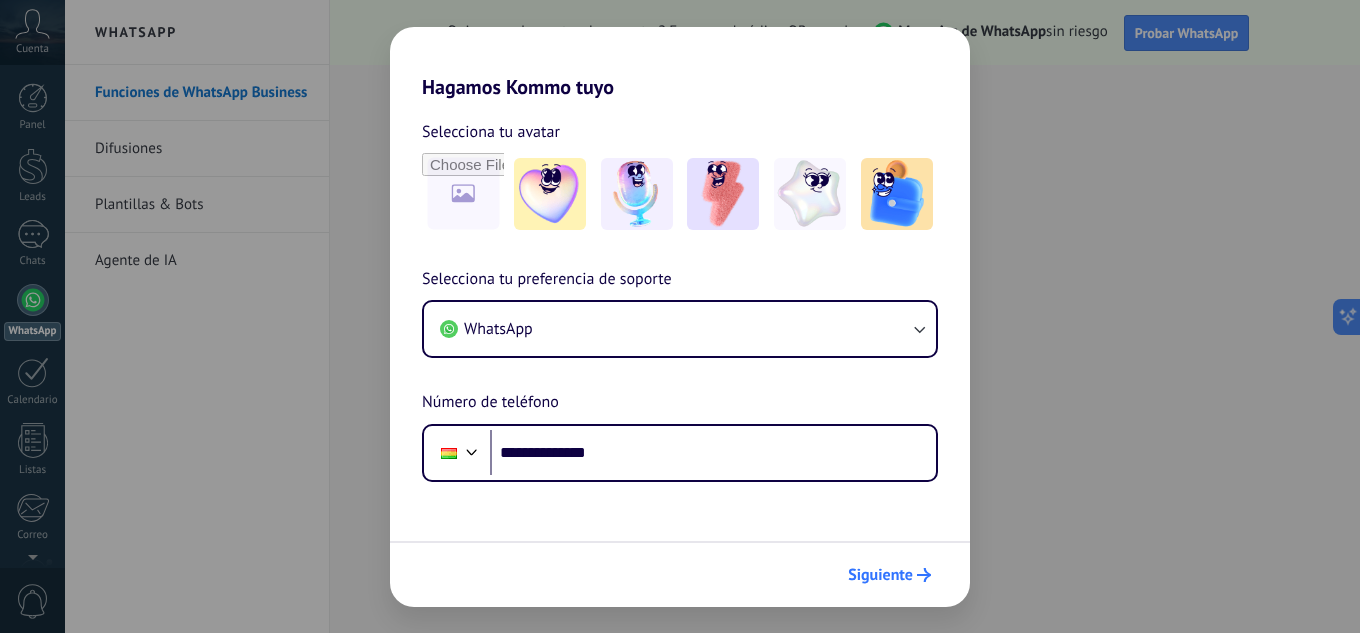 click on "Siguiente" at bounding box center (880, 575) 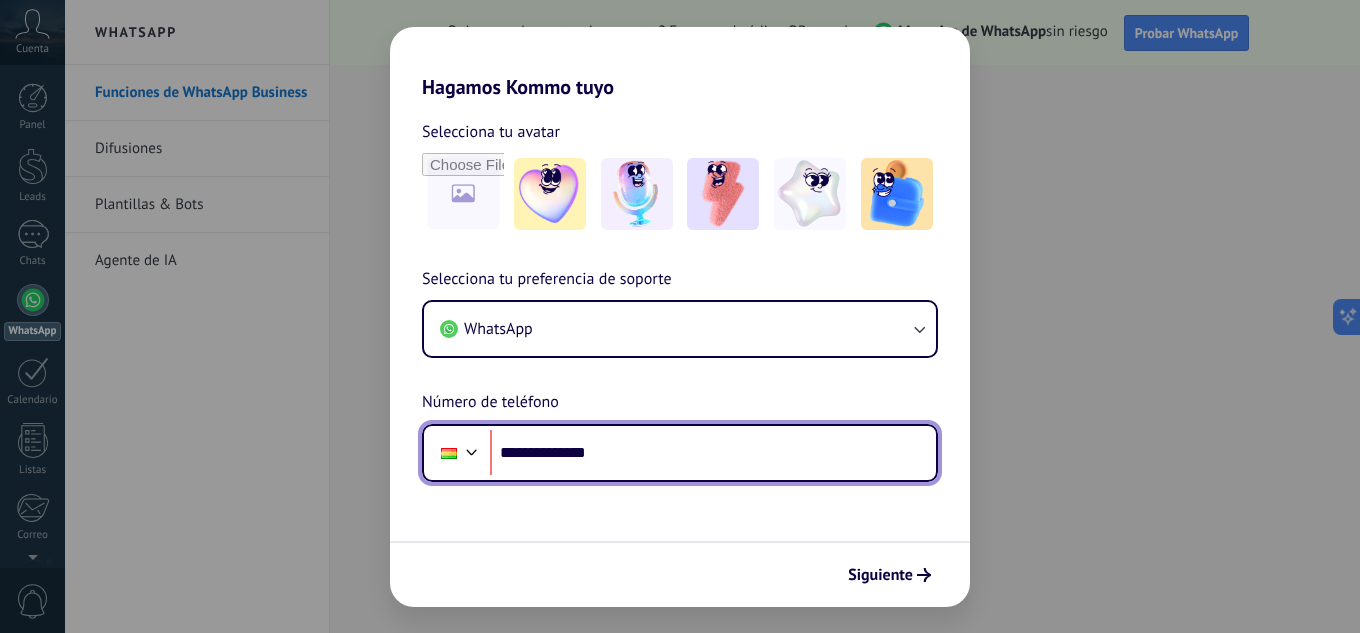 click on "**********" at bounding box center [713, 453] 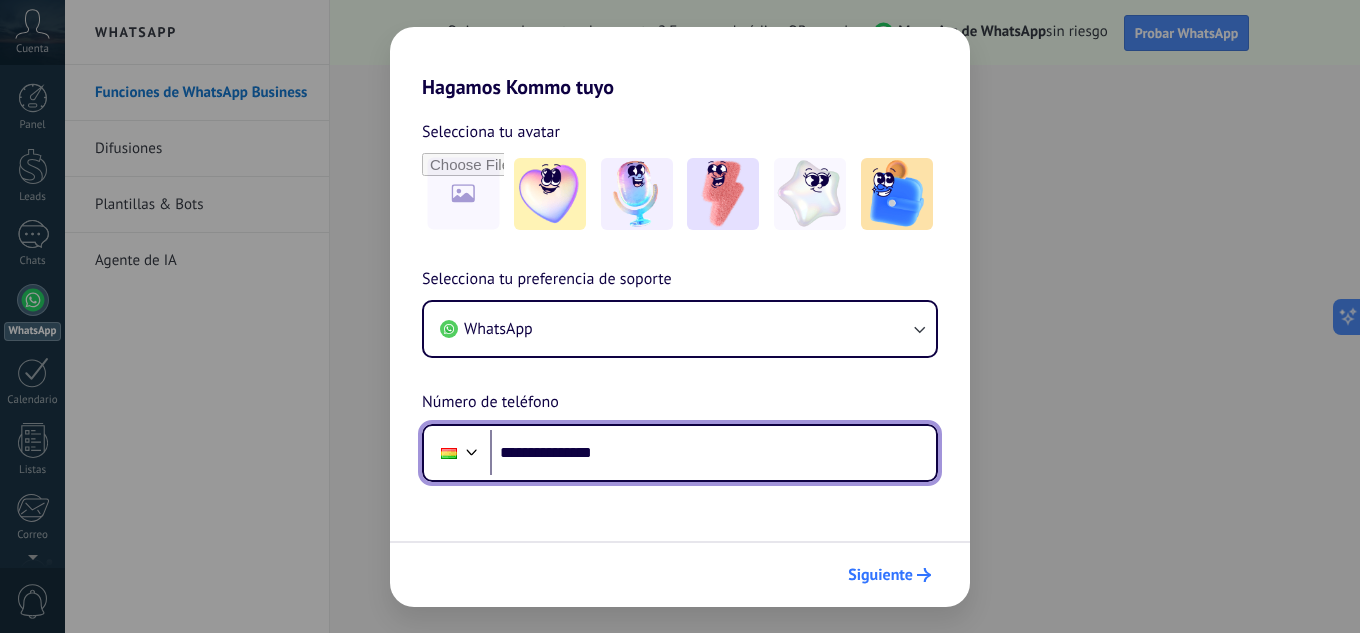 type on "**********" 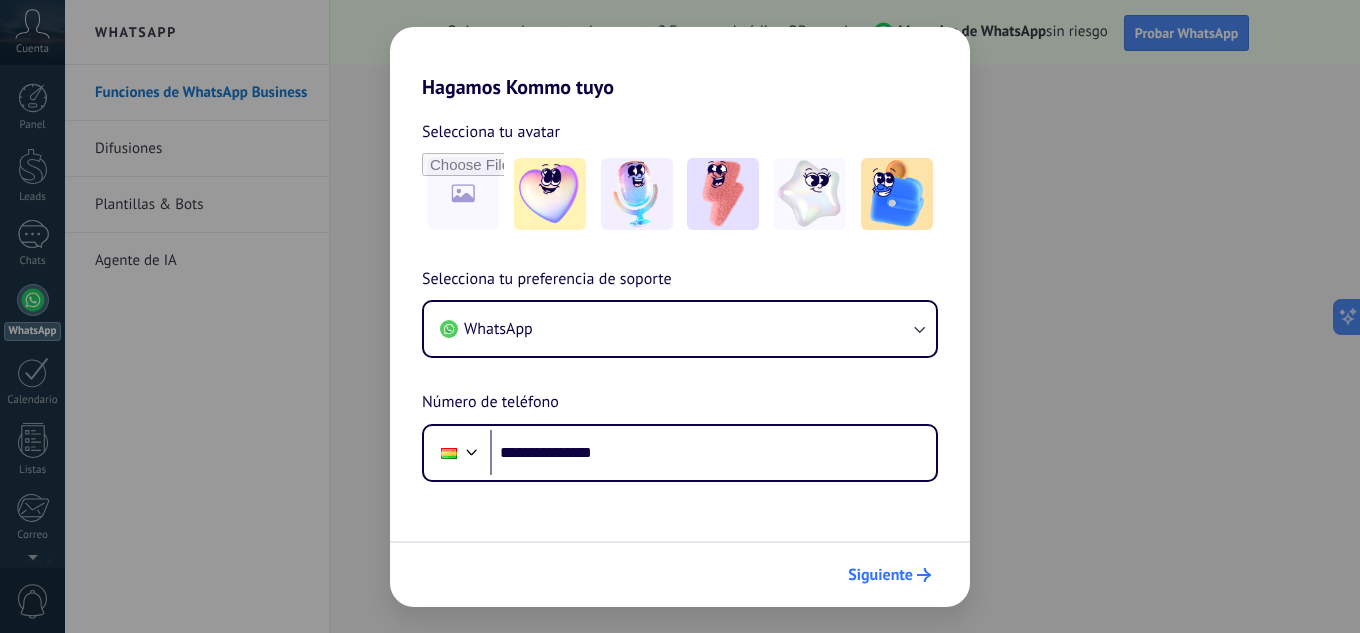 click on "Siguiente" at bounding box center [880, 575] 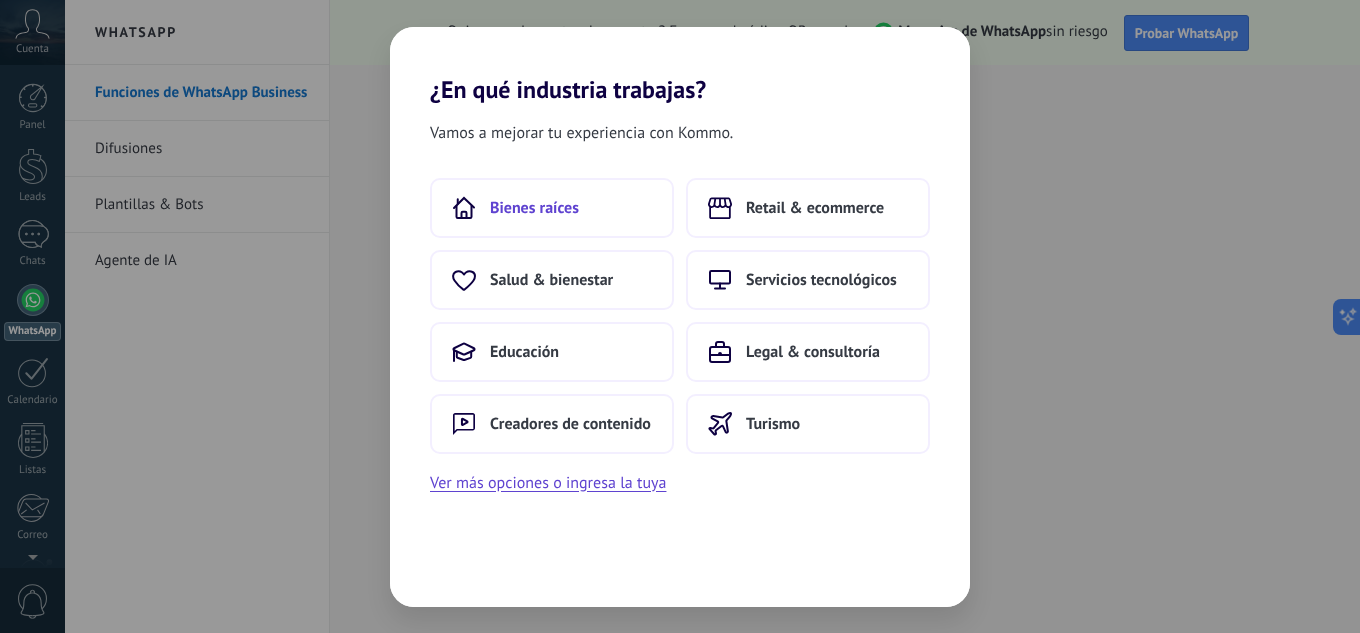 click on "Bienes raíces" at bounding box center [552, 208] 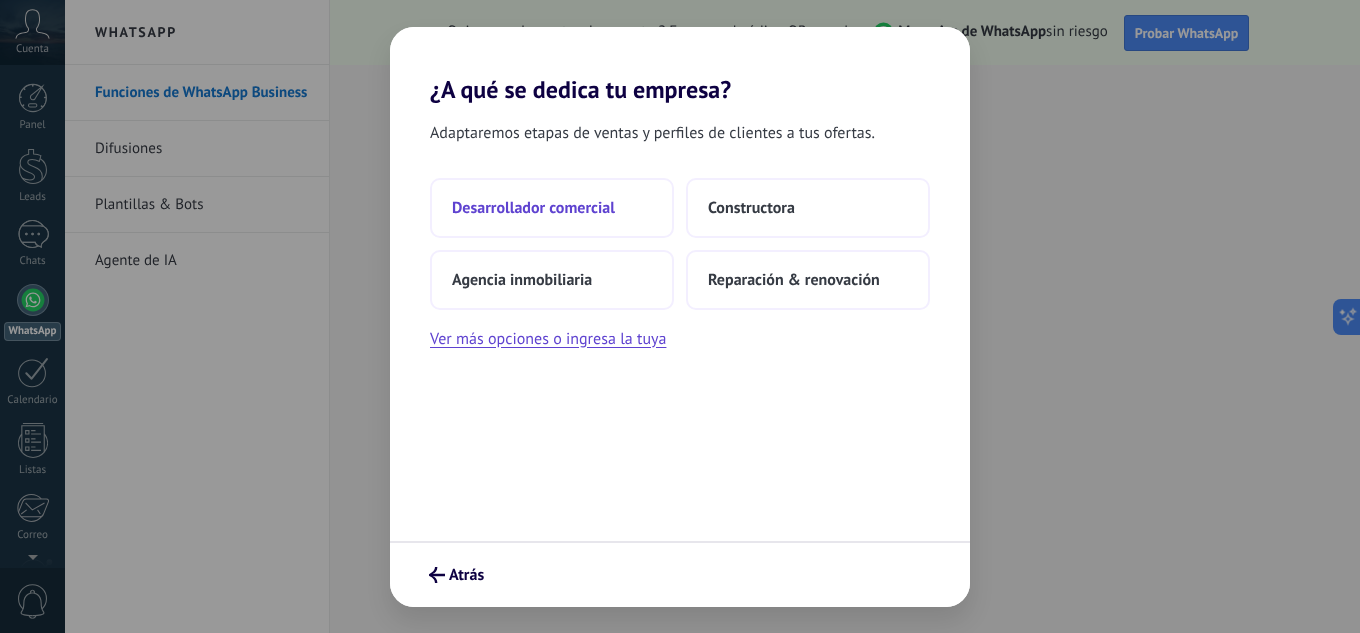 click on "Desarrollador comercial" at bounding box center [533, 208] 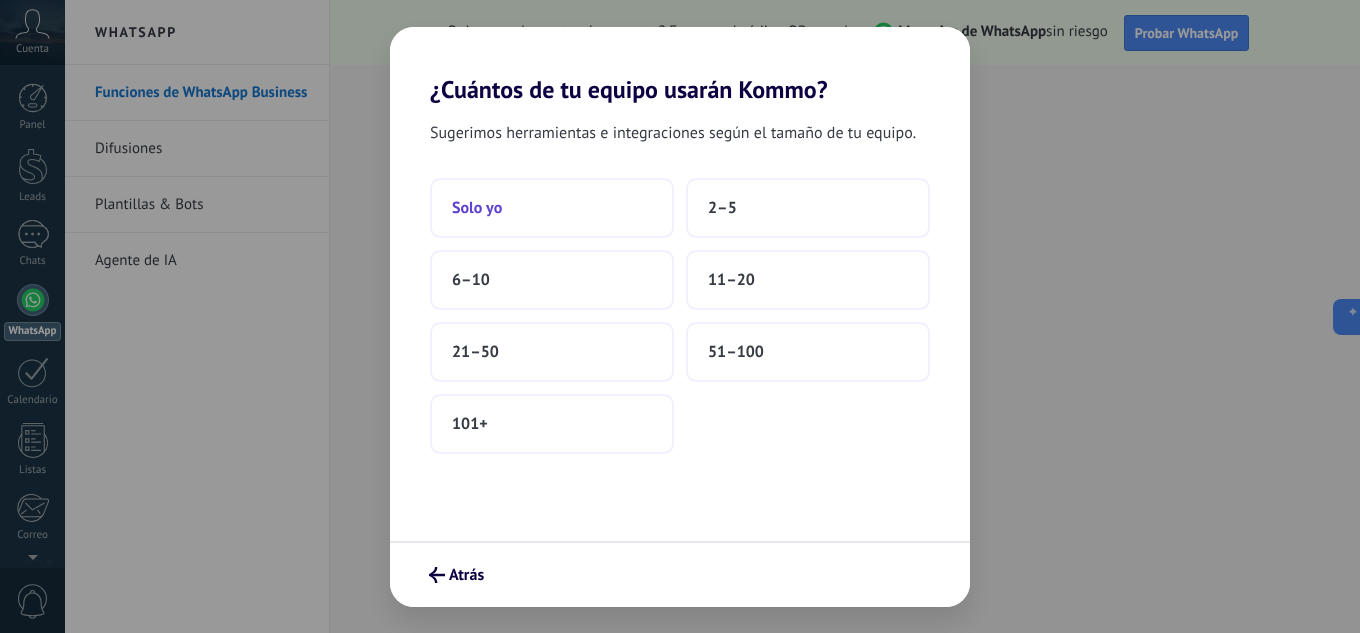 click on "Solo yo" at bounding box center [552, 208] 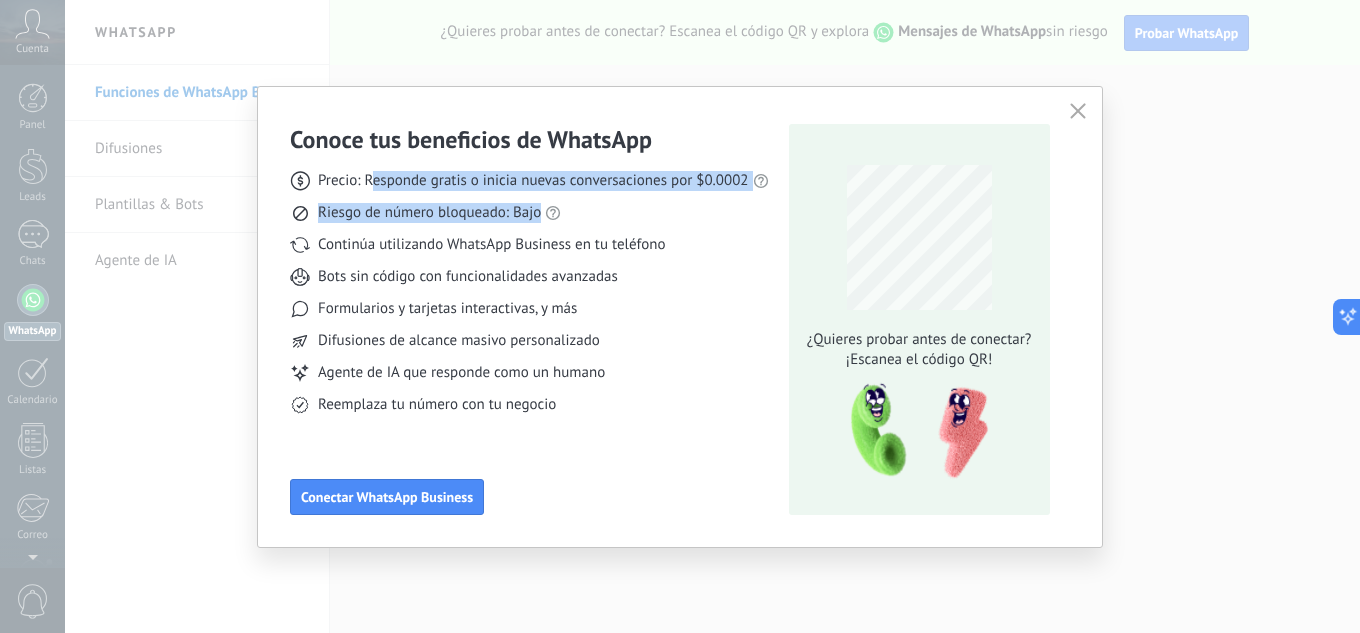 drag, startPoint x: 377, startPoint y: 177, endPoint x: 620, endPoint y: 214, distance: 245.80074 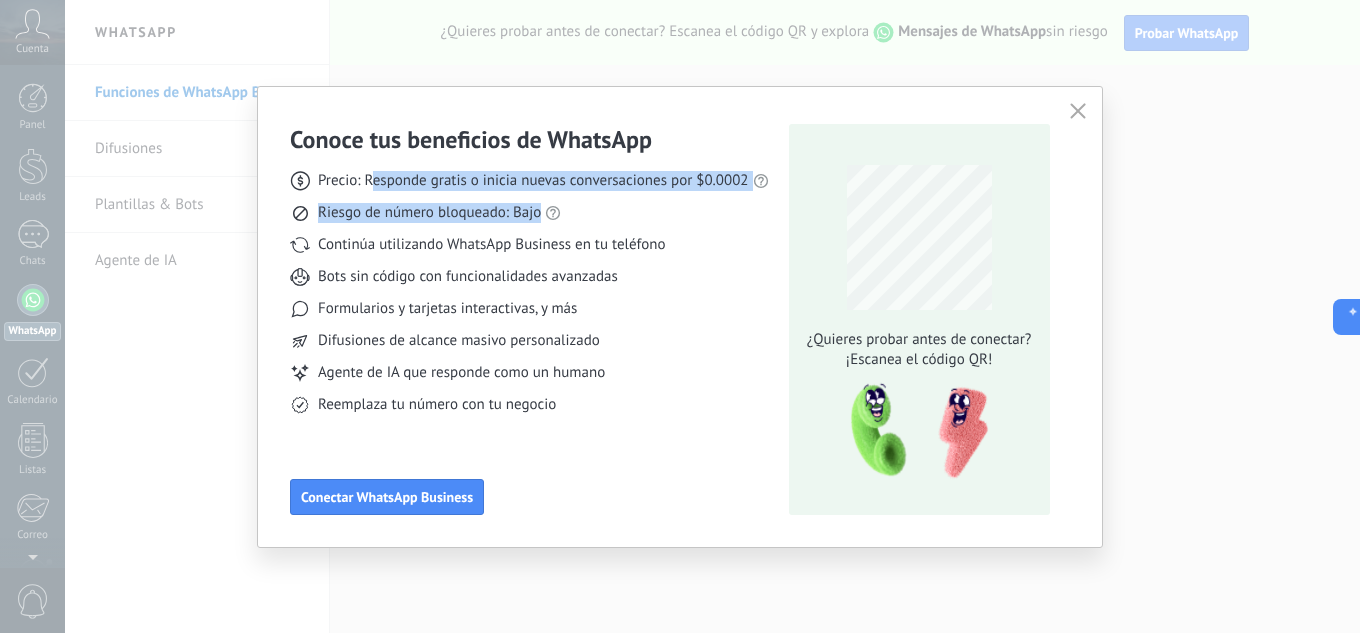 click 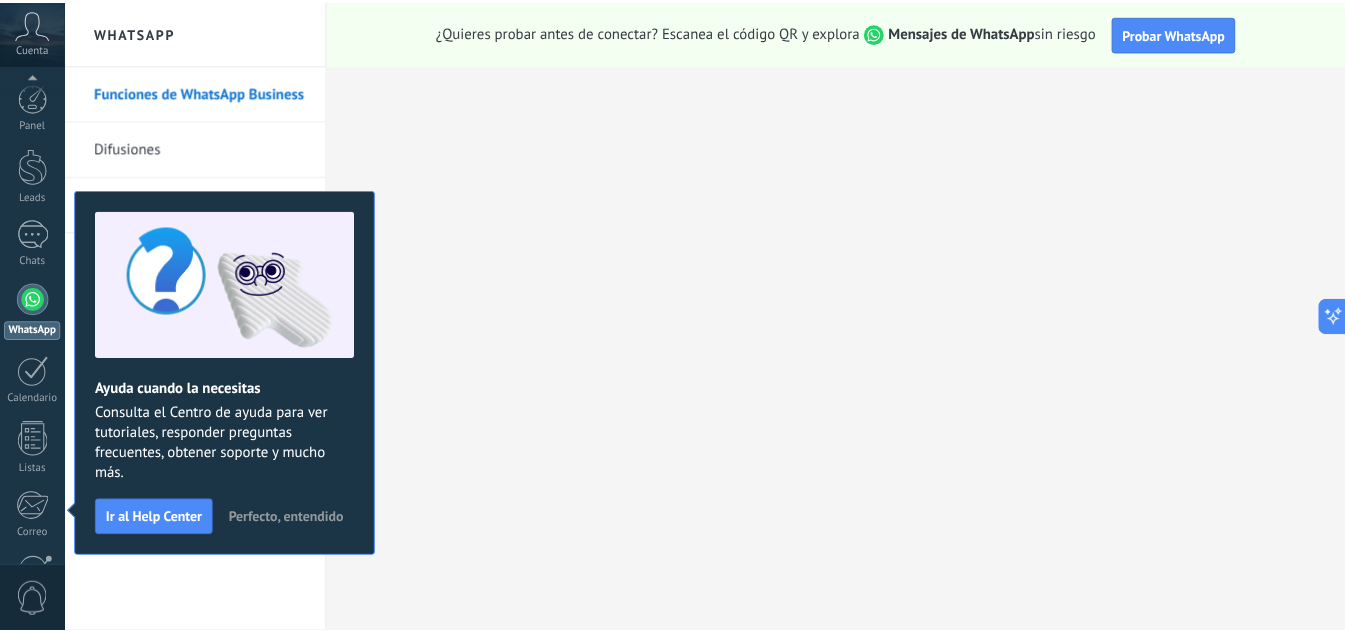 scroll, scrollTop: 199, scrollLeft: 0, axis: vertical 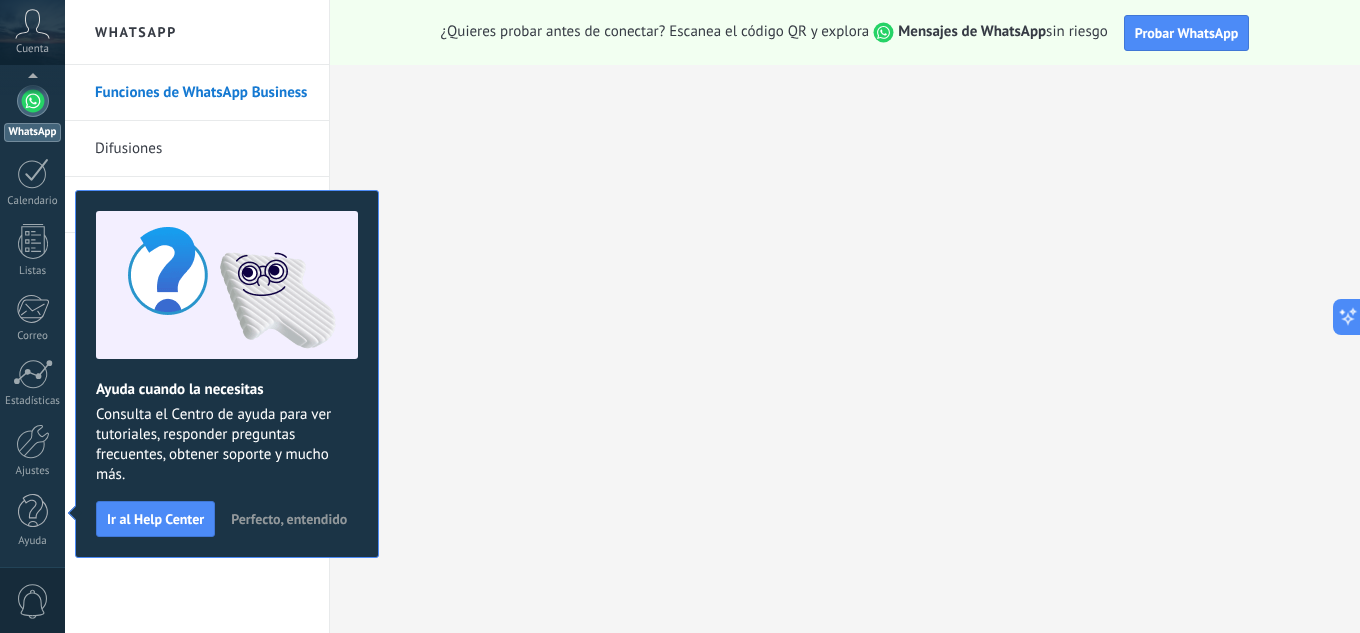 click on "Perfecto, entendido" at bounding box center (289, 519) 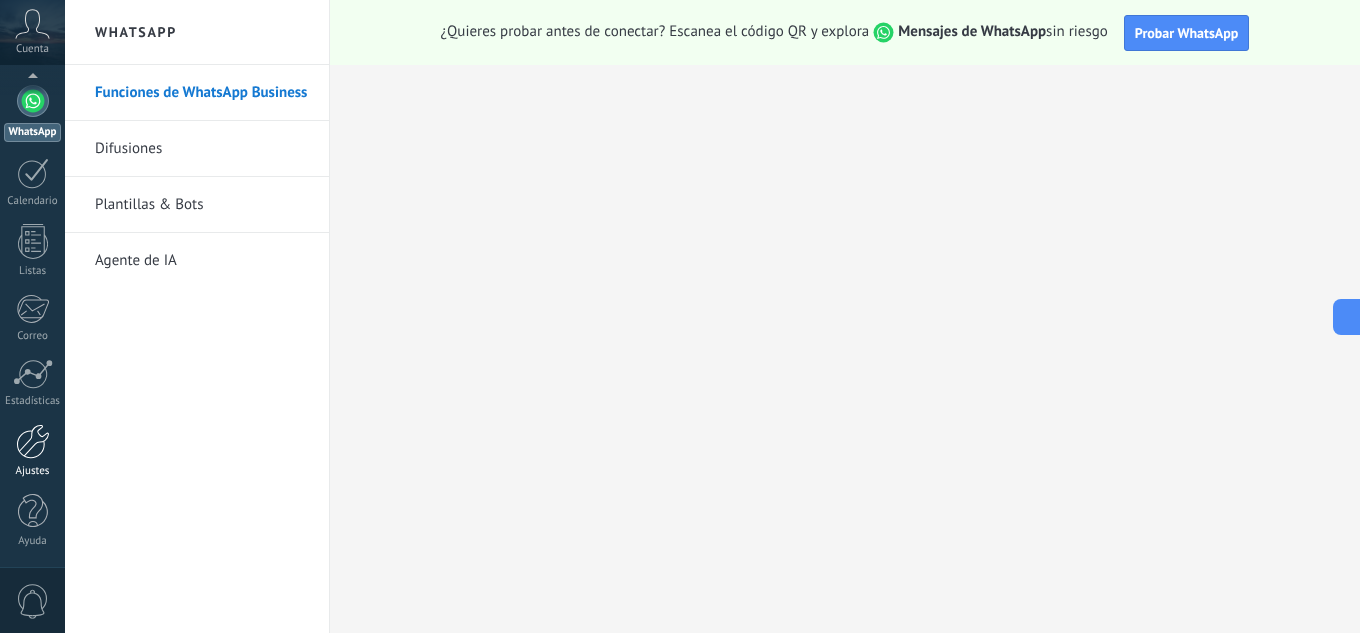 click at bounding box center (33, 441) 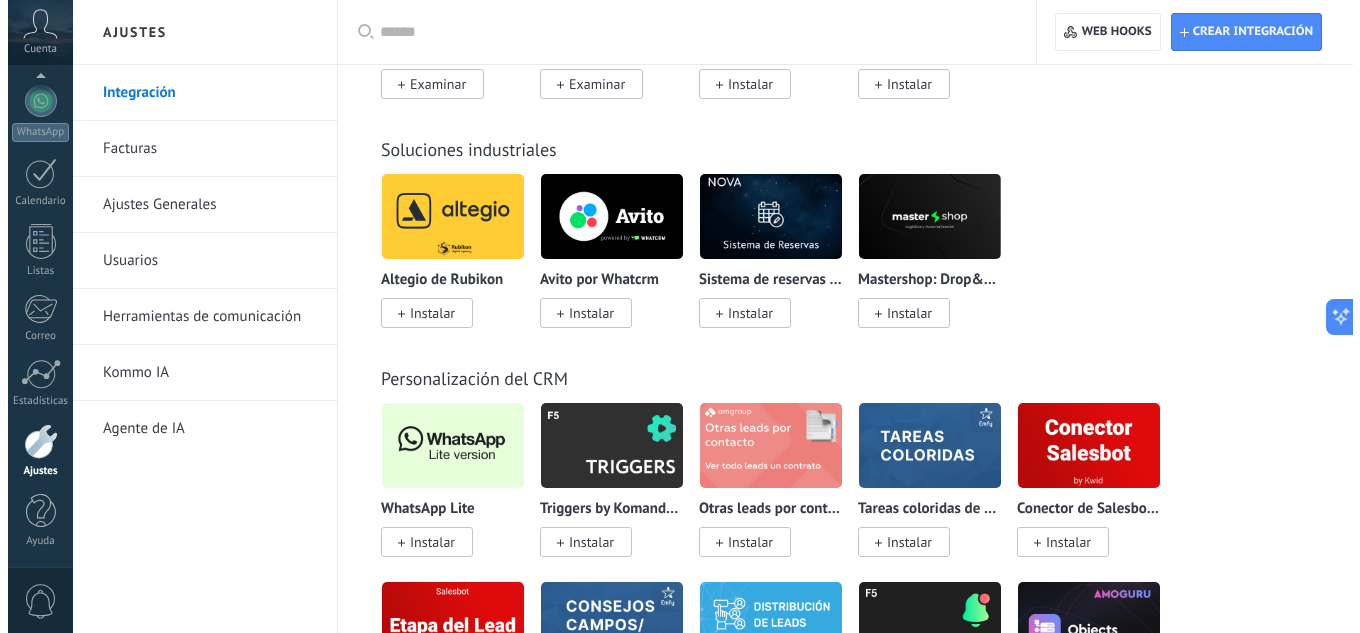 scroll, scrollTop: 4800, scrollLeft: 0, axis: vertical 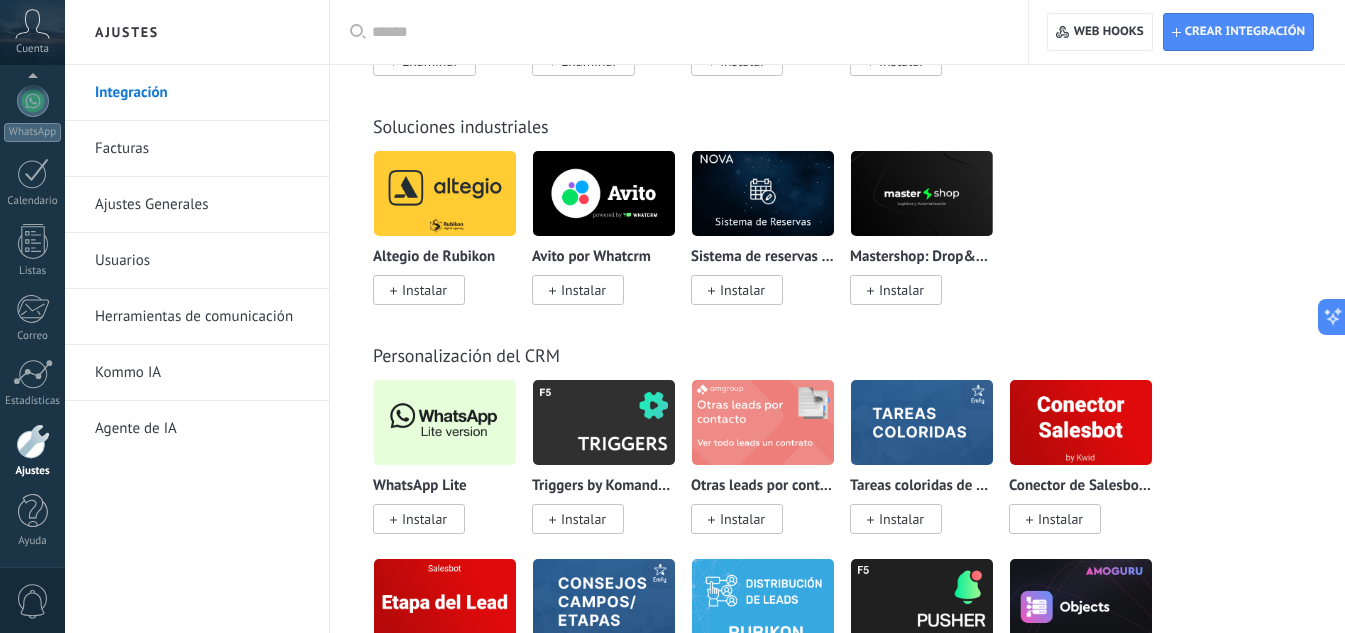 click on "Instalar" at bounding box center (424, 519) 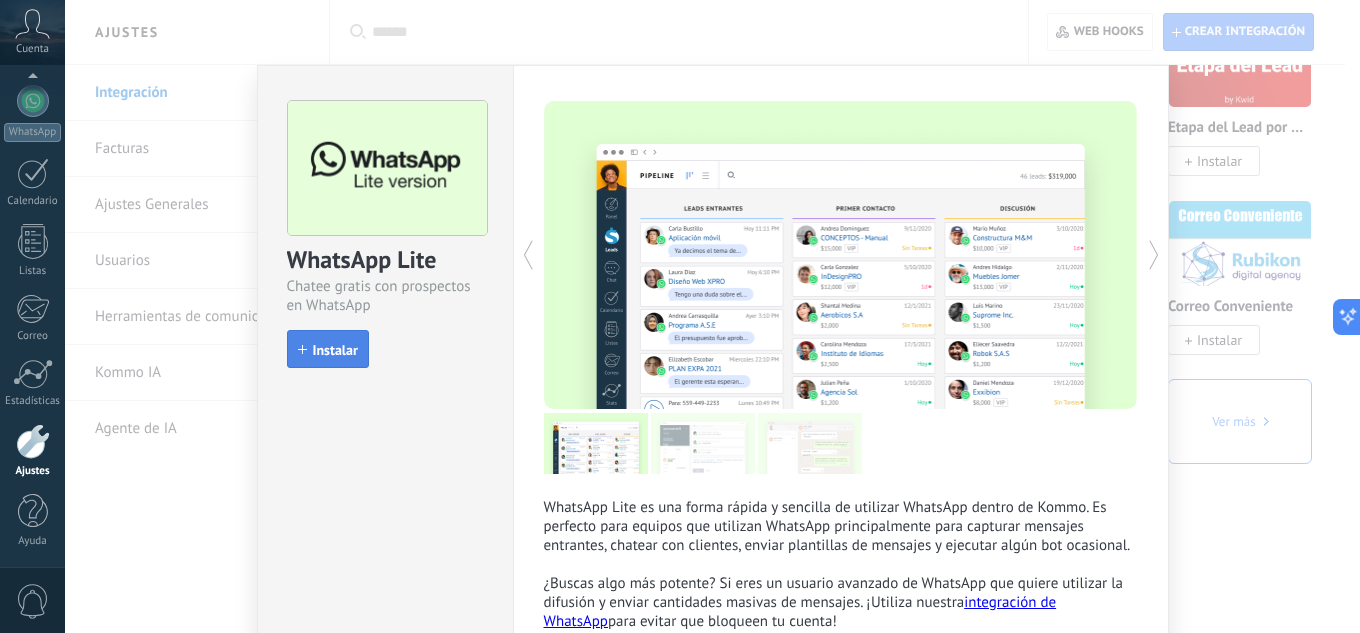 click on "Instalar" at bounding box center [335, 350] 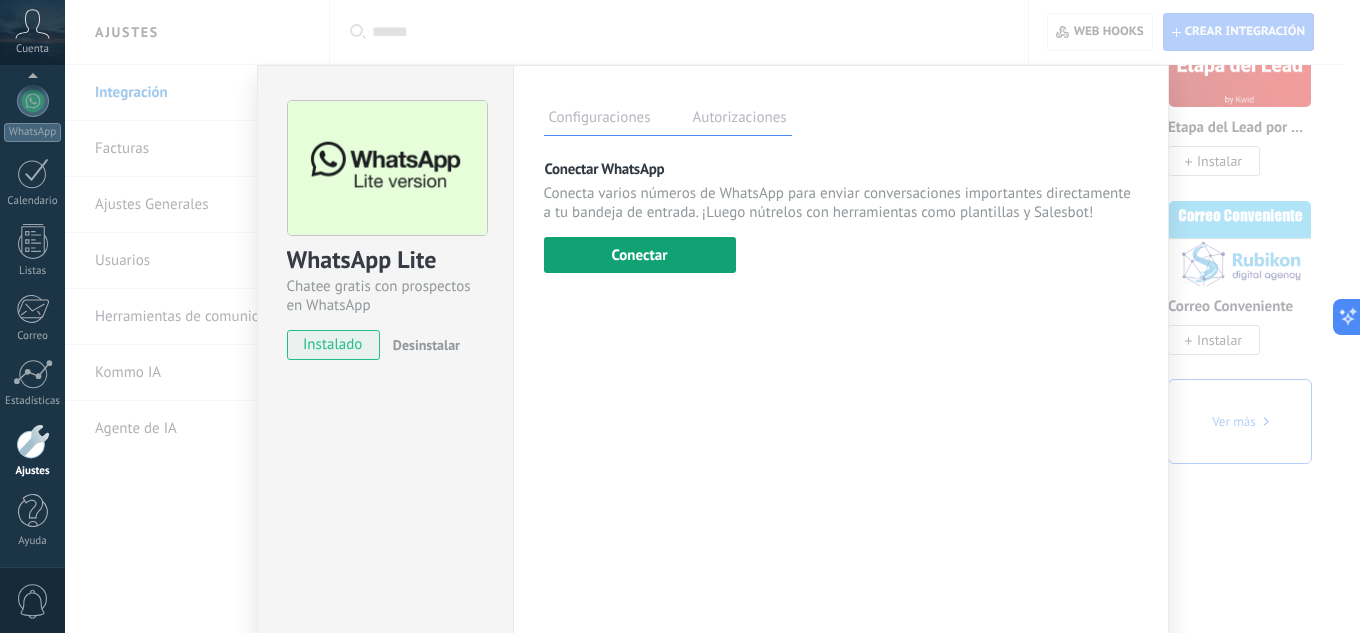 click on "Conectar" at bounding box center (640, 255) 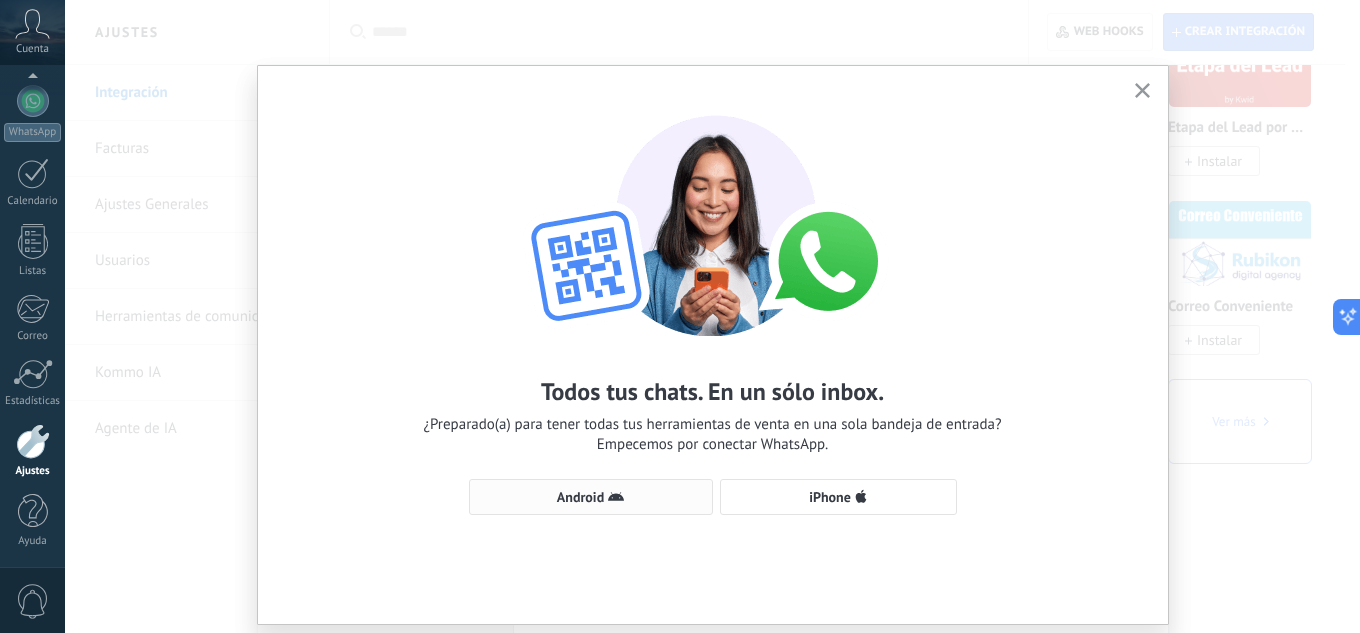 click 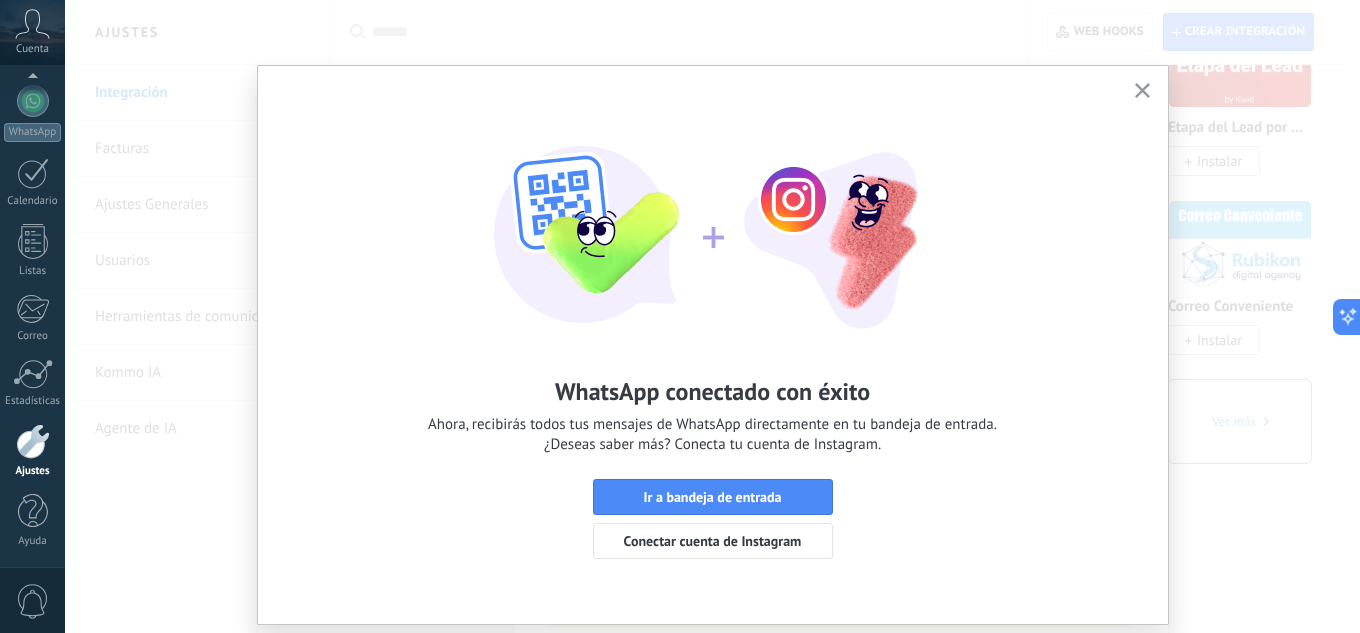 click at bounding box center [1142, 91] 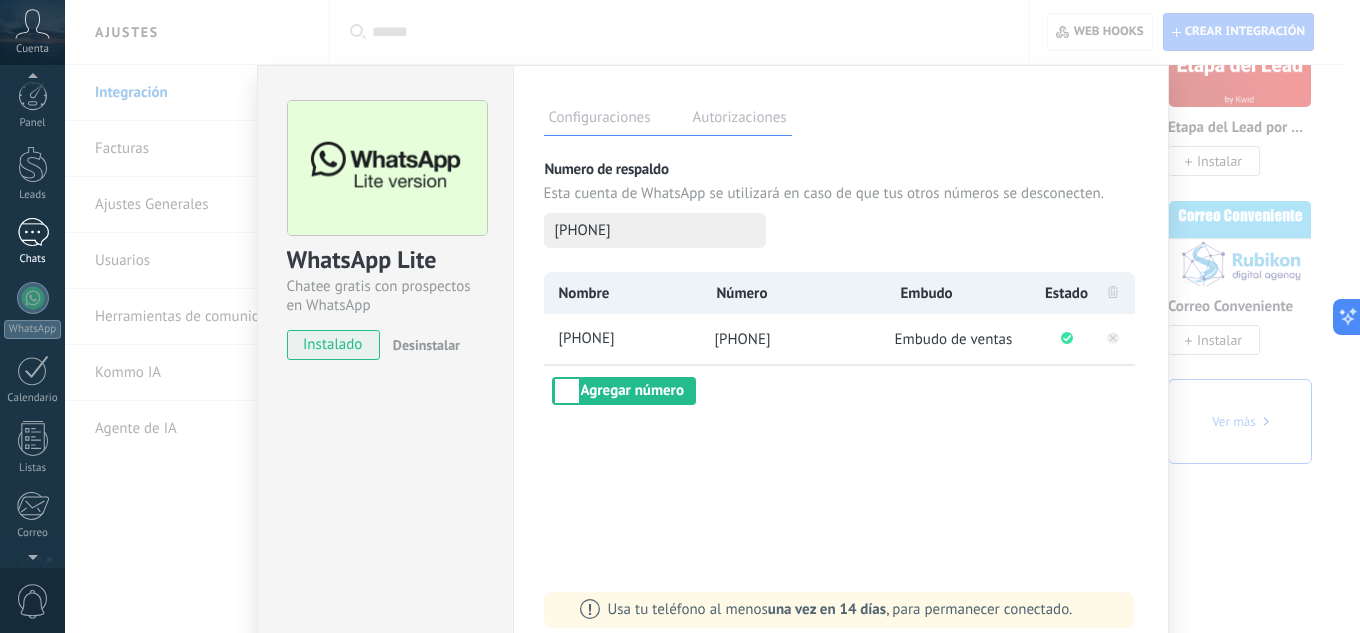 scroll, scrollTop: 0, scrollLeft: 0, axis: both 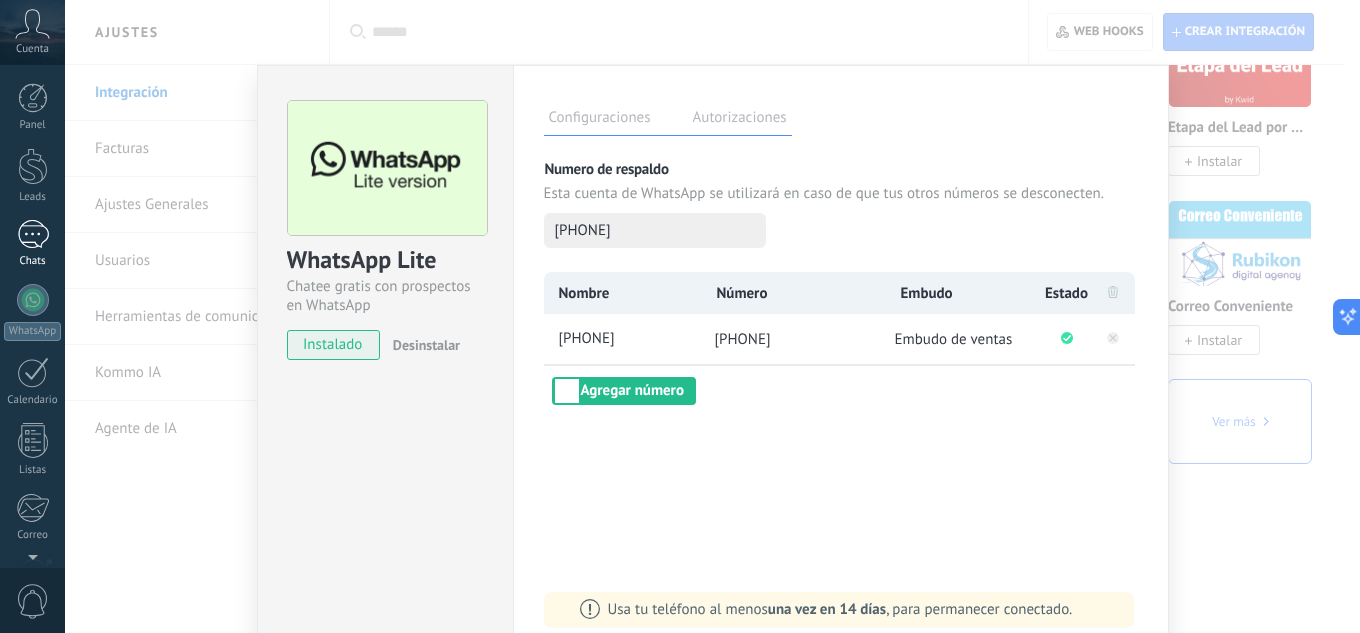 click at bounding box center (33, 234) 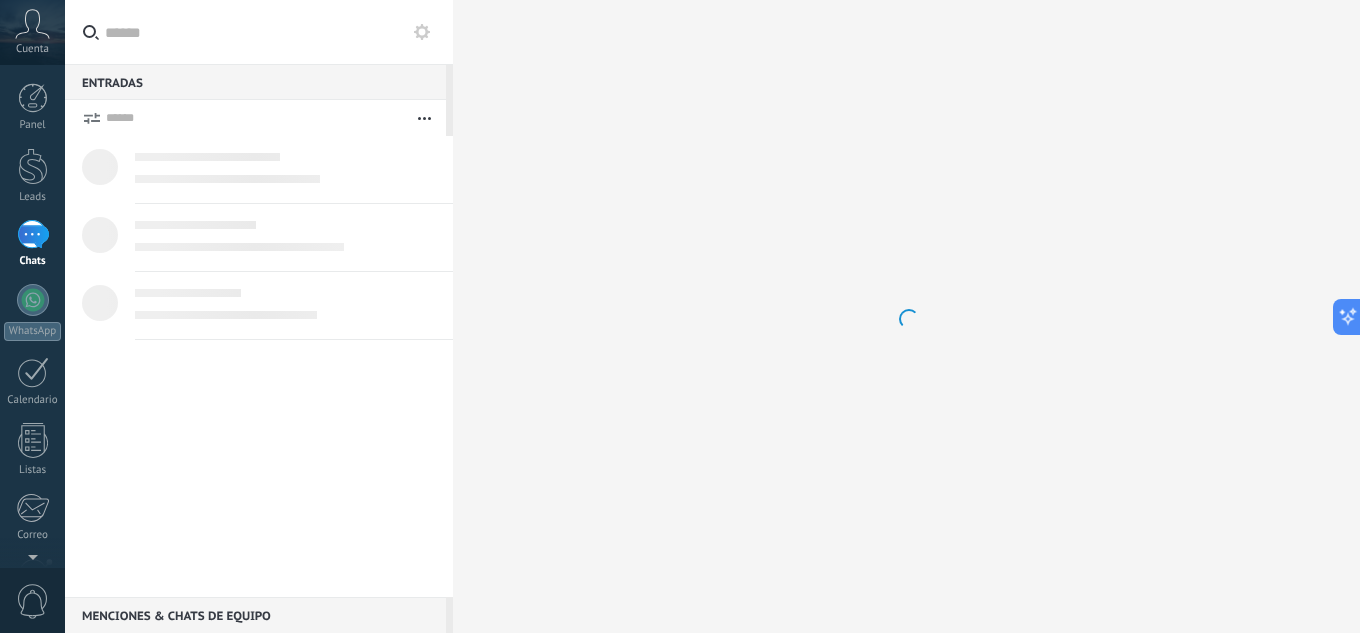 scroll, scrollTop: 0, scrollLeft: 0, axis: both 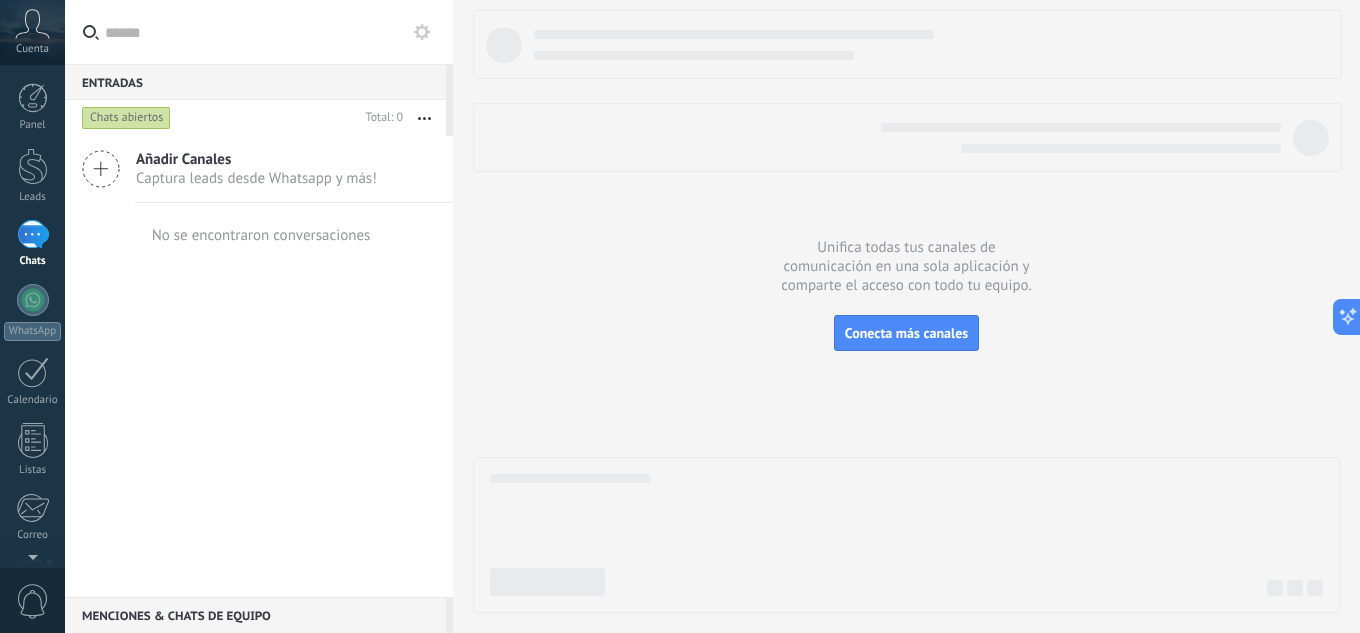 click on ".abccls-1,.abccls-2{fill-rule:evenodd}.abccls-2{fill:#fff} .abfcls-1{fill:none}.abfcls-2{fill:#fff} .abncls-1{isolation:isolate}.abncls-2{opacity:.06}.abncls-2,.abncls-3,.abncls-6{mix-blend-mode:multiply}.abncls-3{opacity:.15}.abncls-4,.abncls-8{fill:#fff}.abncls-5{fill:url(#abnlinear-gradient)}.abncls-6{opacity:.04}.abncls-7{fill:url(#abnlinear-gradient-2)}.abncls-8{fill-rule:evenodd} .abqst0{fill:#ffa200} .abwcls-1{fill:#252525} .cls-1{isolation:isolate} .acicls-1{fill:none} .aclcls-1{fill:#232323} .acnst0{display:none} .addcls-1,.addcls-2{fill:none;stroke-miterlimit:10}.addcls-1{stroke:#dfe0e5}.addcls-2{stroke:#a1a7ab} .adecls-1,.adecls-2{fill:none;stroke-miterlimit:10}.adecls-1{stroke:#dfe0e5}.adecls-2{stroke:#a1a7ab} .adqcls-1{fill:#8591a5;fill-rule:evenodd} .aeccls-1{fill:#5c9f37} .aeecls-1{fill:#f86161} .aejcls-1{fill:#8591a5;fill-rule:evenodd} .aekcls-1{fill-rule:evenodd} .aelcls-1{fill-rule:evenodd;fill:currentColor} .aemcls-1{fill-rule:evenodd;fill:currentColor} .aencls-2{fill:#f86161;opacity:.3}" at bounding box center [680, 316] 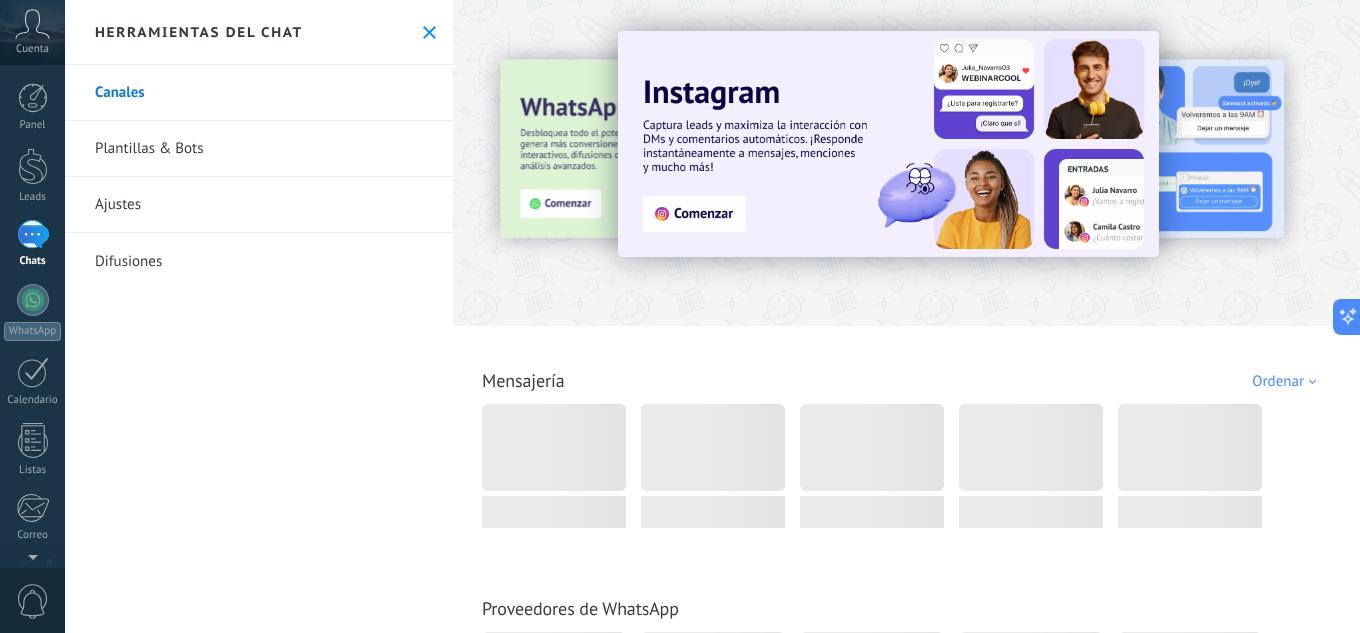 click on "Plantillas & Bots" at bounding box center [259, 149] 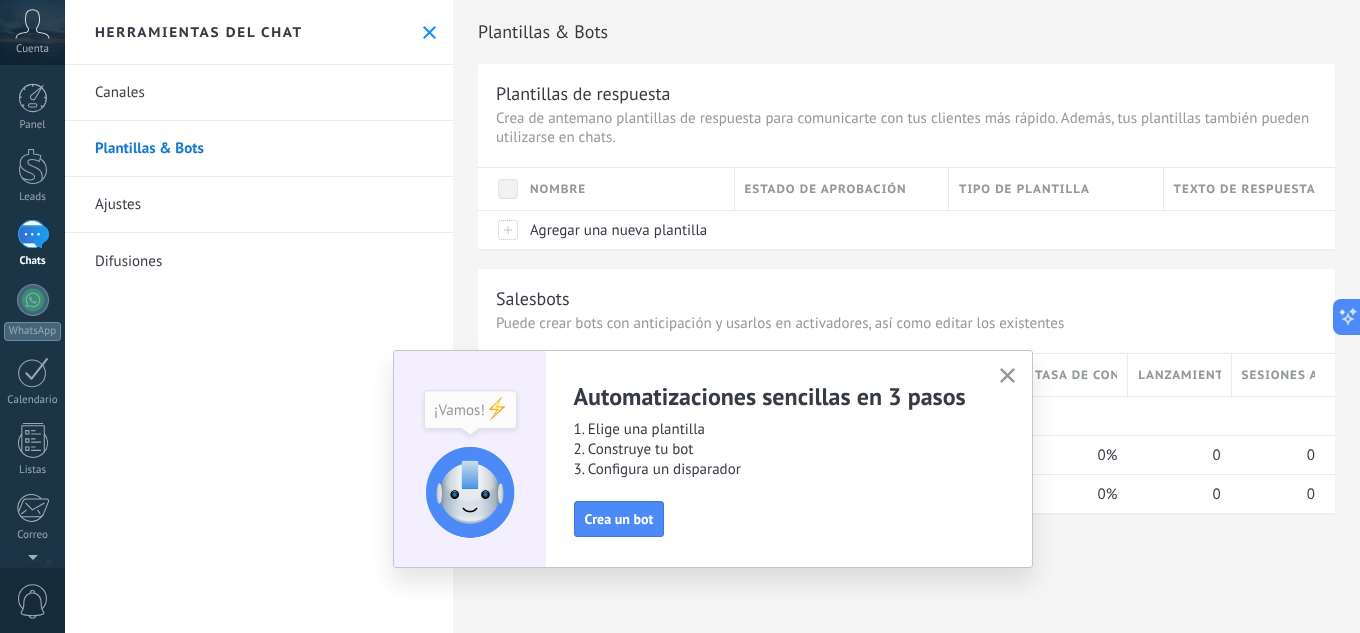 click 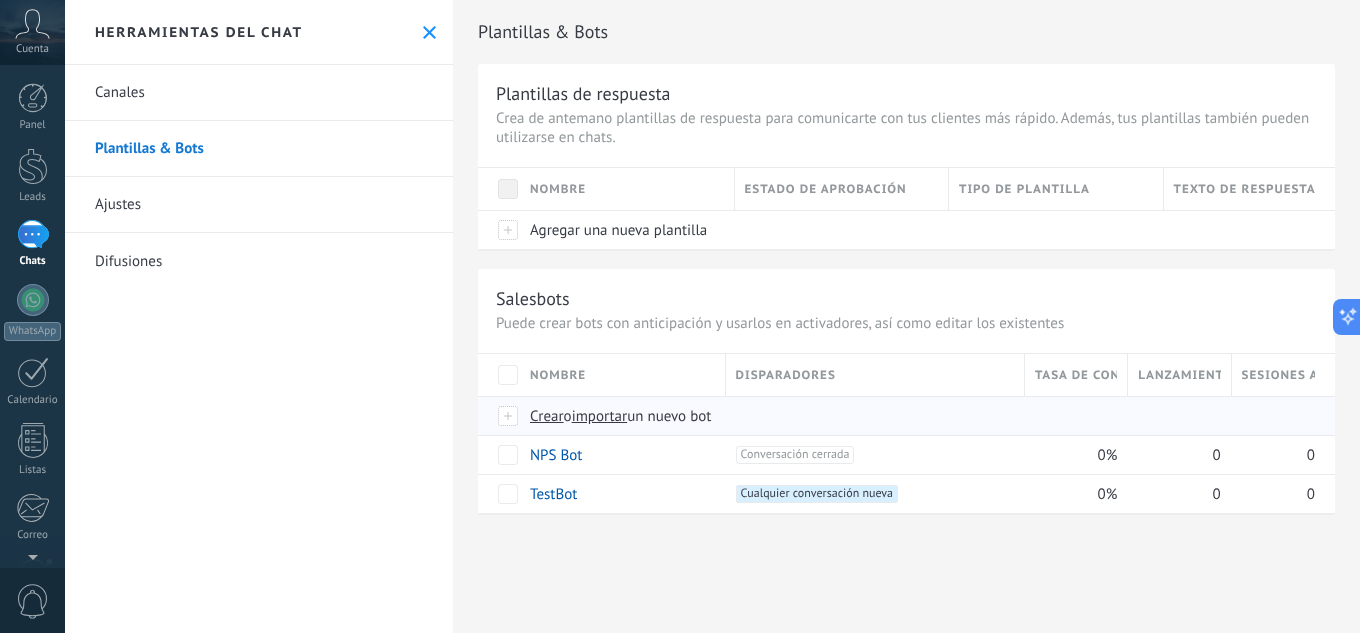 click on "importar" at bounding box center (600, 416) 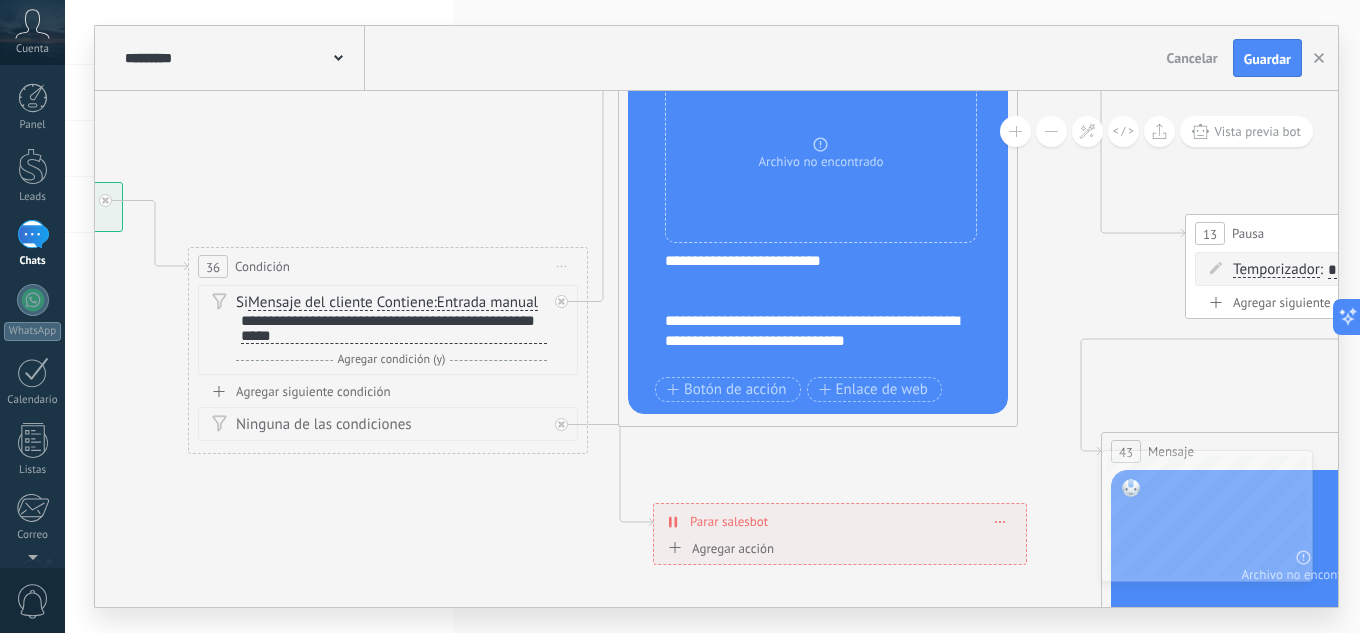 drag, startPoint x: 958, startPoint y: 312, endPoint x: 418, endPoint y: 188, distance: 554.05414 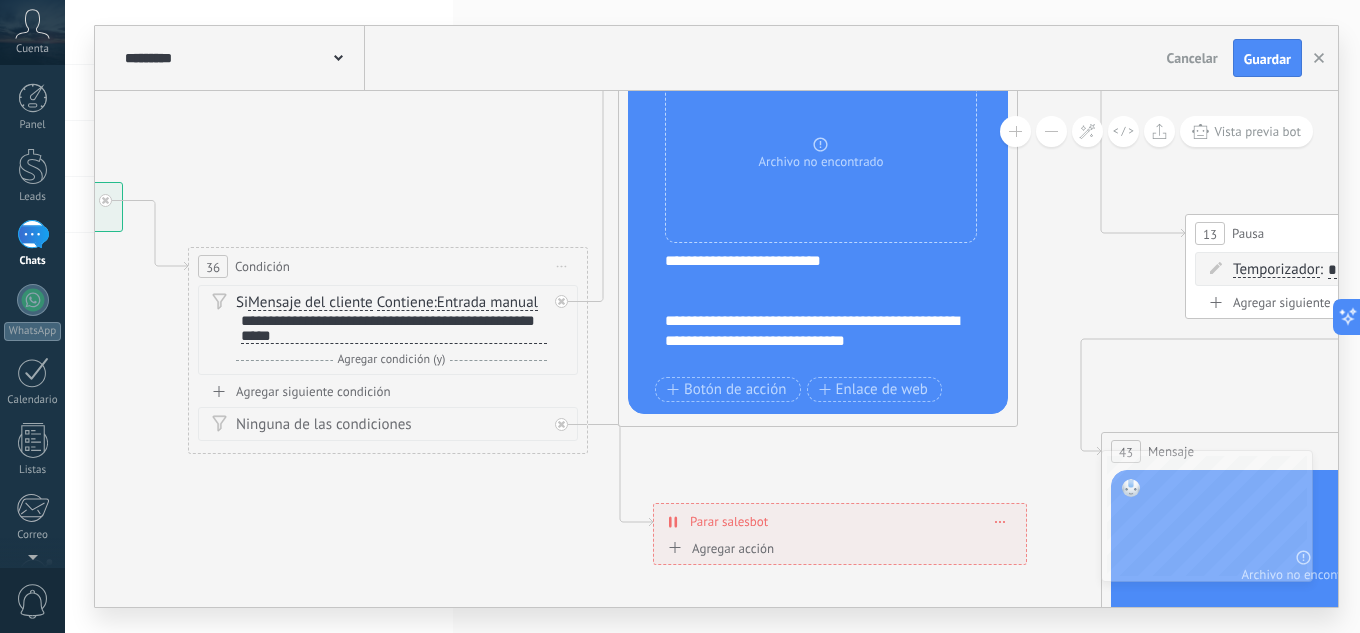 type 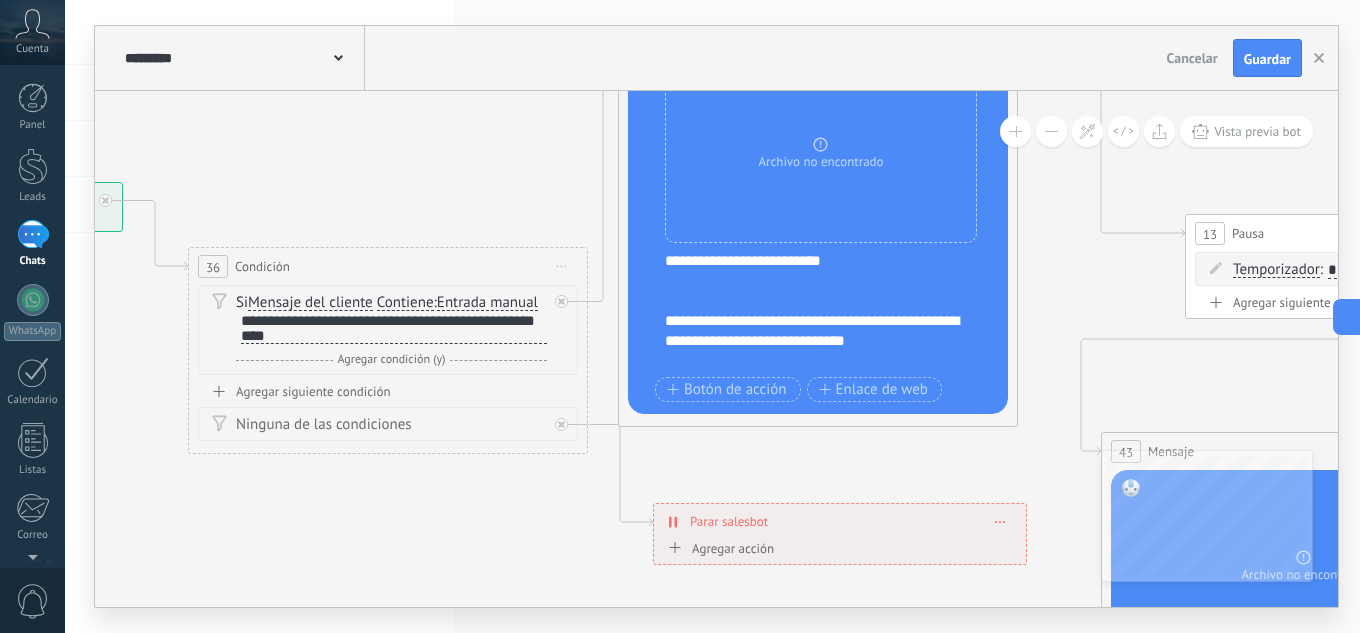 click on "**********" at bounding box center (394, 328) 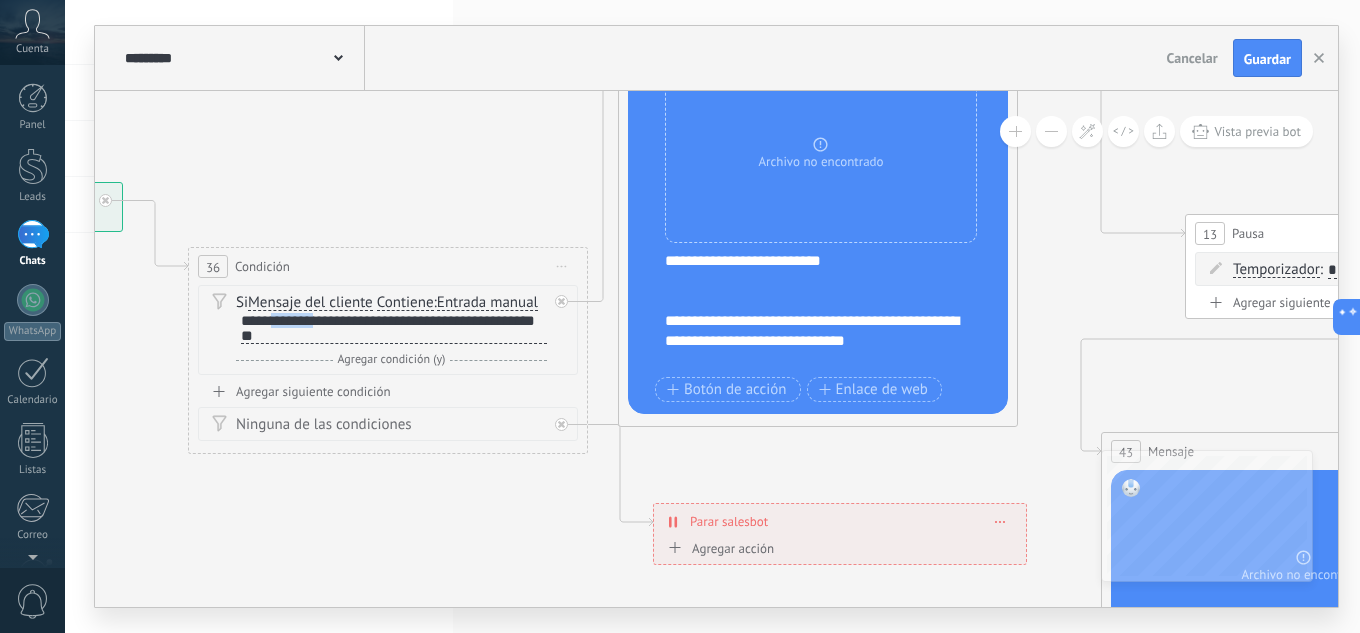 drag, startPoint x: 321, startPoint y: 325, endPoint x: 280, endPoint y: 314, distance: 42.44997 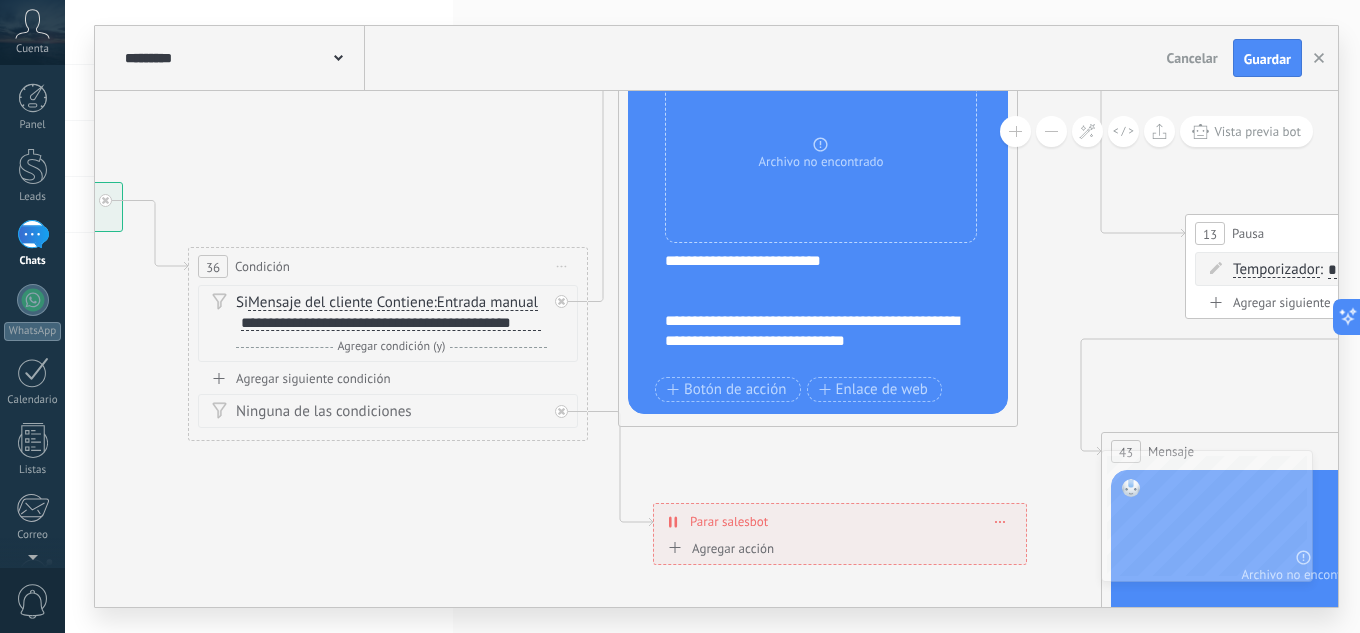 click on "**********" at bounding box center [391, 323] 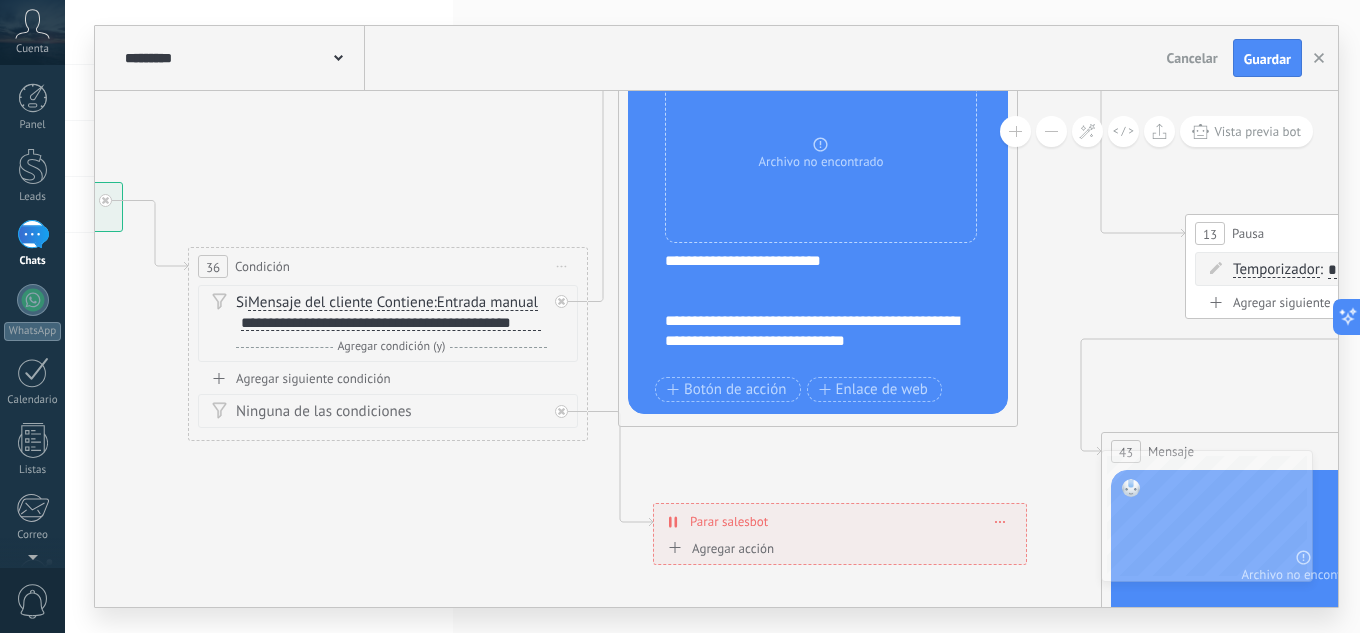 click on "**********" at bounding box center (391, 323) 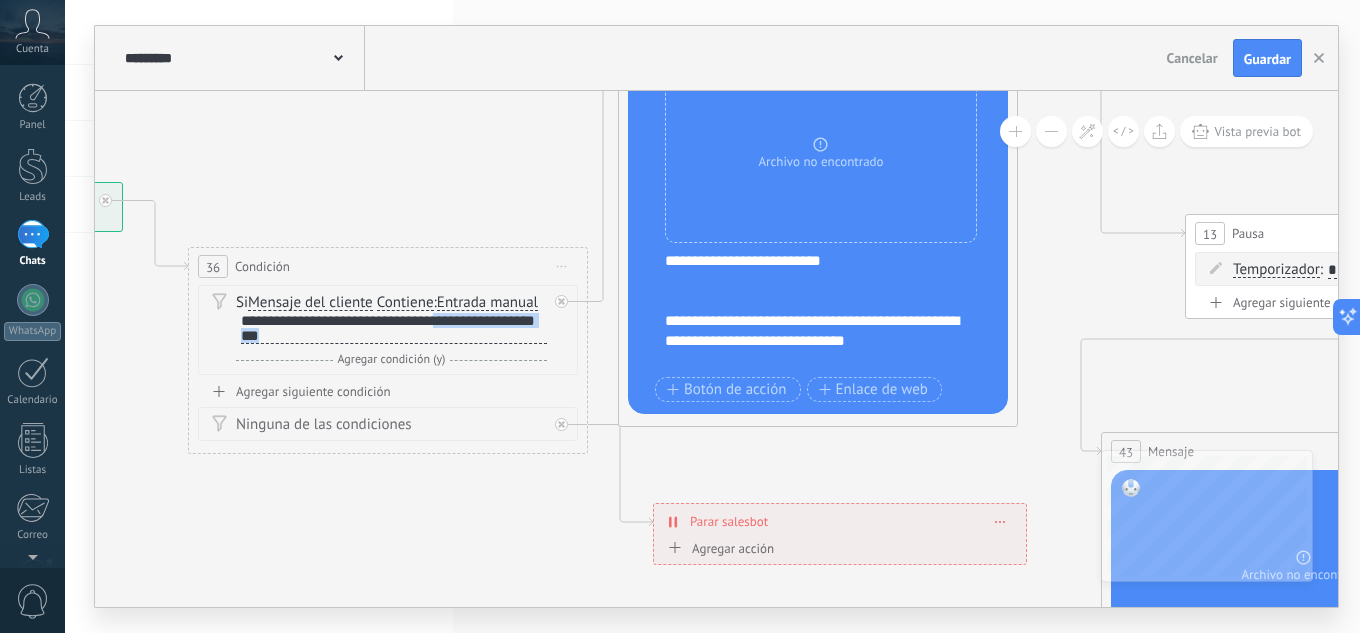 drag, startPoint x: 477, startPoint y: 330, endPoint x: 458, endPoint y: 326, distance: 19.416489 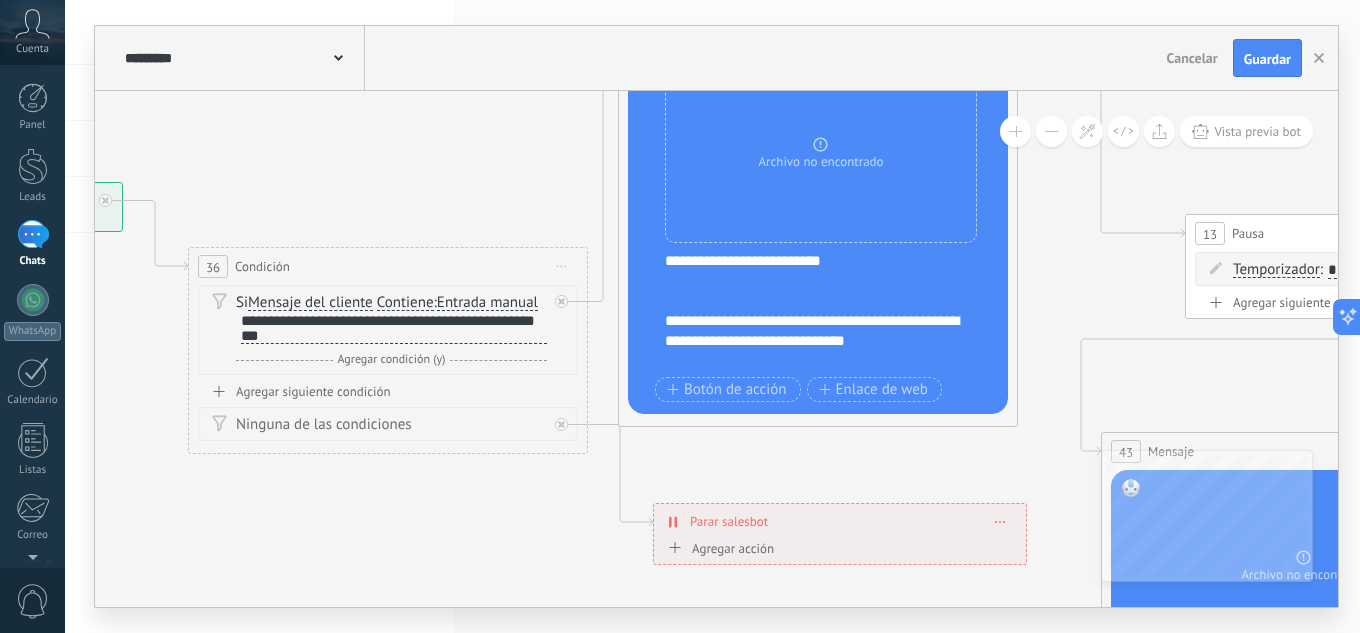 click on "**********" at bounding box center [394, 328] 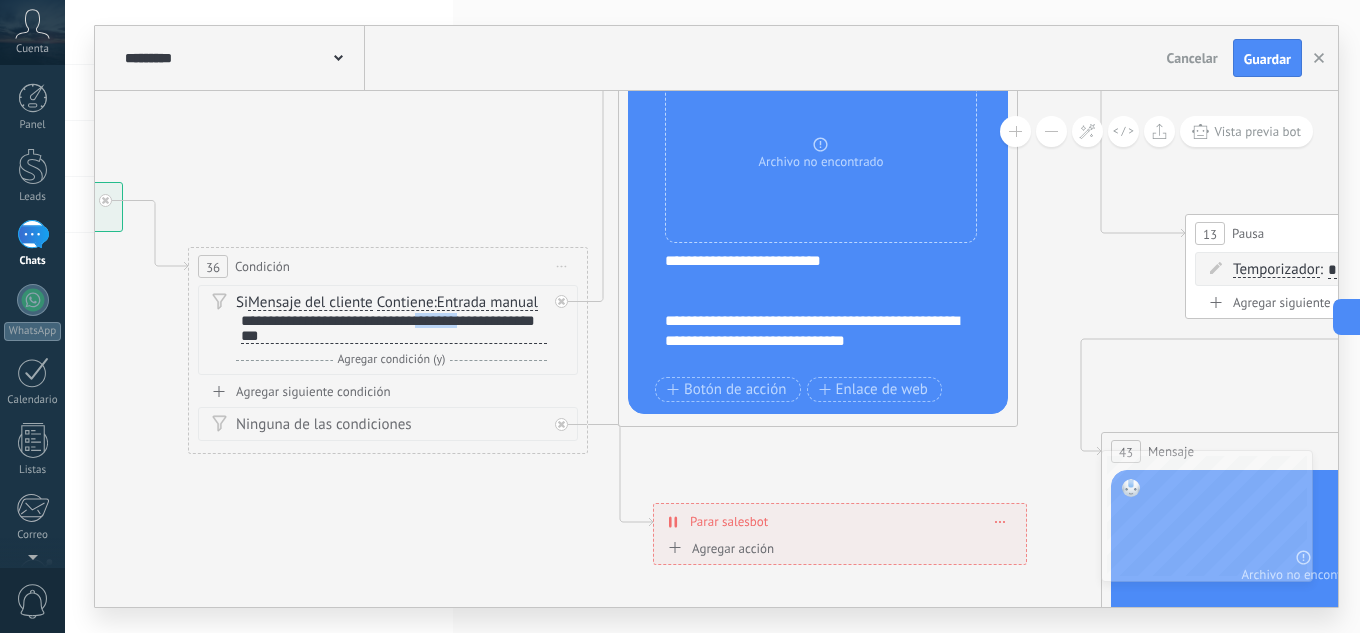 drag, startPoint x: 435, startPoint y: 317, endPoint x: 456, endPoint y: 319, distance: 21.095022 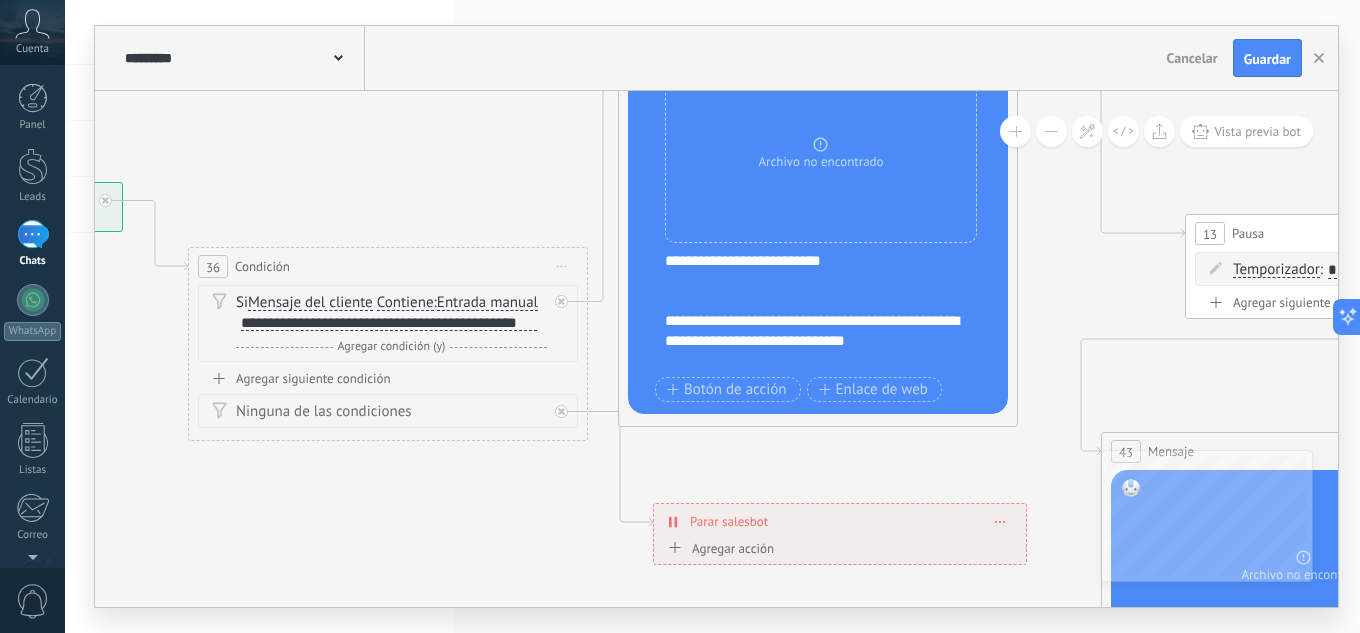 click on "**********" at bounding box center [389, 323] 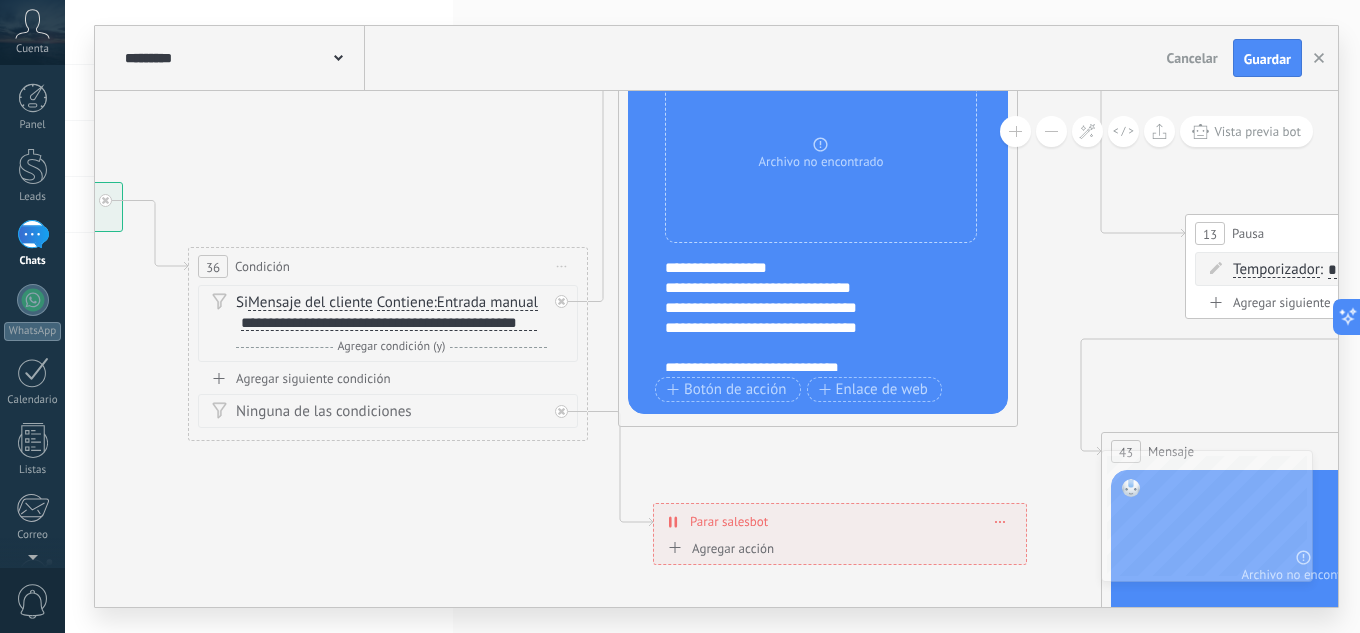 scroll, scrollTop: 380, scrollLeft: 0, axis: vertical 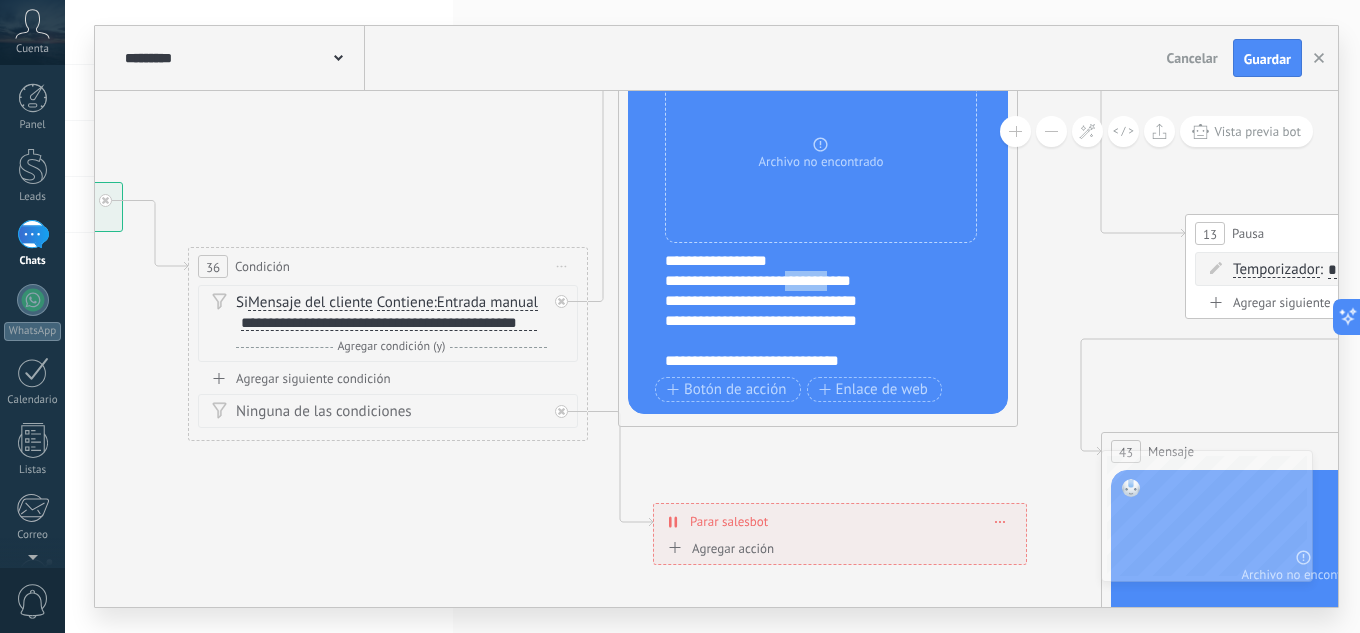 drag, startPoint x: 813, startPoint y: 279, endPoint x: 849, endPoint y: 285, distance: 36.496574 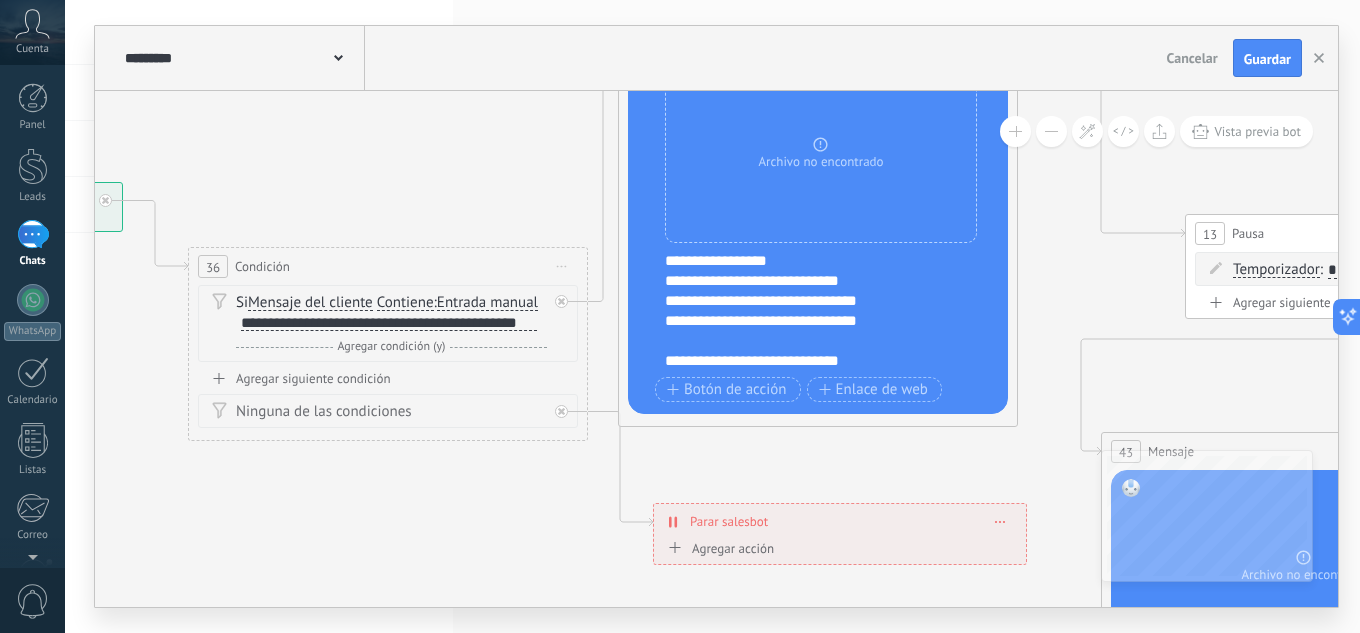 click on "**********" at bounding box center (831, 311) 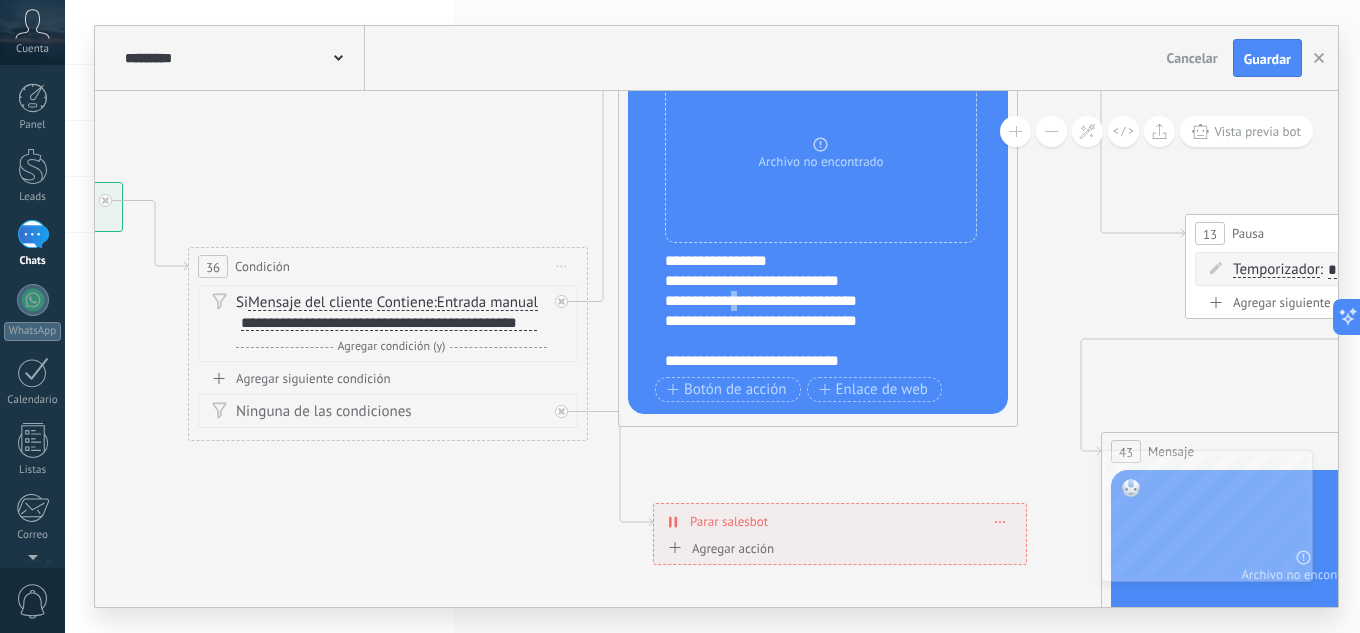 click on "**********" at bounding box center [831, 311] 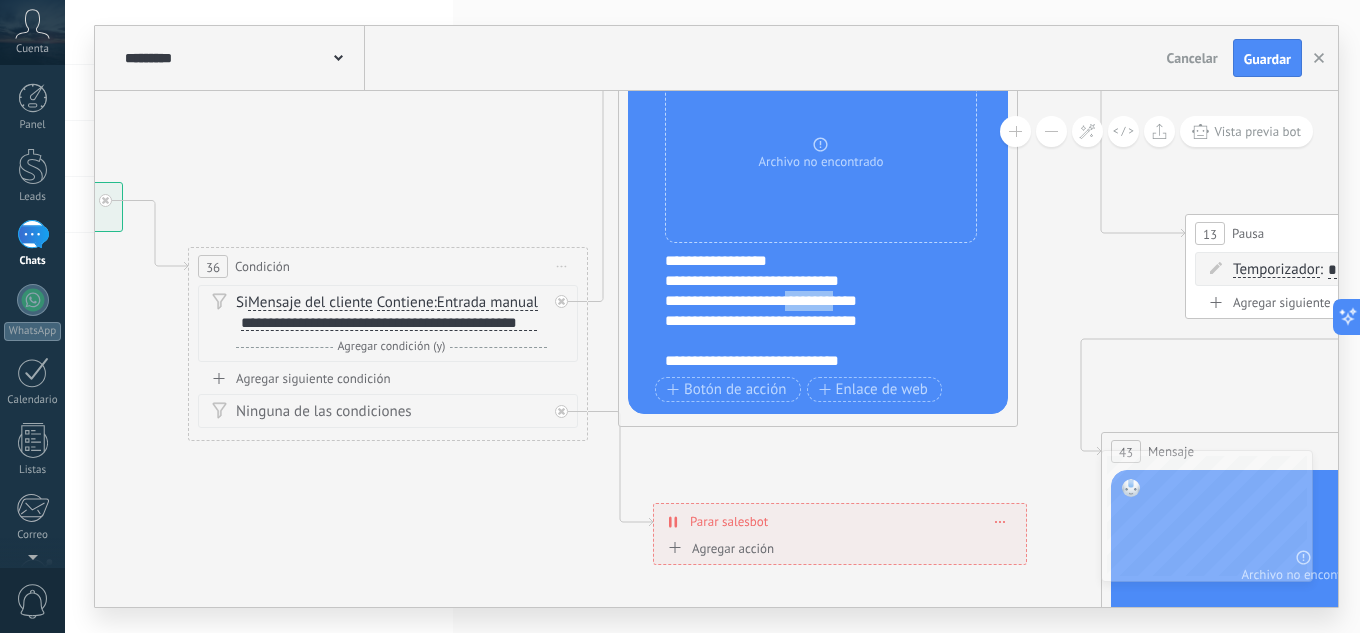 drag, startPoint x: 803, startPoint y: 302, endPoint x: 851, endPoint y: 299, distance: 48.09366 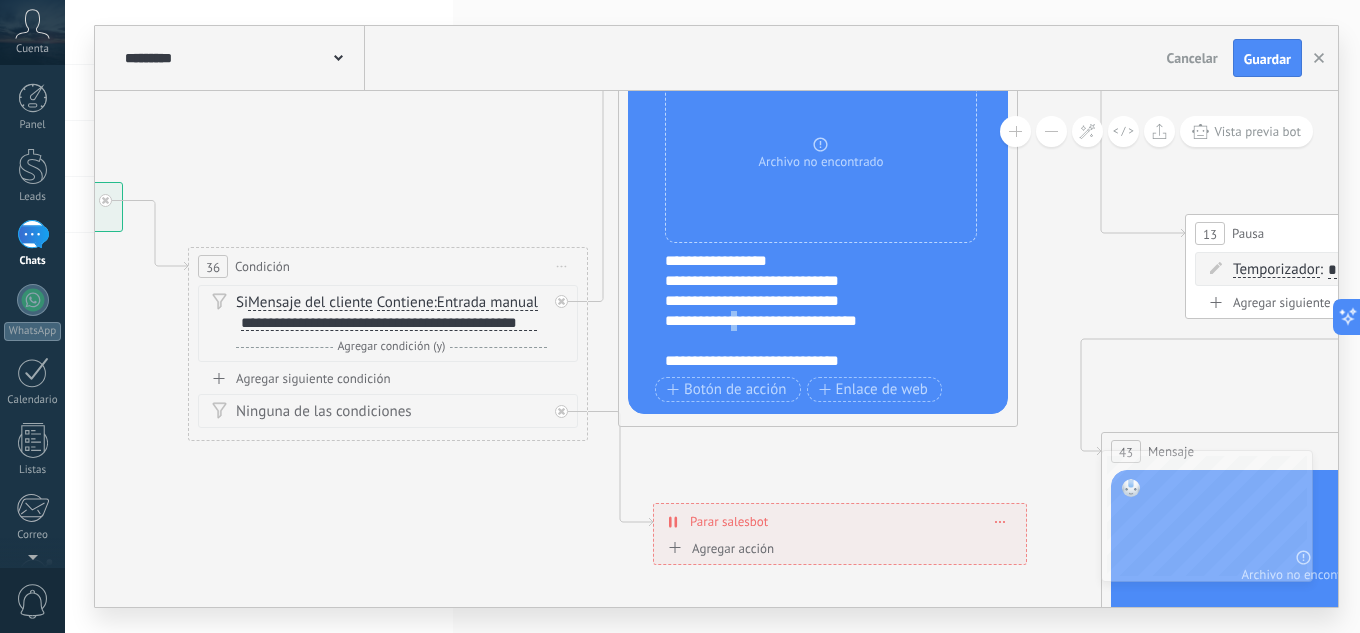 click on "**********" at bounding box center (831, 311) 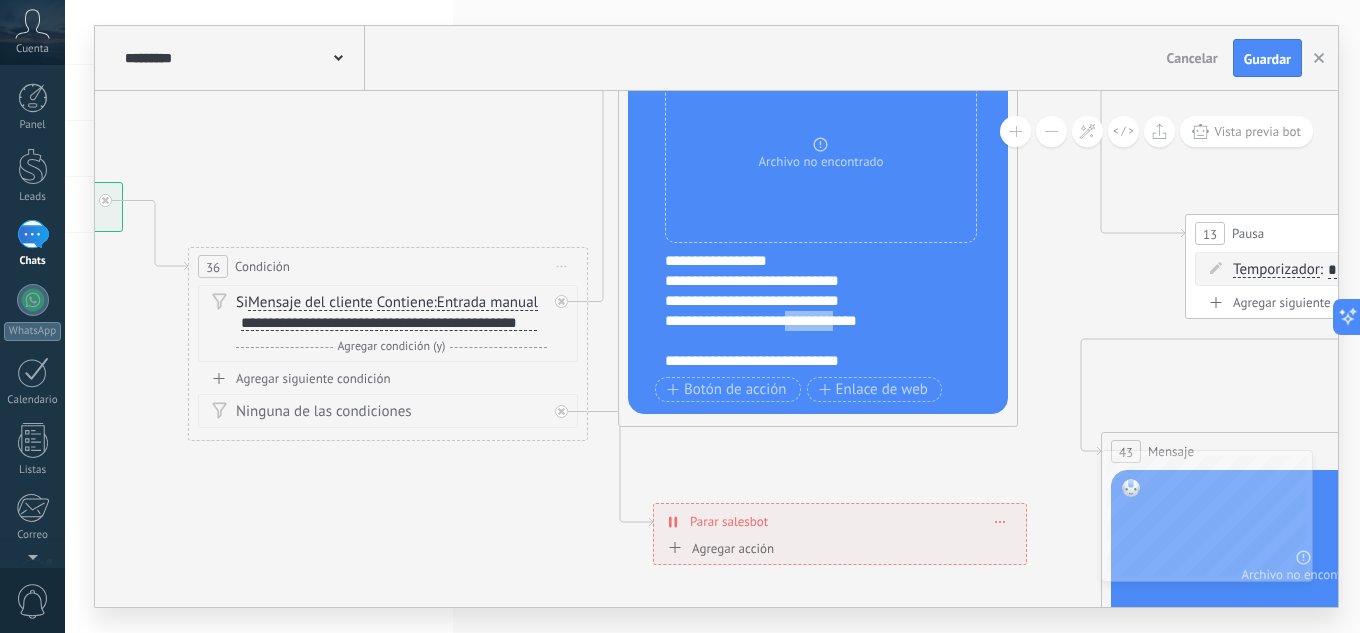 drag, startPoint x: 804, startPoint y: 320, endPoint x: 853, endPoint y: 321, distance: 49.010204 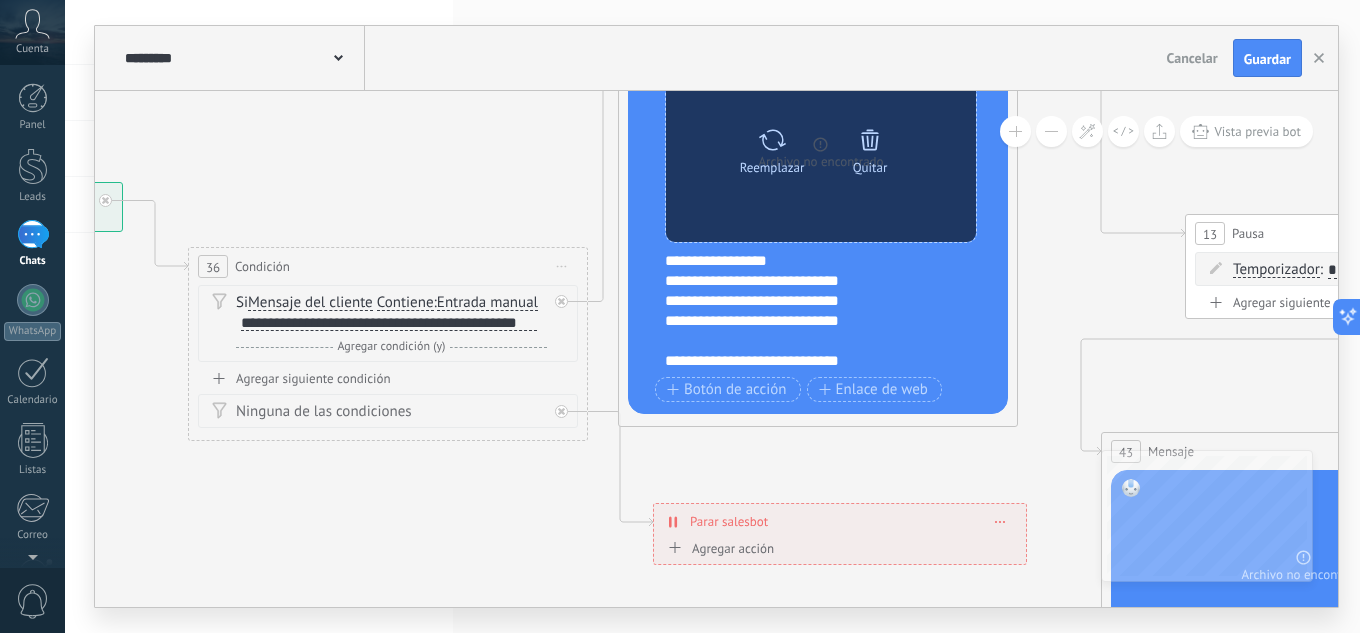 click 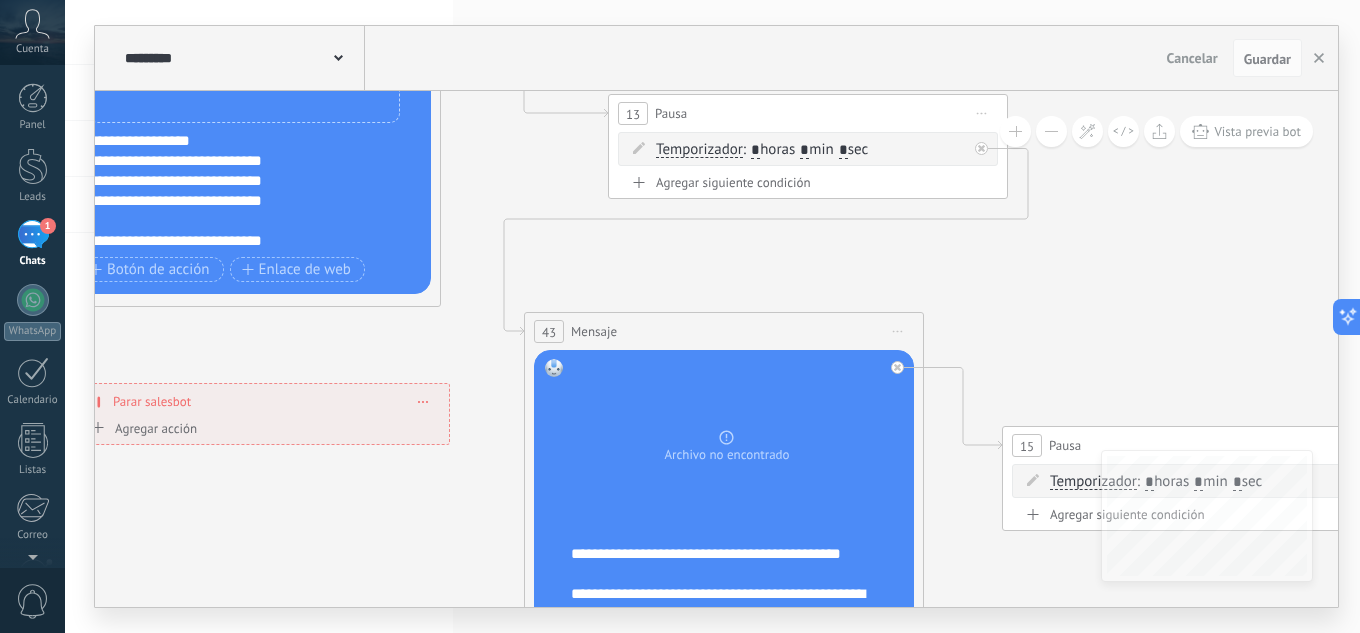 drag, startPoint x: 1043, startPoint y: 308, endPoint x: 411, endPoint y: 156, distance: 650.02155 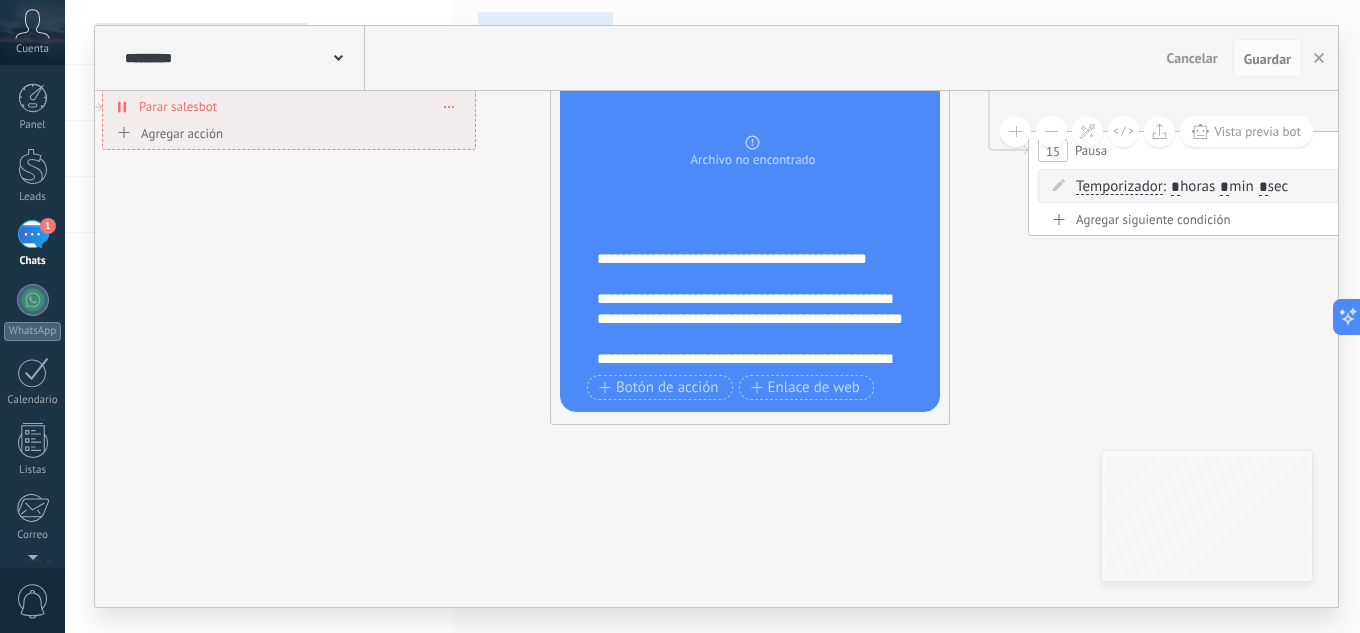 drag, startPoint x: 704, startPoint y: 212, endPoint x: 808, endPoint y: -22, distance: 256.0703 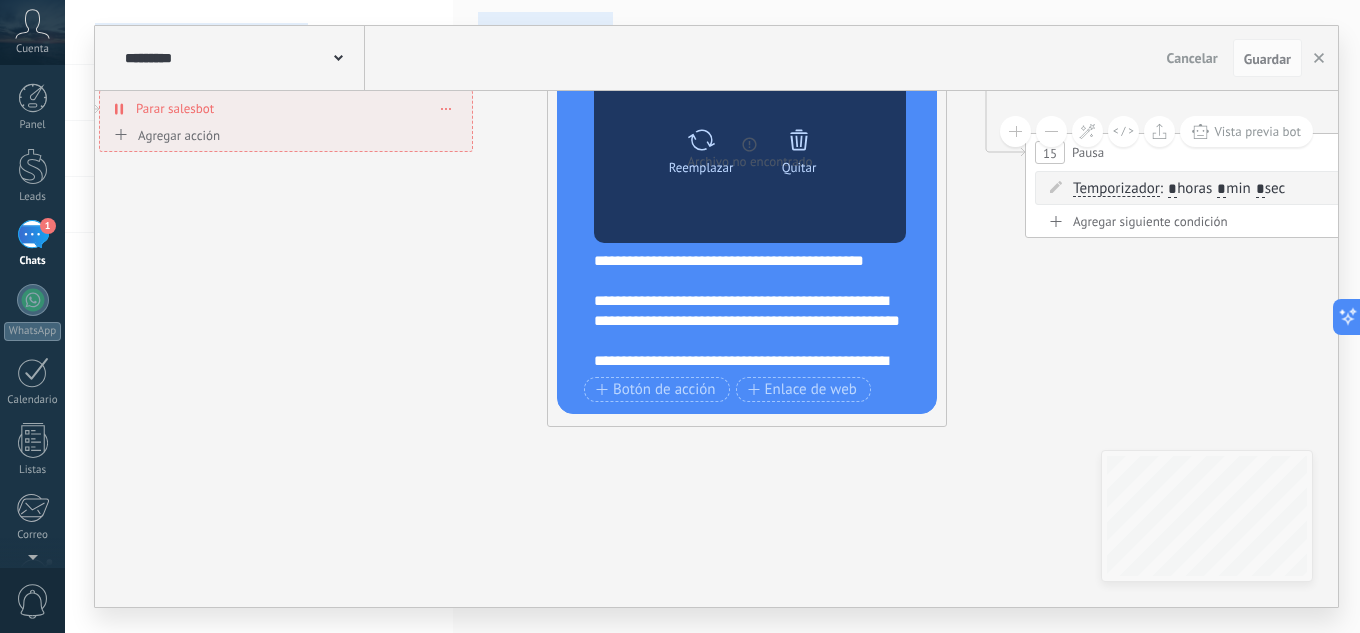 click 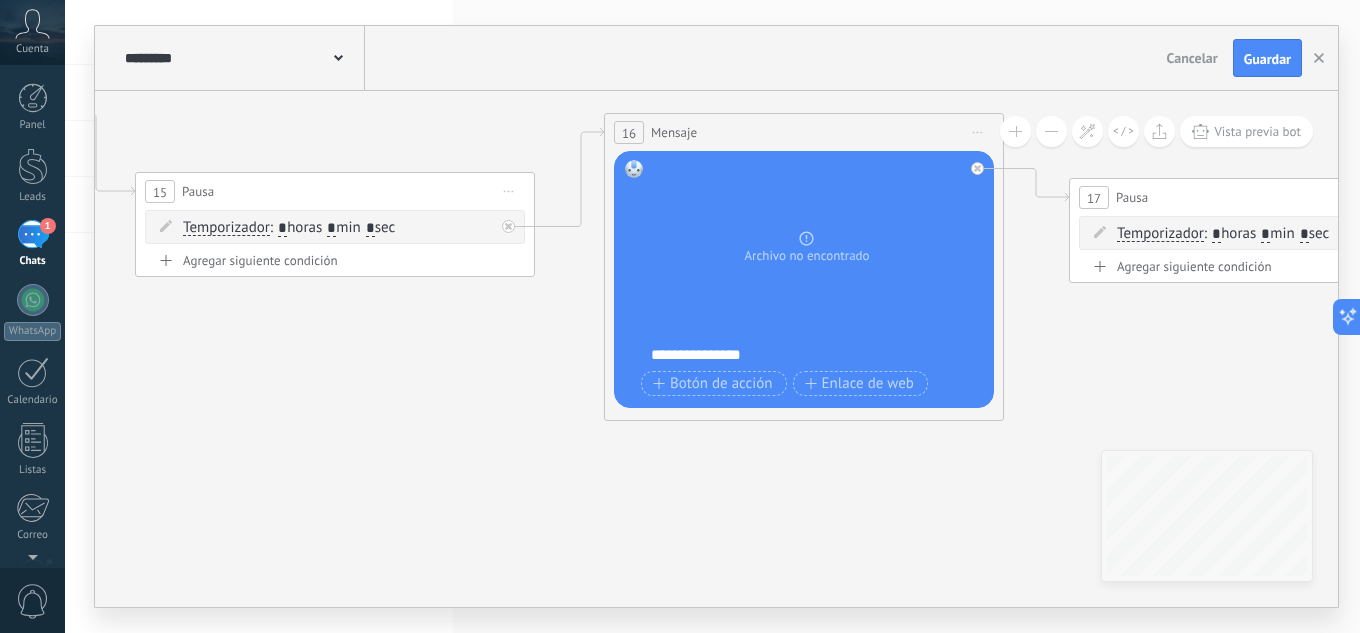 drag, startPoint x: 956, startPoint y: 356, endPoint x: 173, endPoint y: 394, distance: 783.9216 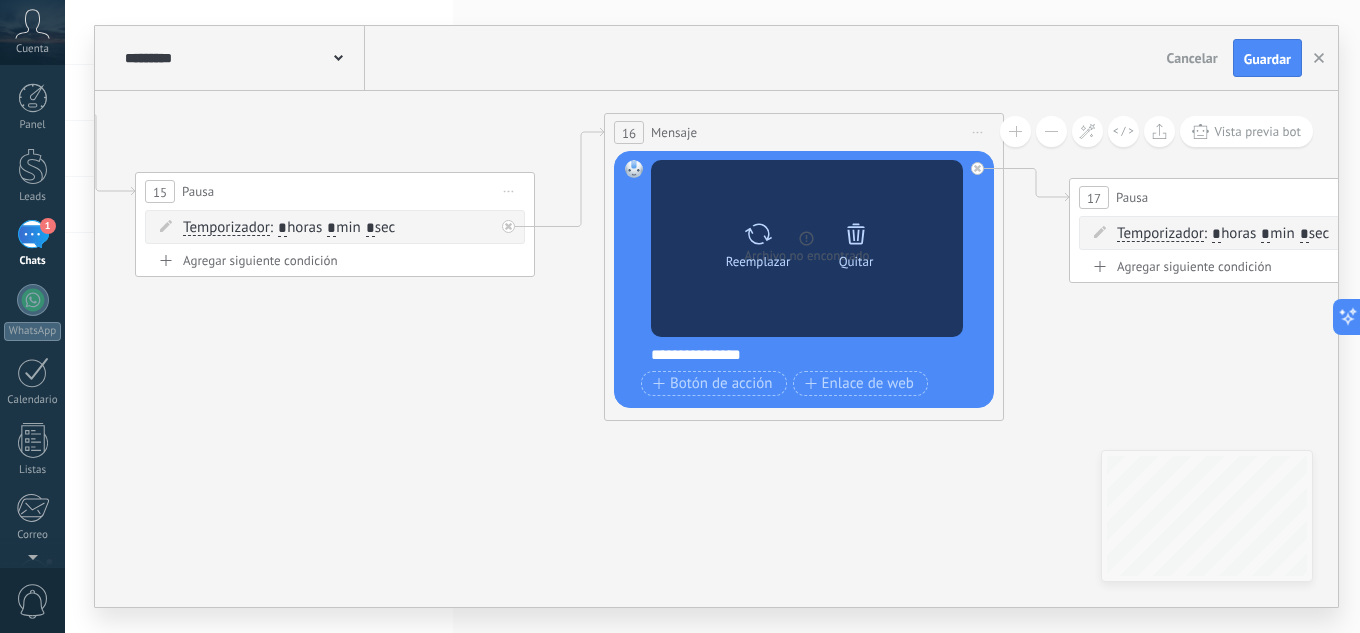 click 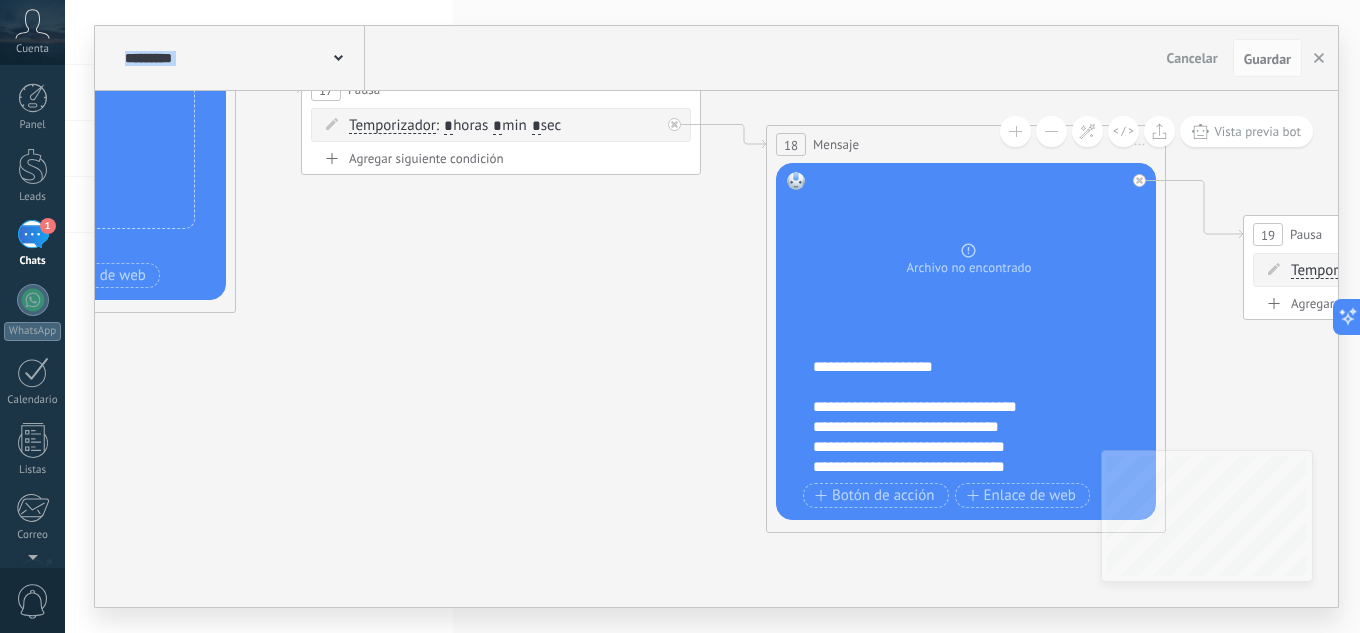 drag, startPoint x: 874, startPoint y: 379, endPoint x: 147, endPoint y: 278, distance: 733.9823 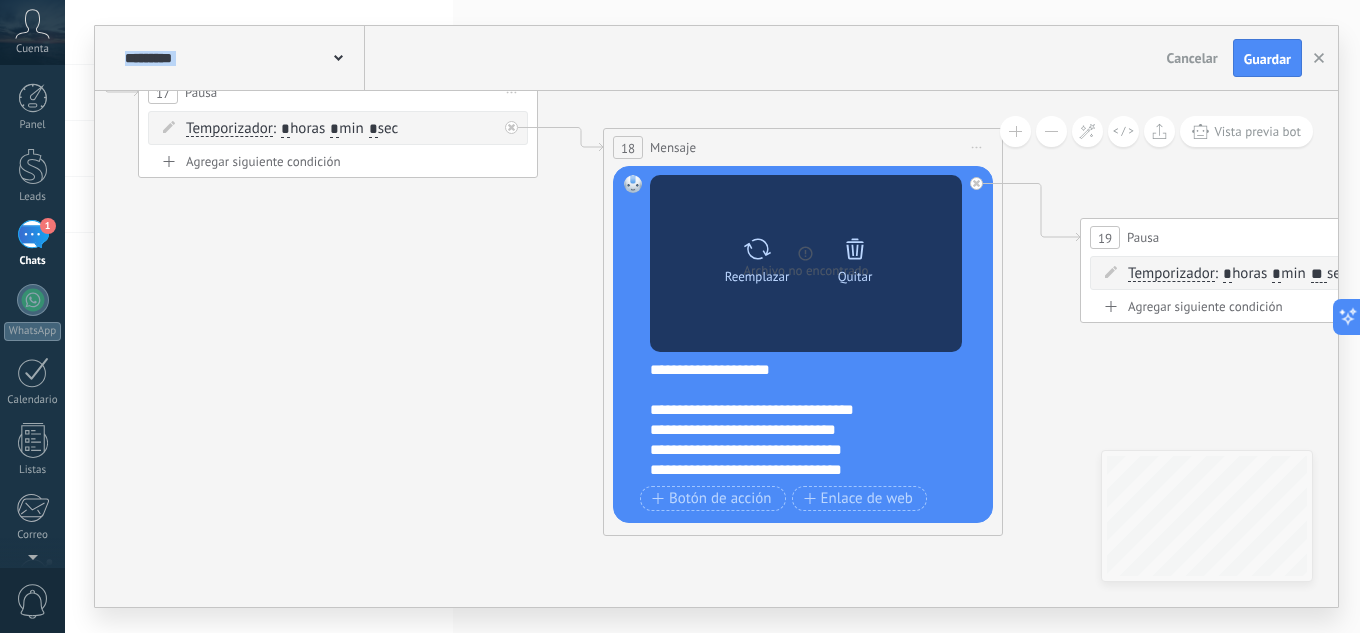 click 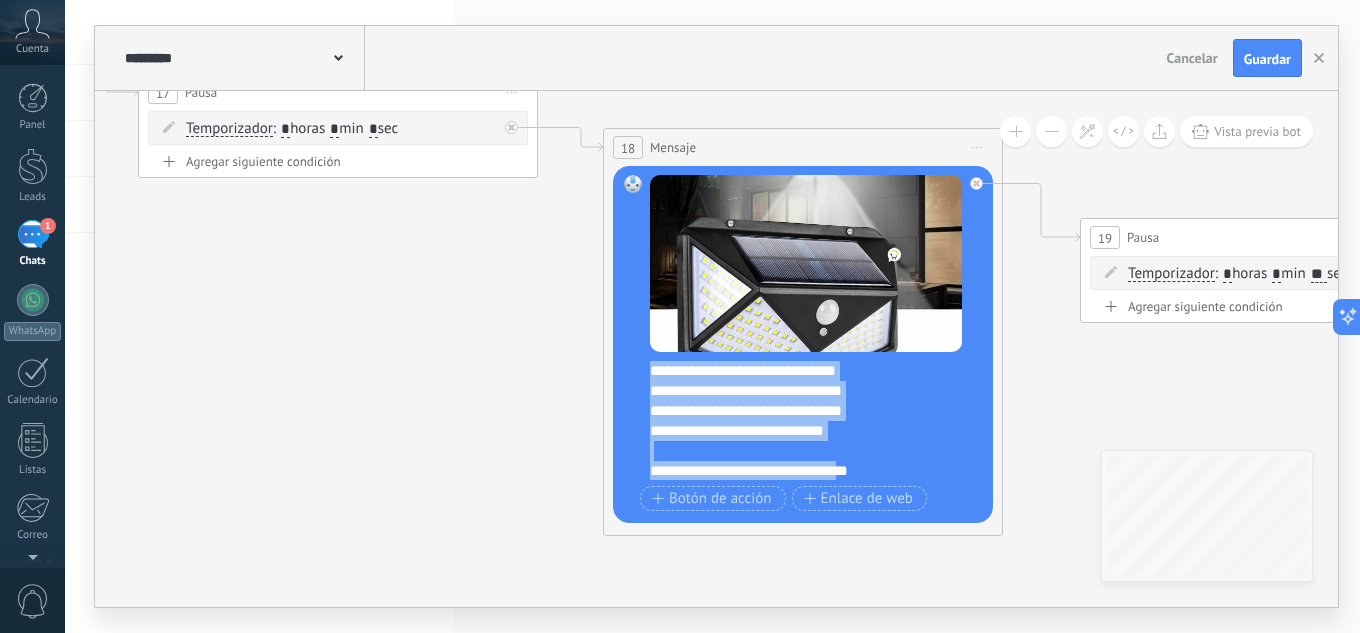 scroll, scrollTop: 60, scrollLeft: 0, axis: vertical 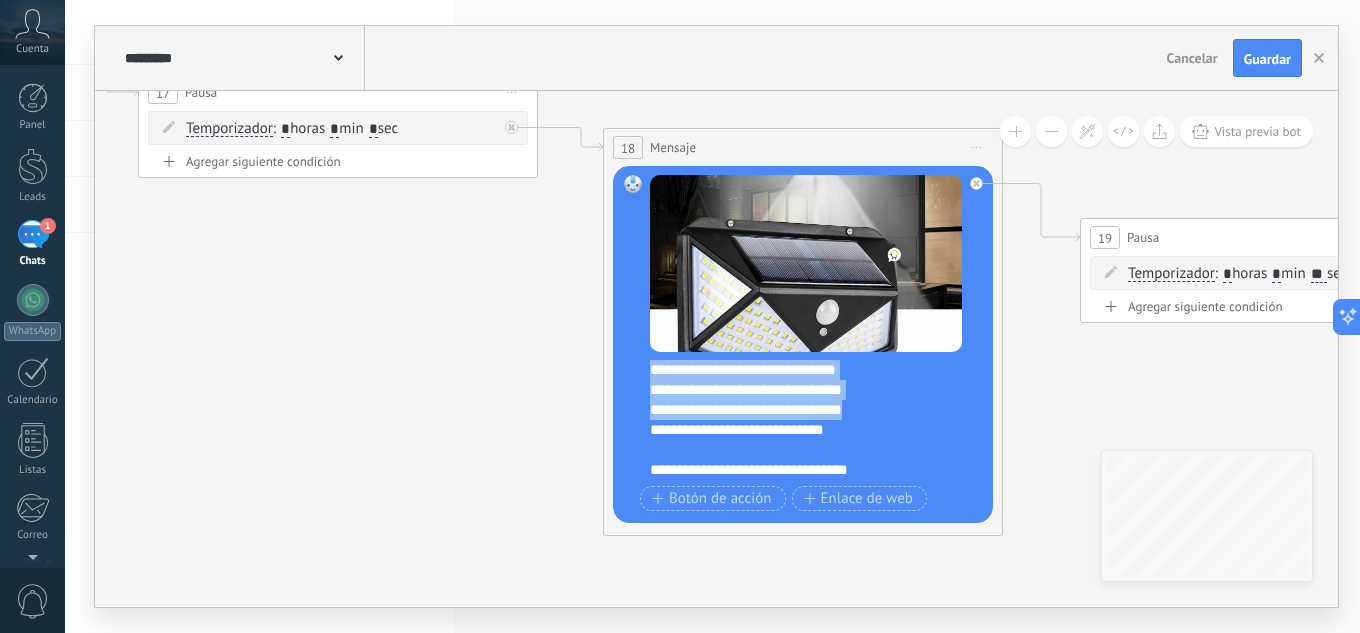 drag, startPoint x: 651, startPoint y: 431, endPoint x: 879, endPoint y: 418, distance: 228.37032 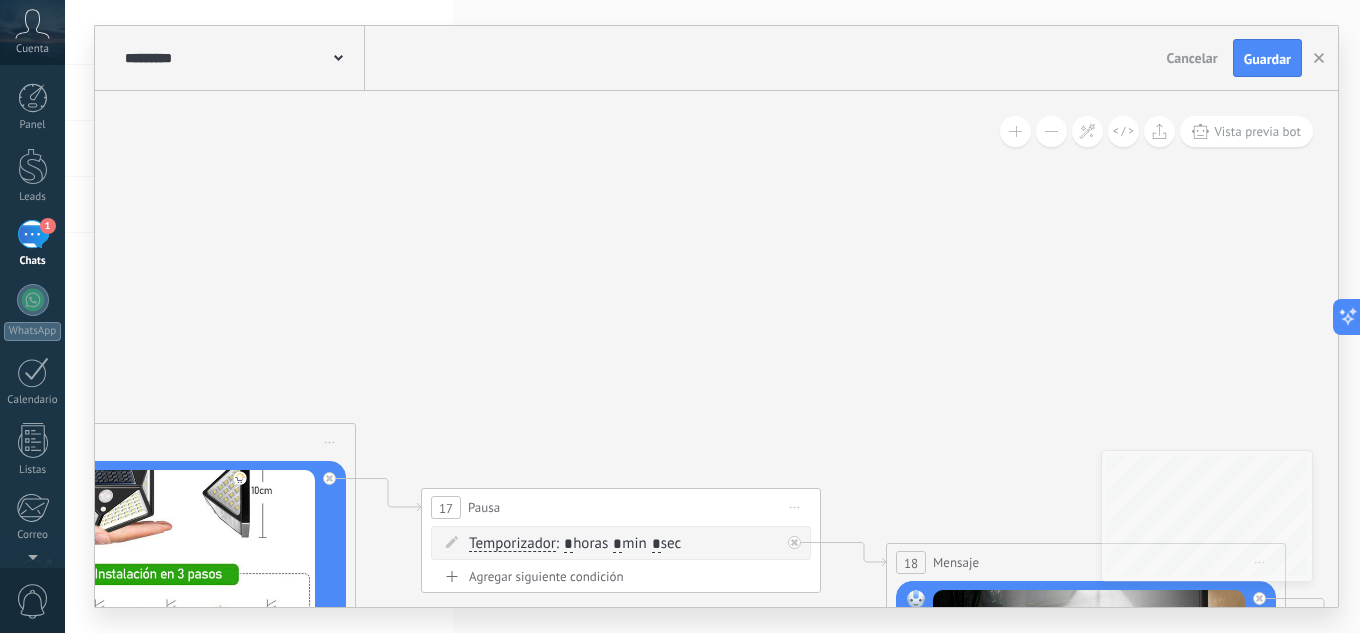 drag, startPoint x: 333, startPoint y: 279, endPoint x: 1267, endPoint y: 447, distance: 948.98895 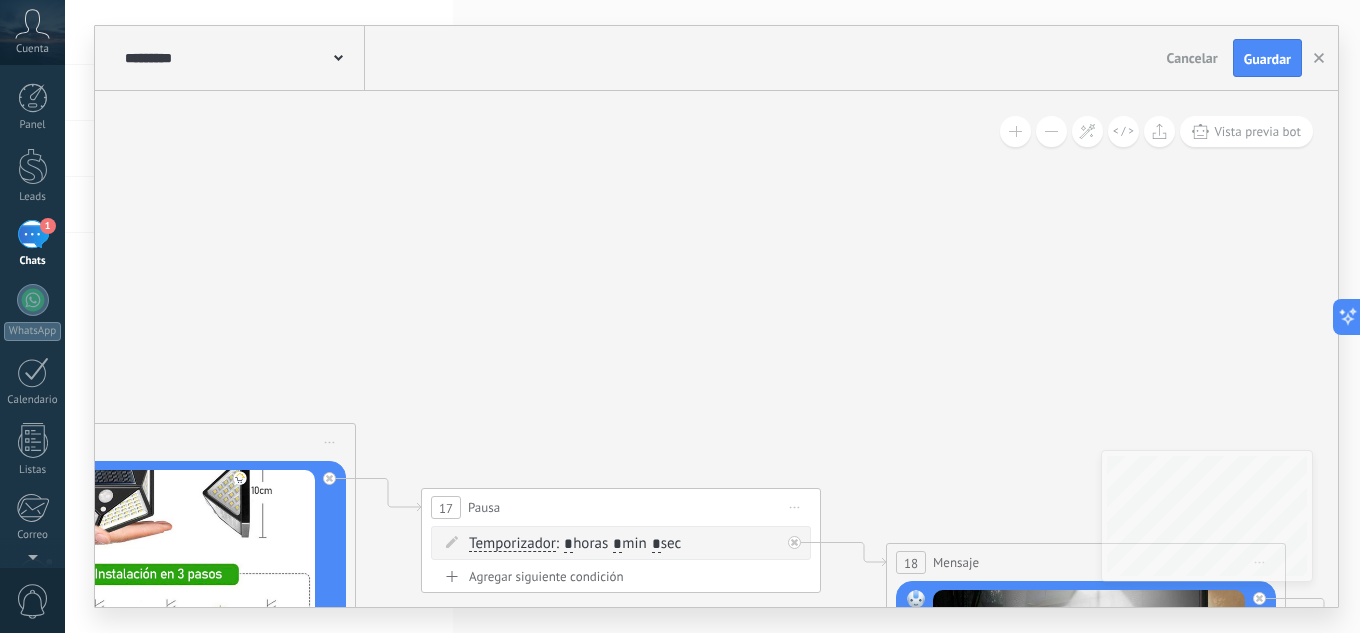 click 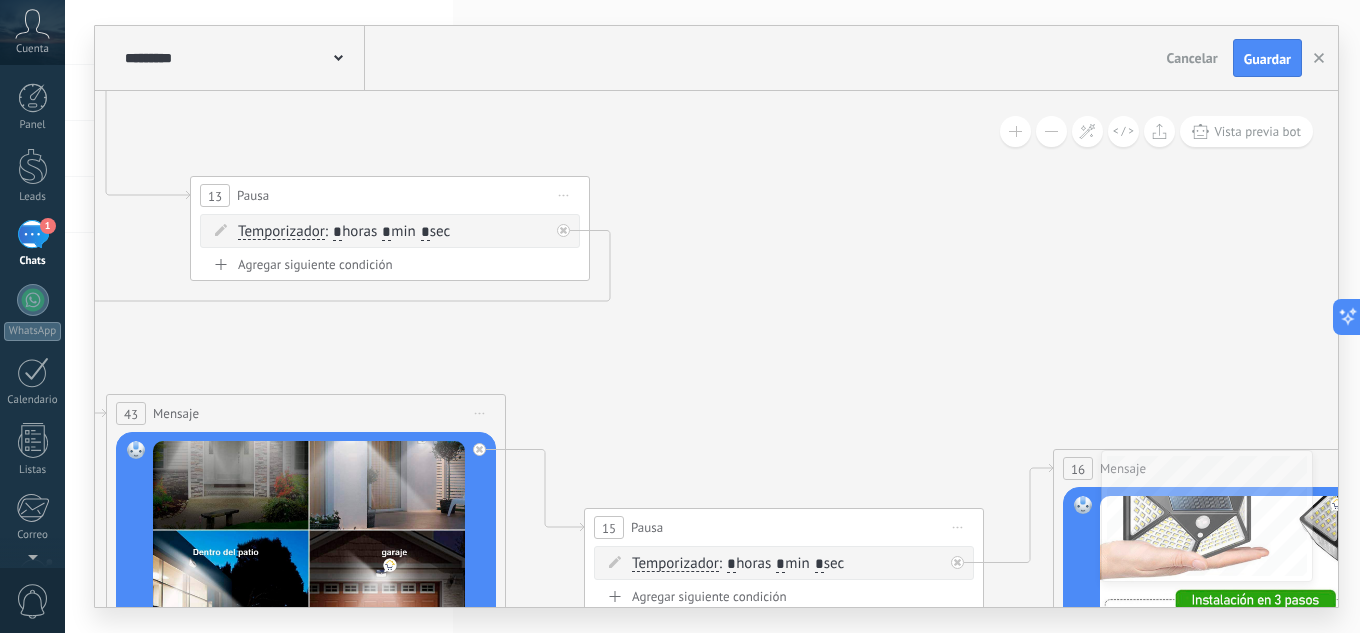 drag, startPoint x: 404, startPoint y: 348, endPoint x: 889, endPoint y: 173, distance: 515.60645 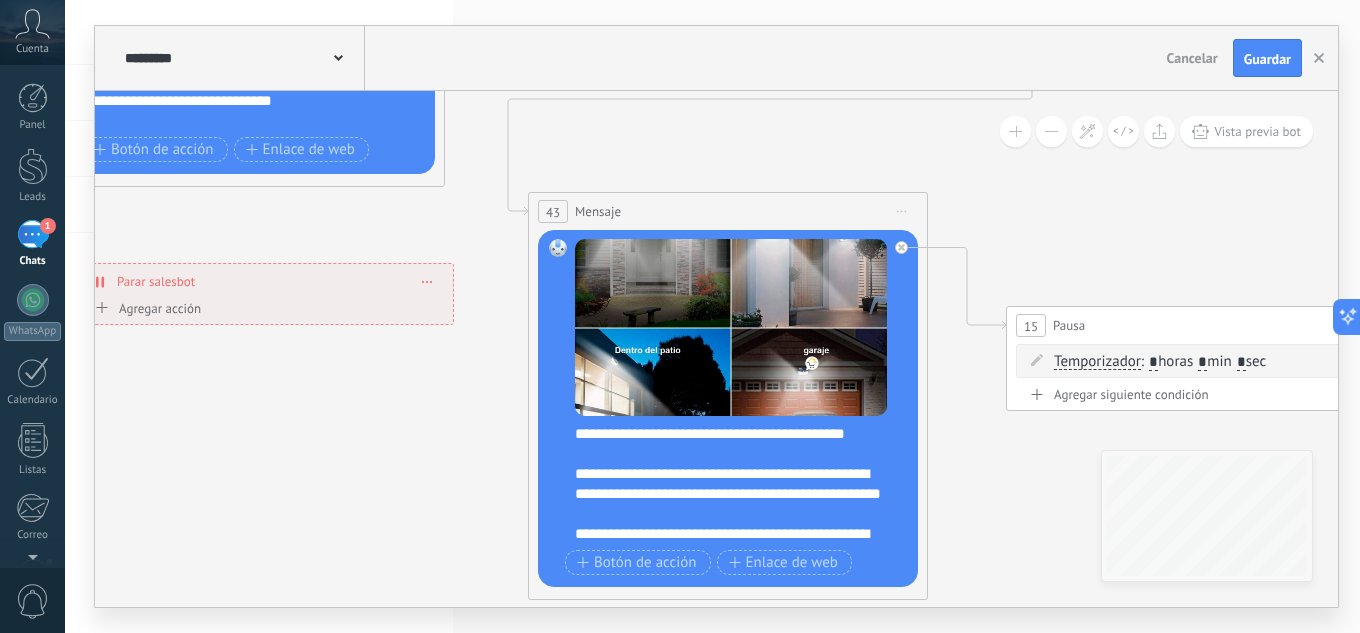 drag, startPoint x: 586, startPoint y: 465, endPoint x: 1014, endPoint y: 265, distance: 472.42355 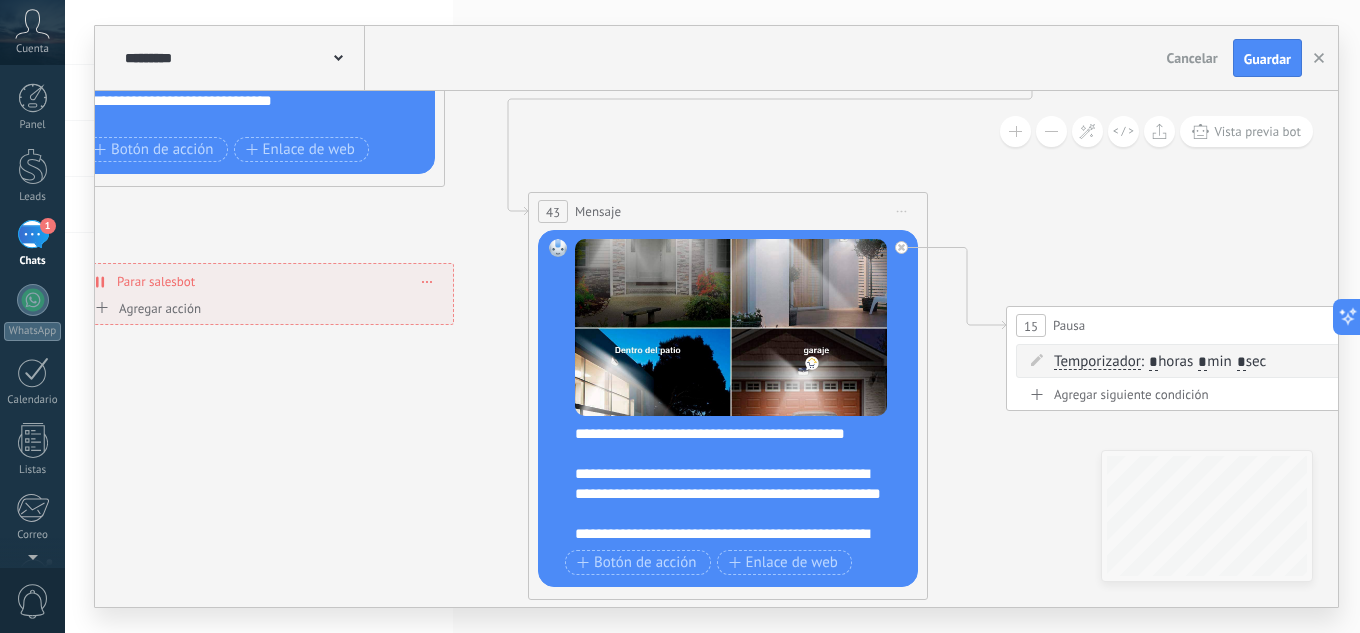click 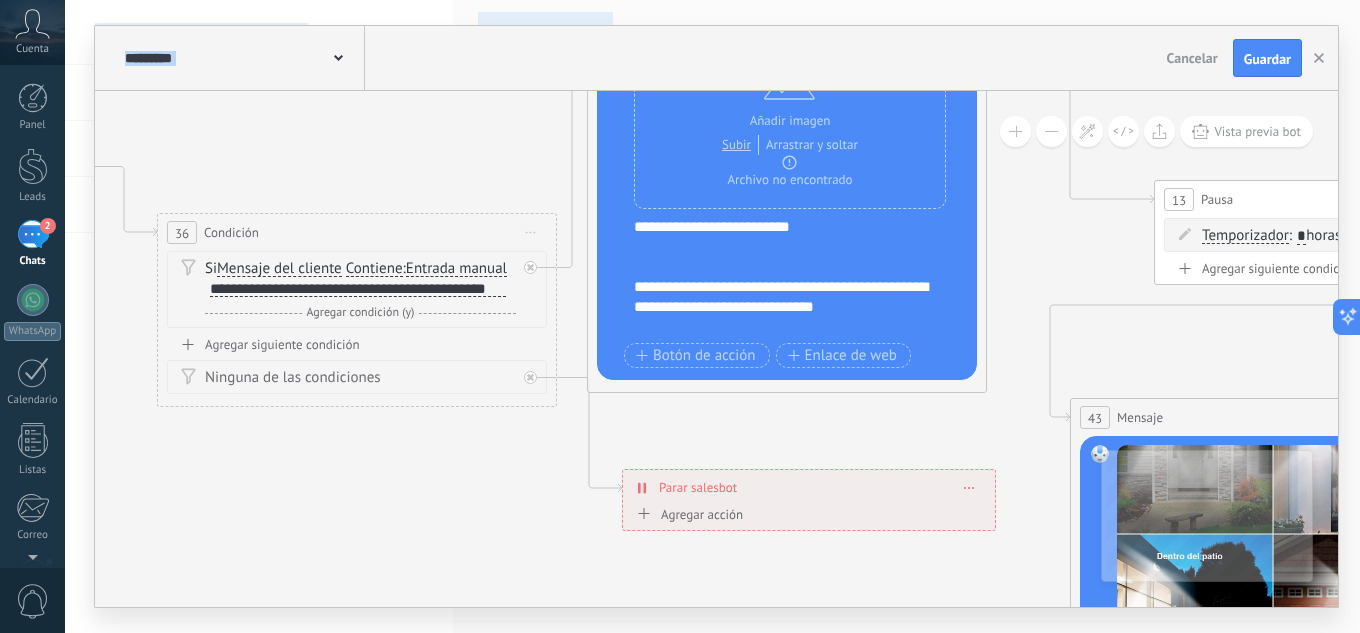 drag, startPoint x: 279, startPoint y: 458, endPoint x: 739, endPoint y: 680, distance: 510.76804 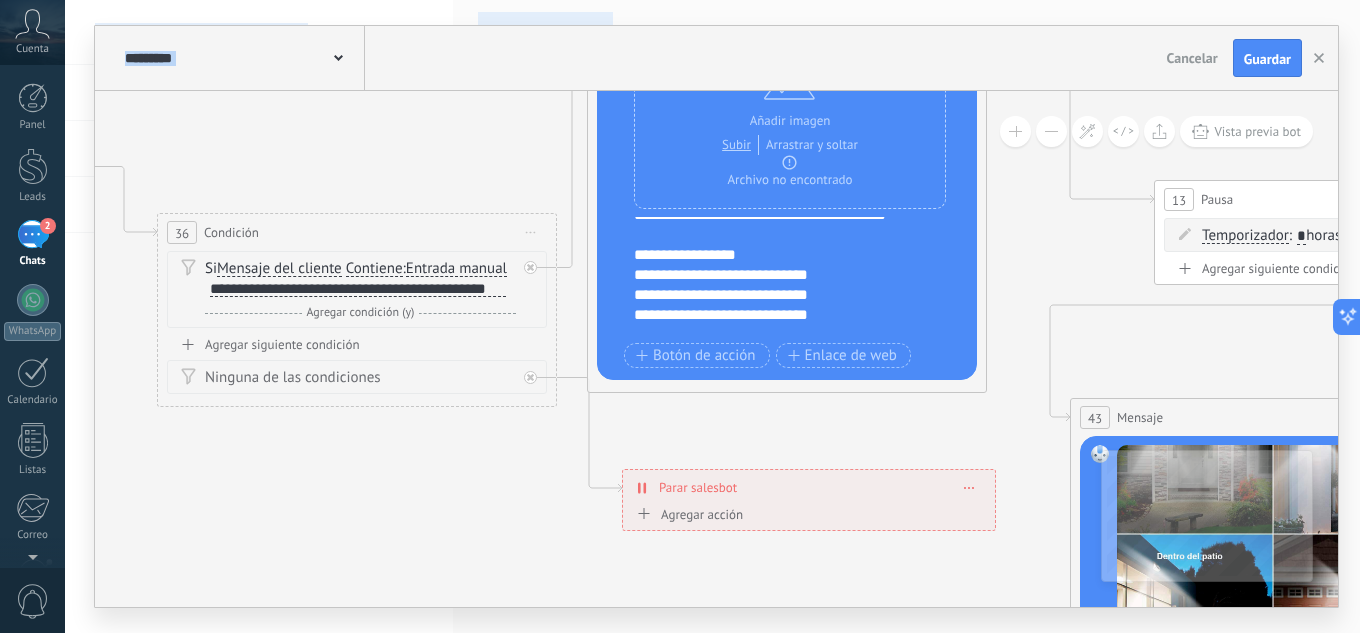 scroll, scrollTop: 380, scrollLeft: 0, axis: vertical 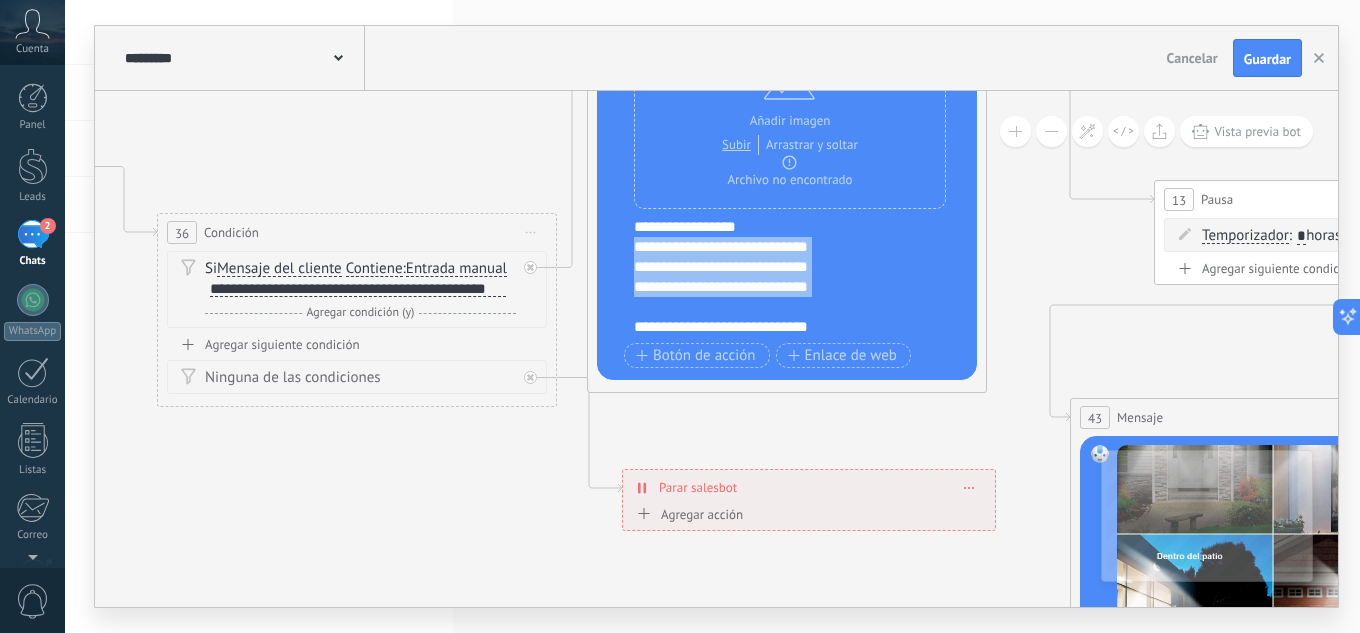 drag, startPoint x: 852, startPoint y: 298, endPoint x: 626, endPoint y: 238, distance: 233.829 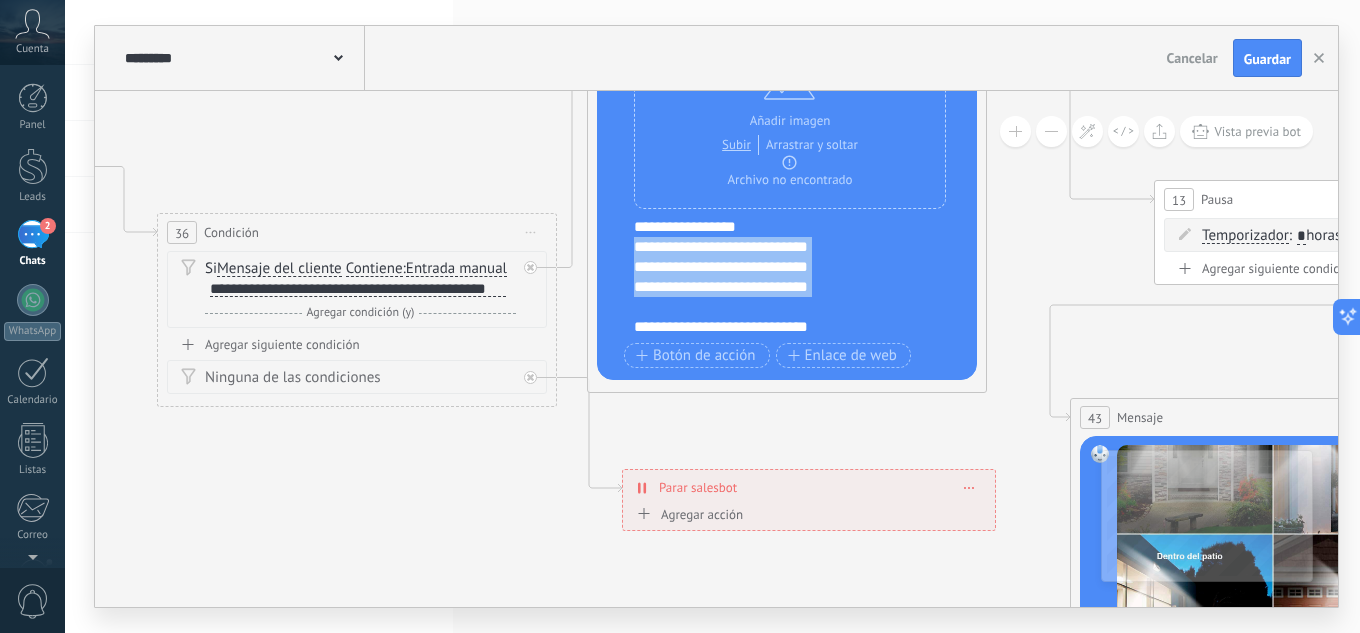 copy on "**********" 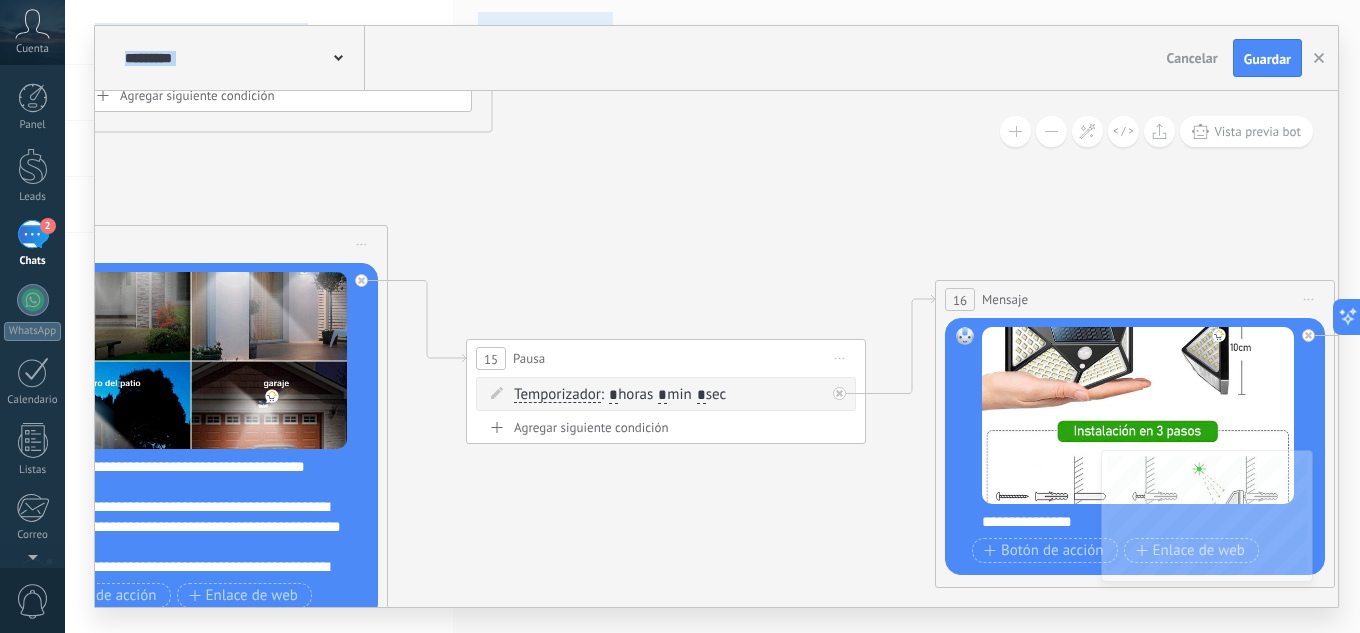 drag, startPoint x: 1082, startPoint y: 235, endPoint x: 0, endPoint y: -29, distance: 1113.7415 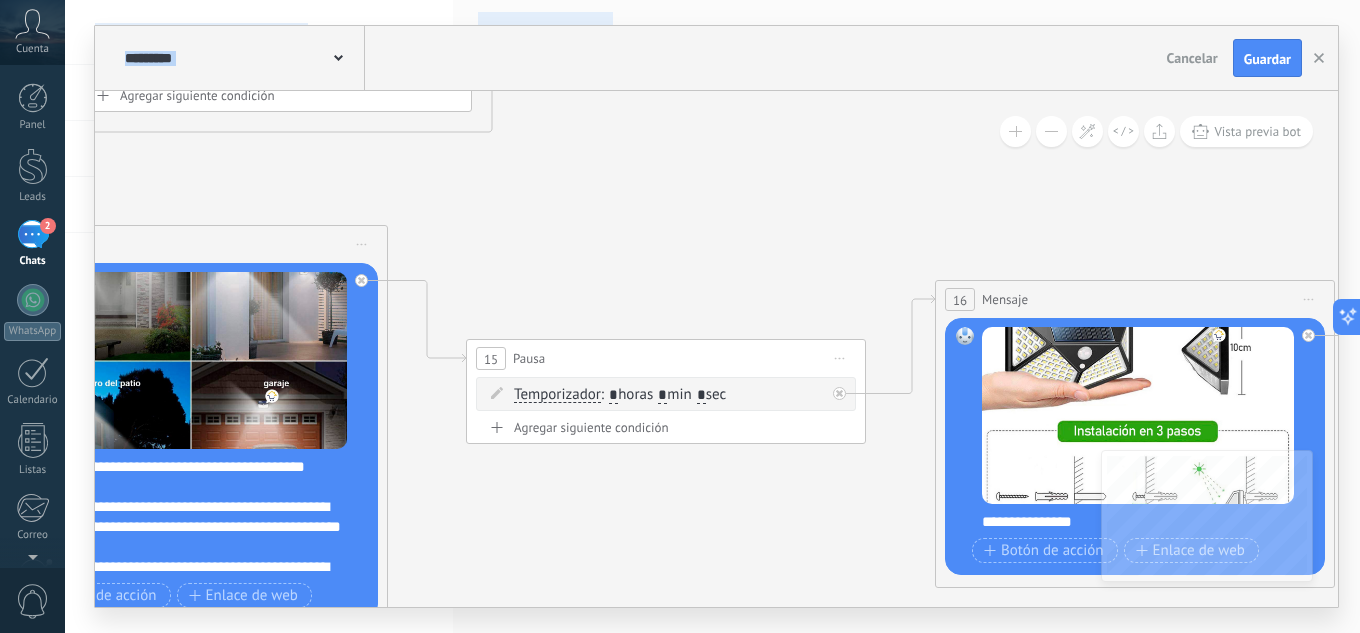 click on ".abccls-1,.abccls-2{fill-rule:evenodd}.abccls-2{fill:#fff} .abfcls-1{fill:none}.abfcls-2{fill:#fff} .abncls-1{isolation:isolate}.abncls-2{opacity:.06}.abncls-2,.abncls-3,.abncls-6{mix-blend-mode:multiply}.abncls-3{opacity:.15}.abncls-4,.abncls-8{fill:#fff}.abncls-5{fill:url(#abnlinear-gradient)}.abncls-6{opacity:.04}.abncls-7{fill:url(#abnlinear-gradient-2)}.abncls-8{fill-rule:evenodd} .abqst0{fill:#ffa200} .abwcls-1{fill:#252525} .cls-1{isolation:isolate} .acicls-1{fill:none} .aclcls-1{fill:#232323} .acnst0{display:none} .addcls-1,.addcls-2{fill:none;stroke-miterlimit:10}.addcls-1{stroke:#dfe0e5}.addcls-2{stroke:#a1a7ab} .adecls-1,.adecls-2{fill:none;stroke-miterlimit:10}.adecls-1{stroke:#dfe0e5}.adecls-2{stroke:#a1a7ab} .adqcls-1{fill:#8591a5;fill-rule:evenodd} .aeccls-1{fill:#5c9f37} .aeecls-1{fill:#f86161} .aejcls-1{fill:#8591a5;fill-rule:evenodd} .aekcls-1{fill-rule:evenodd} .aelcls-1{fill-rule:evenodd;fill:currentColor} .aemcls-1{fill-rule:evenodd;fill:currentColor} .aercls-2{fill:#24bc8c}" at bounding box center [680, 316] 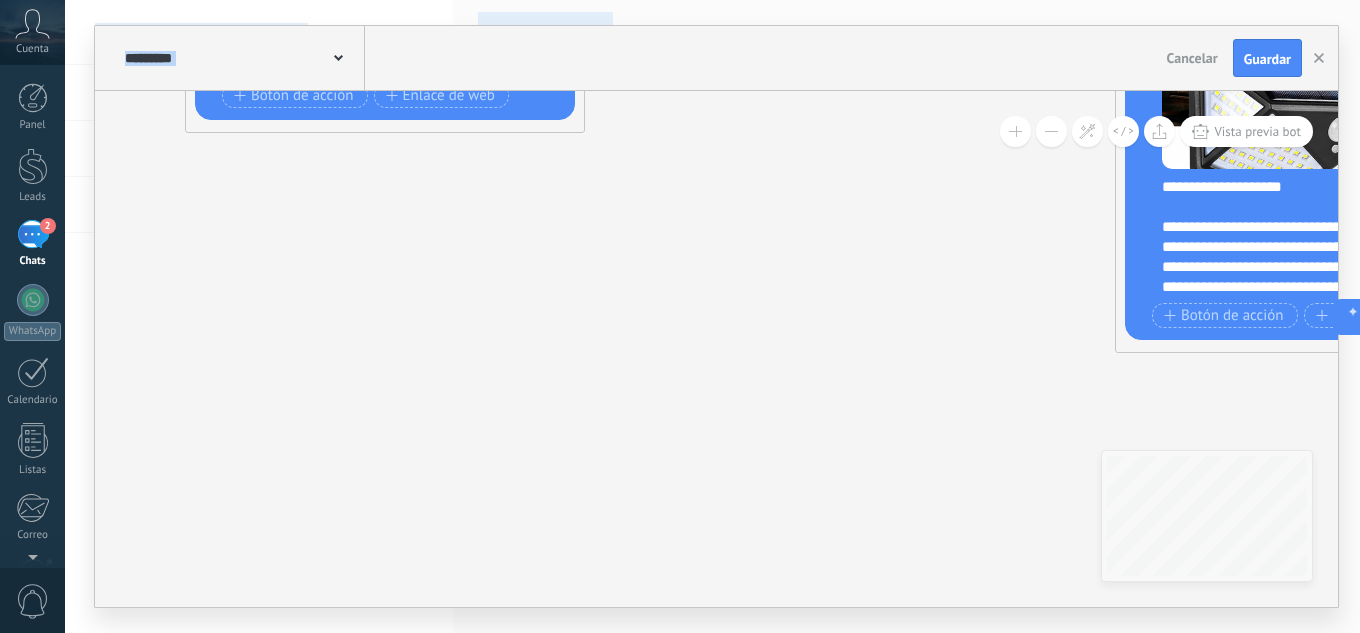 drag, startPoint x: 528, startPoint y: 366, endPoint x: 0, endPoint y: 68, distance: 606.29034 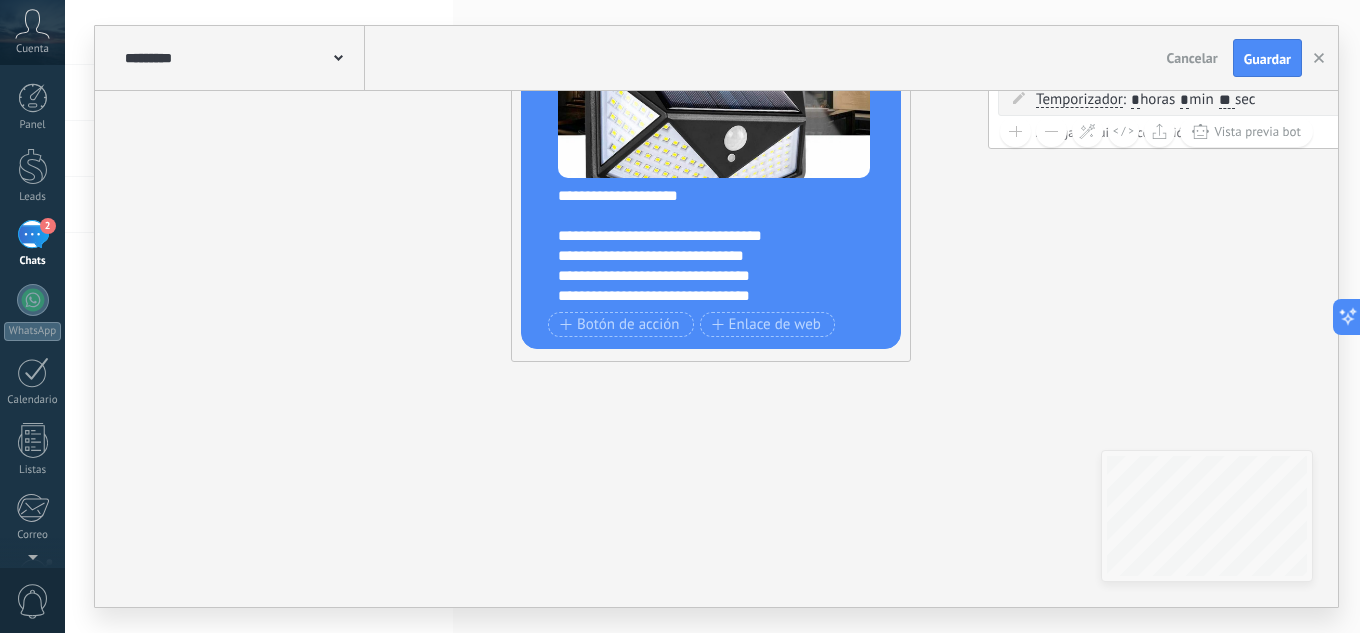 drag, startPoint x: 1057, startPoint y: 371, endPoint x: 524, endPoint y: 378, distance: 533.04596 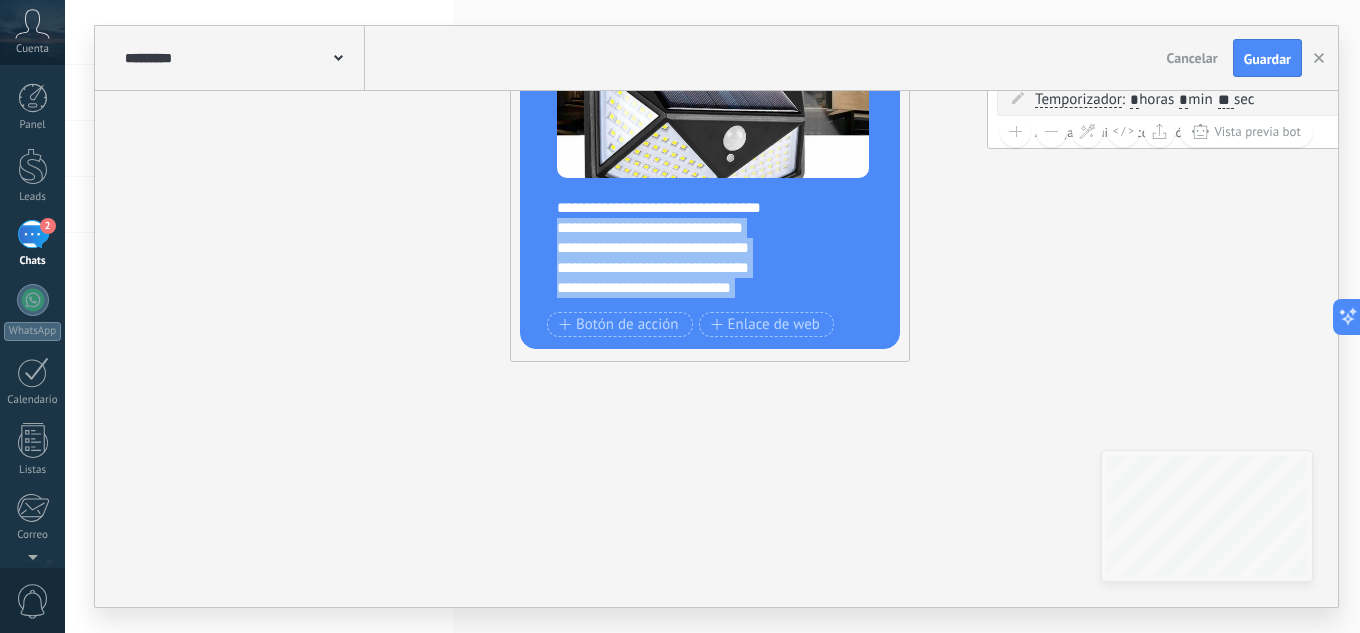 scroll, scrollTop: 60, scrollLeft: 0, axis: vertical 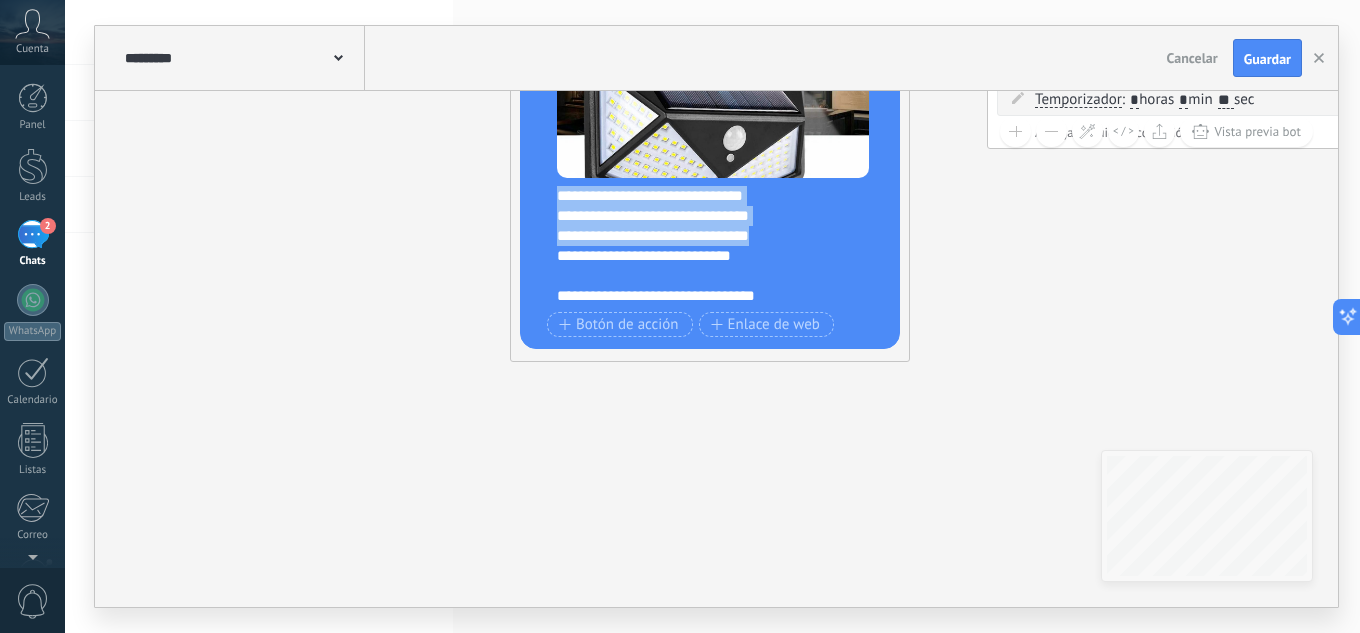 drag, startPoint x: 558, startPoint y: 260, endPoint x: 799, endPoint y: 241, distance: 241.7478 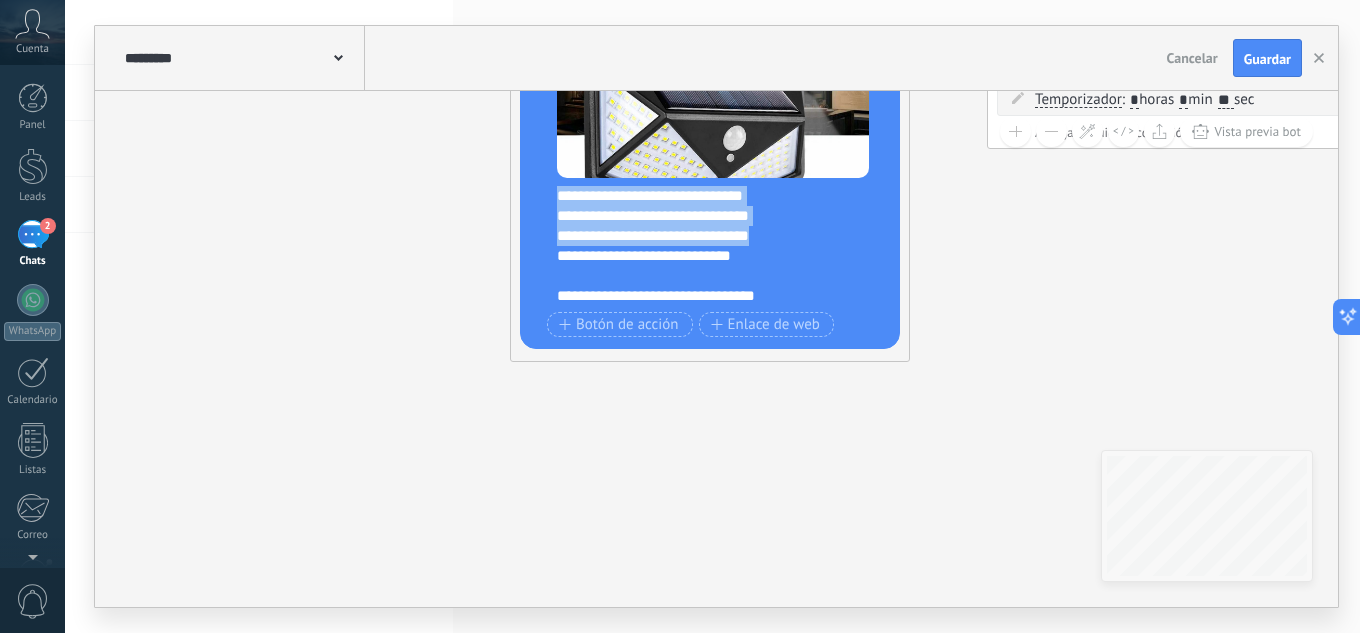 paste 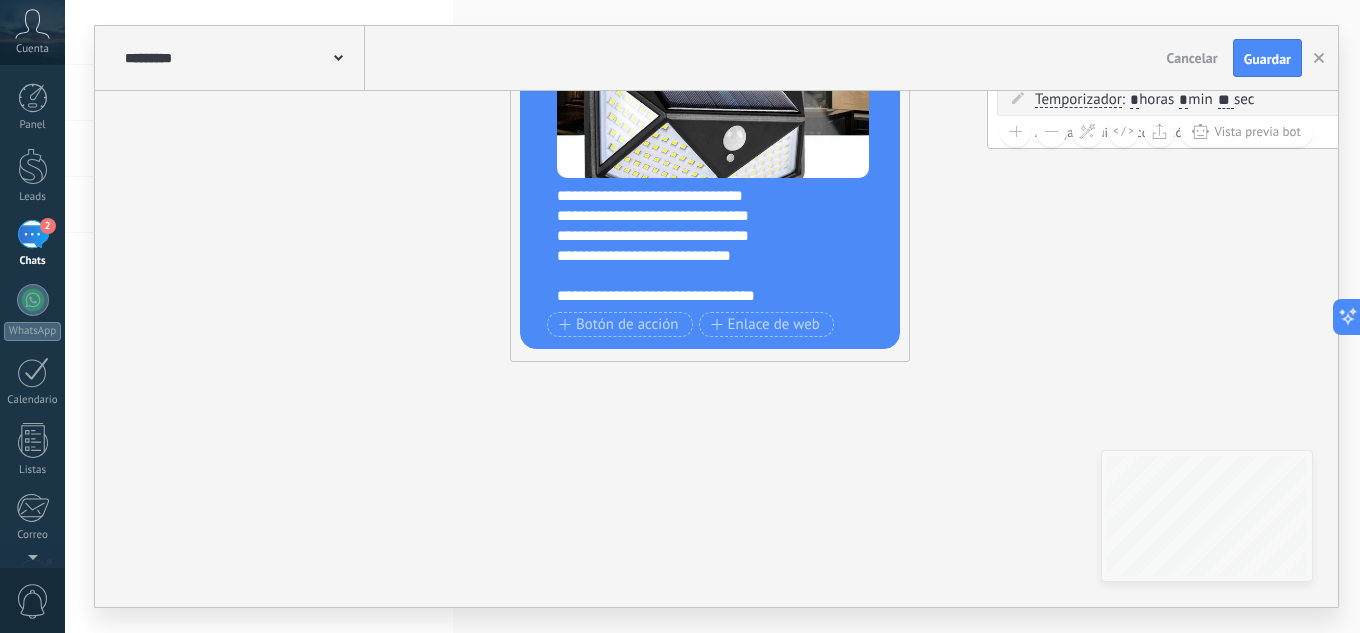 scroll, scrollTop: 20, scrollLeft: 0, axis: vertical 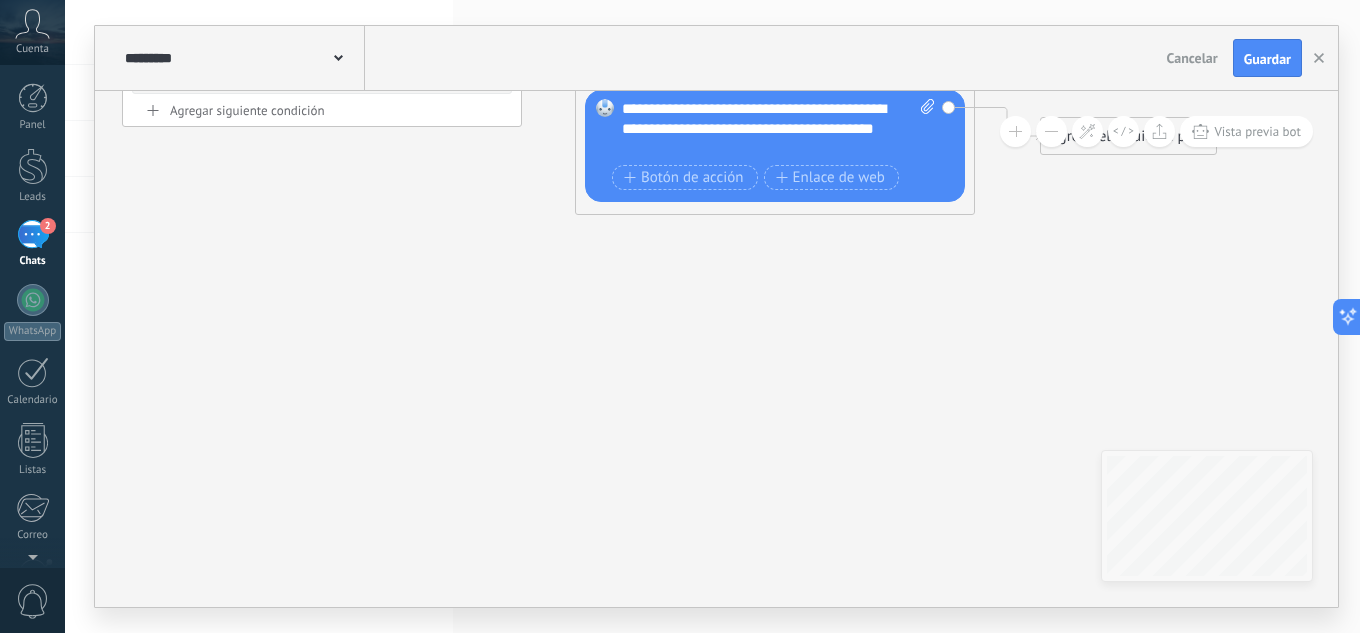 drag, startPoint x: 1054, startPoint y: 412, endPoint x: 229, endPoint y: 460, distance: 826.3952 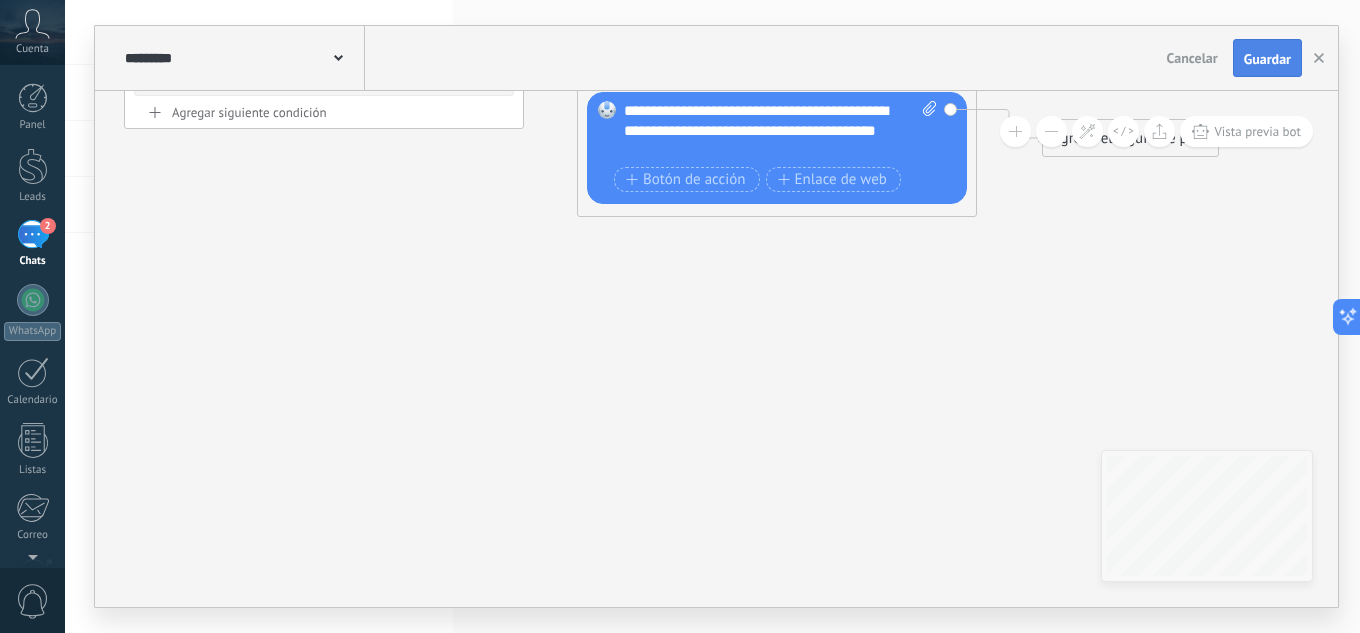 click on "Guardar" at bounding box center [1267, 59] 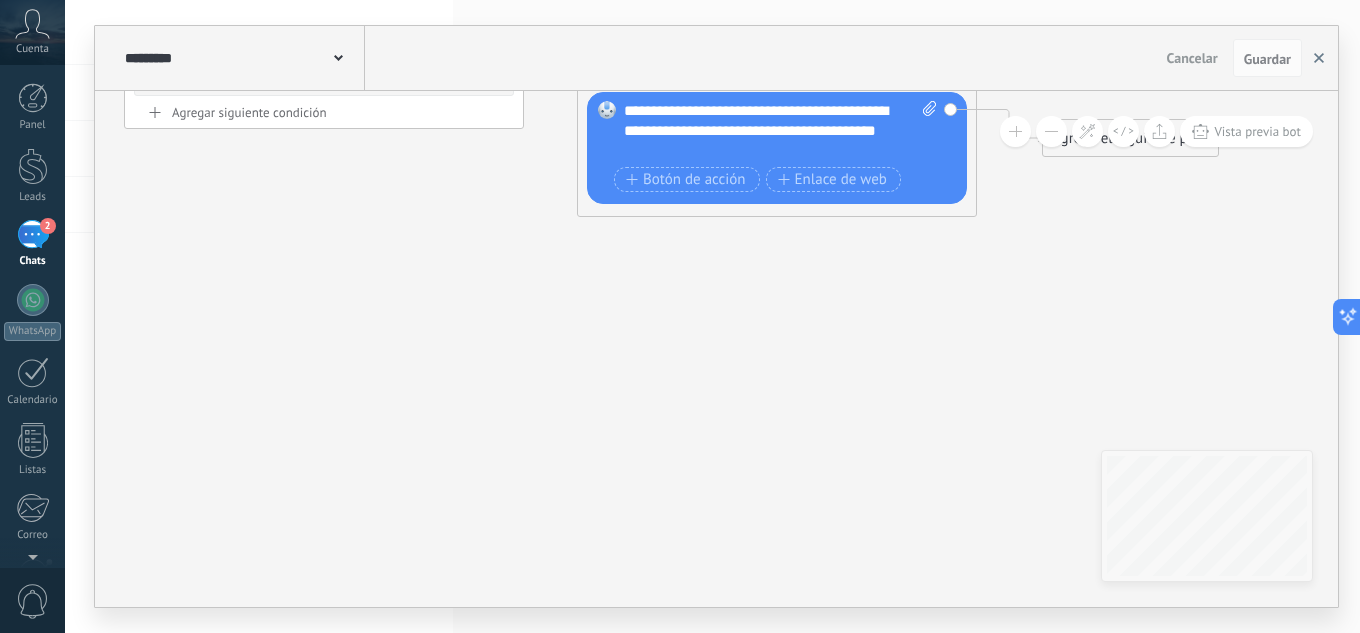 click at bounding box center [1319, 58] 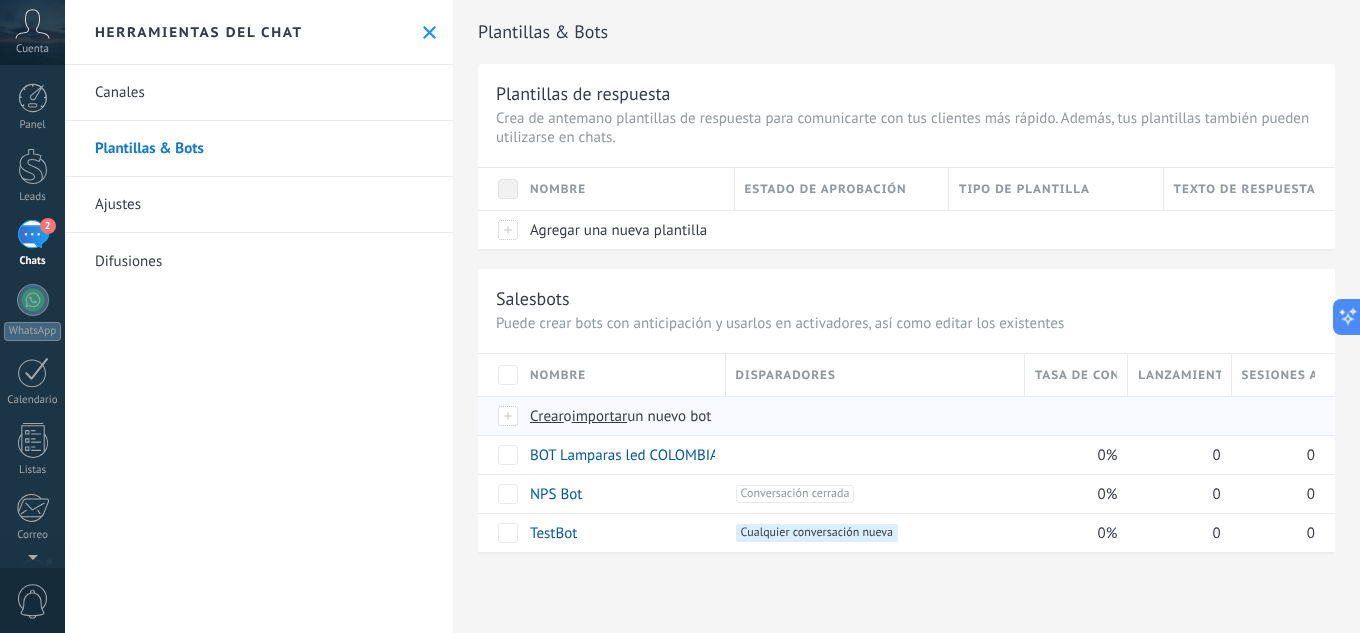 click on "importar" at bounding box center [600, 416] 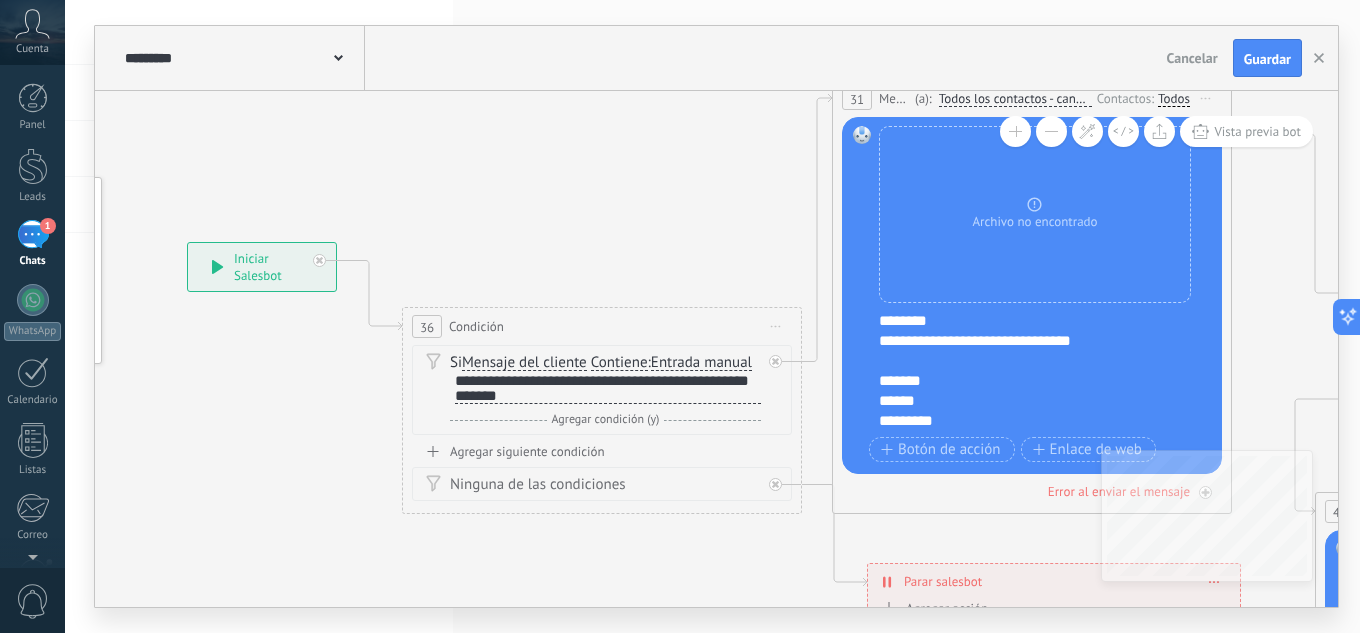 drag, startPoint x: 1015, startPoint y: 327, endPoint x: 659, endPoint y: 255, distance: 363.20792 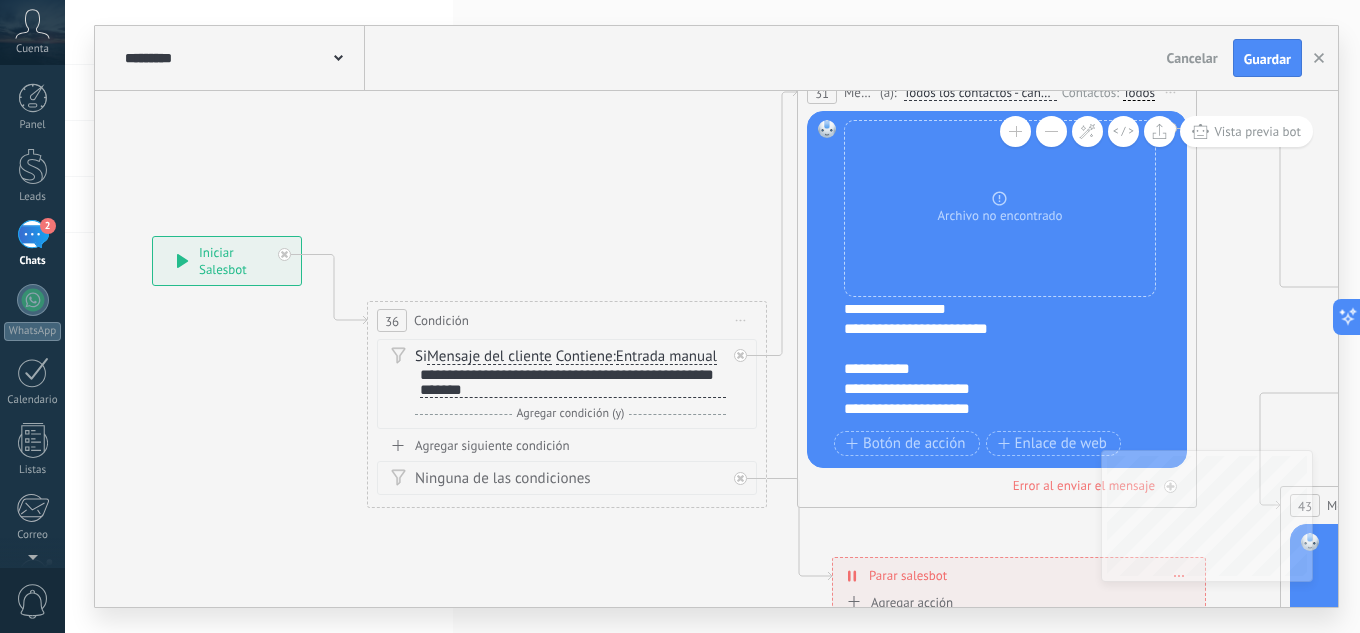 scroll, scrollTop: 420, scrollLeft: 0, axis: vertical 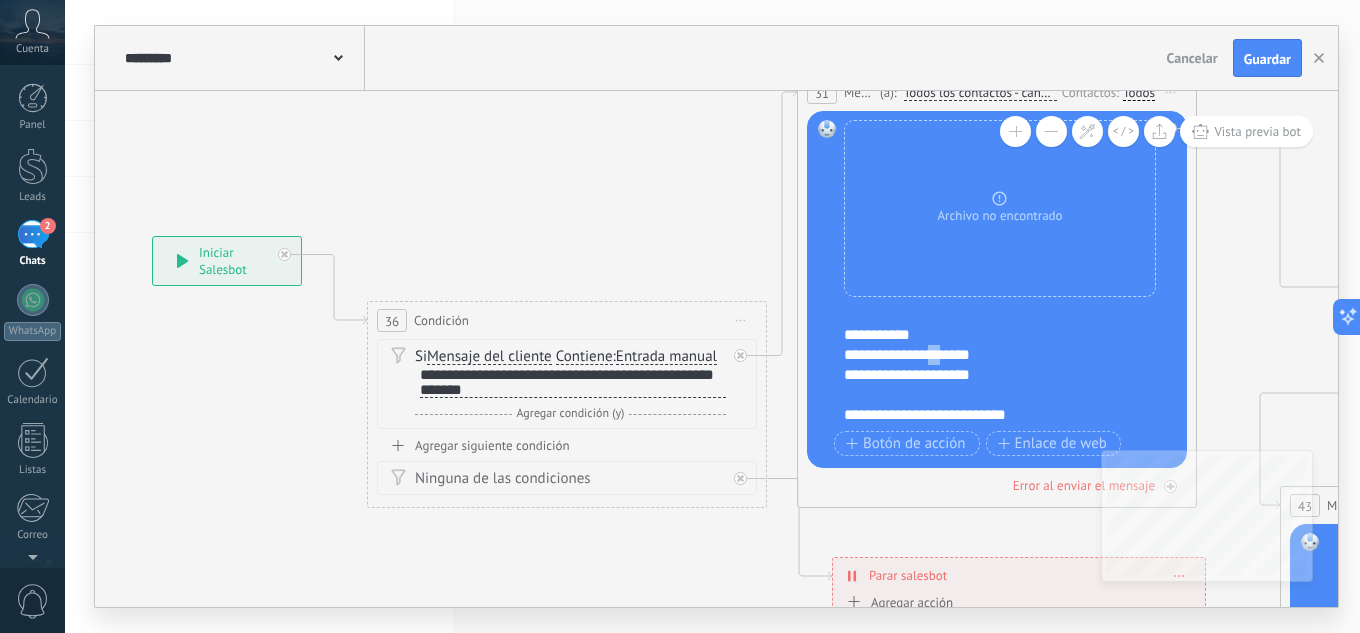 drag, startPoint x: 941, startPoint y: 356, endPoint x: 928, endPoint y: 353, distance: 13.341664 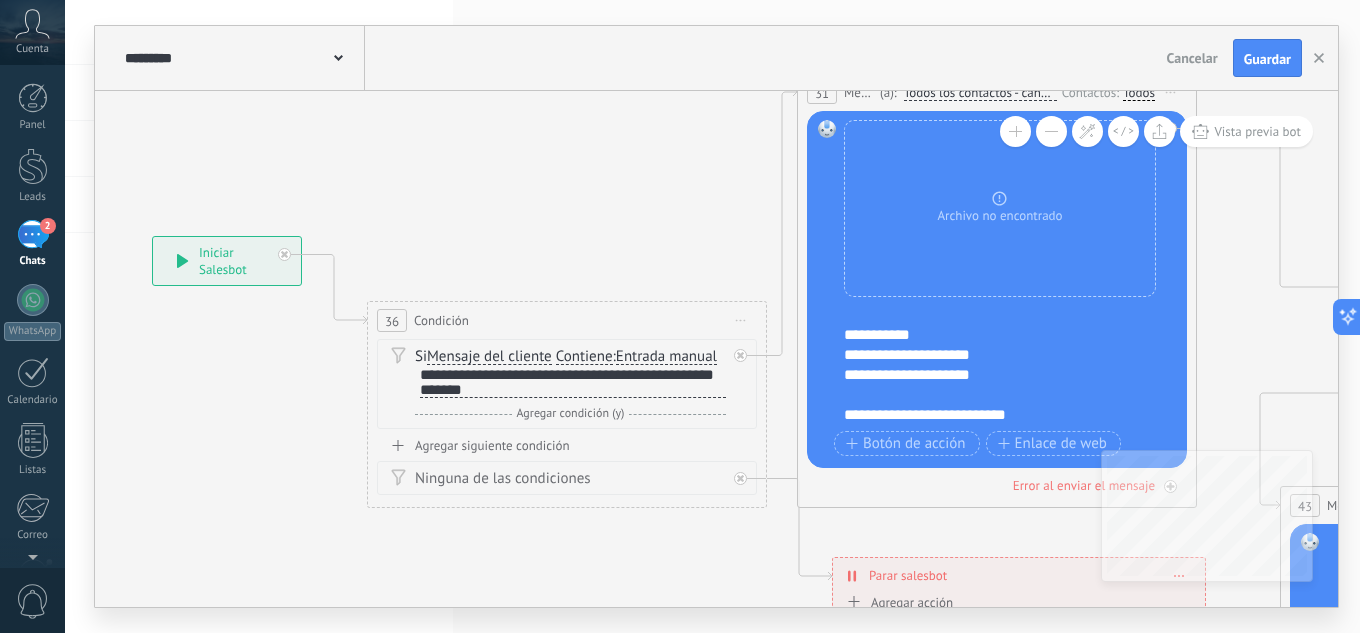 click on "**********" at bounding box center [1010, 365] 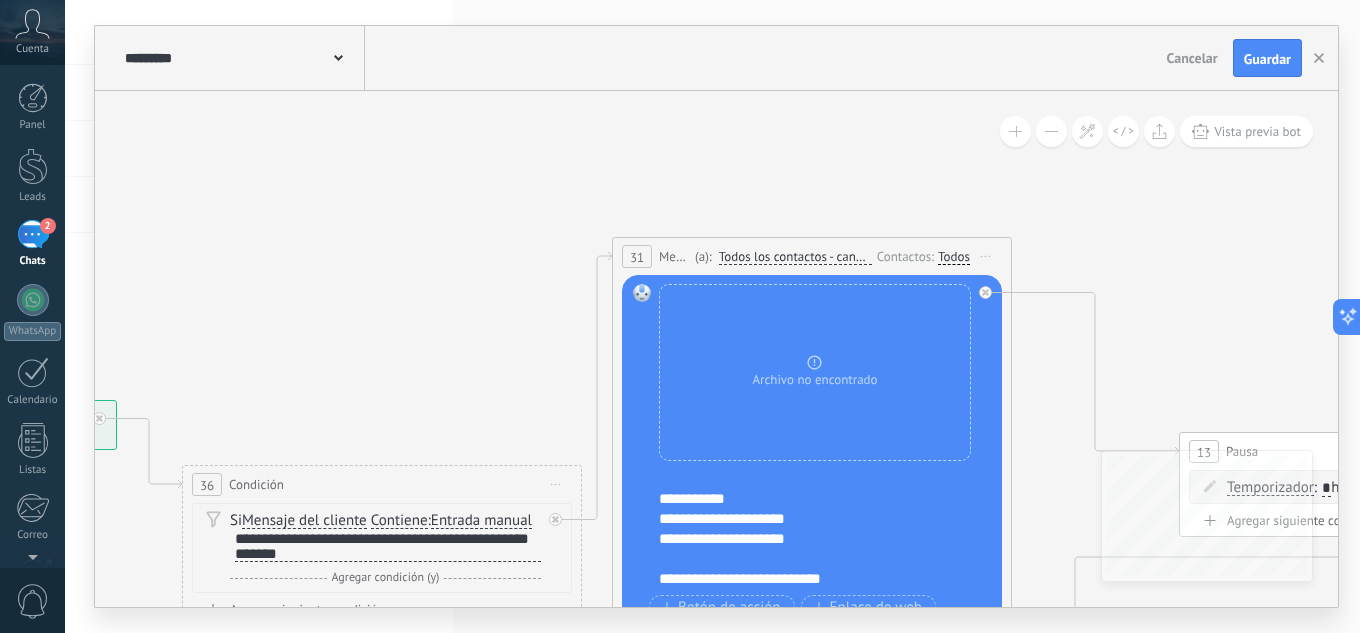 drag, startPoint x: 1219, startPoint y: 339, endPoint x: 1034, endPoint y: 502, distance: 246.56439 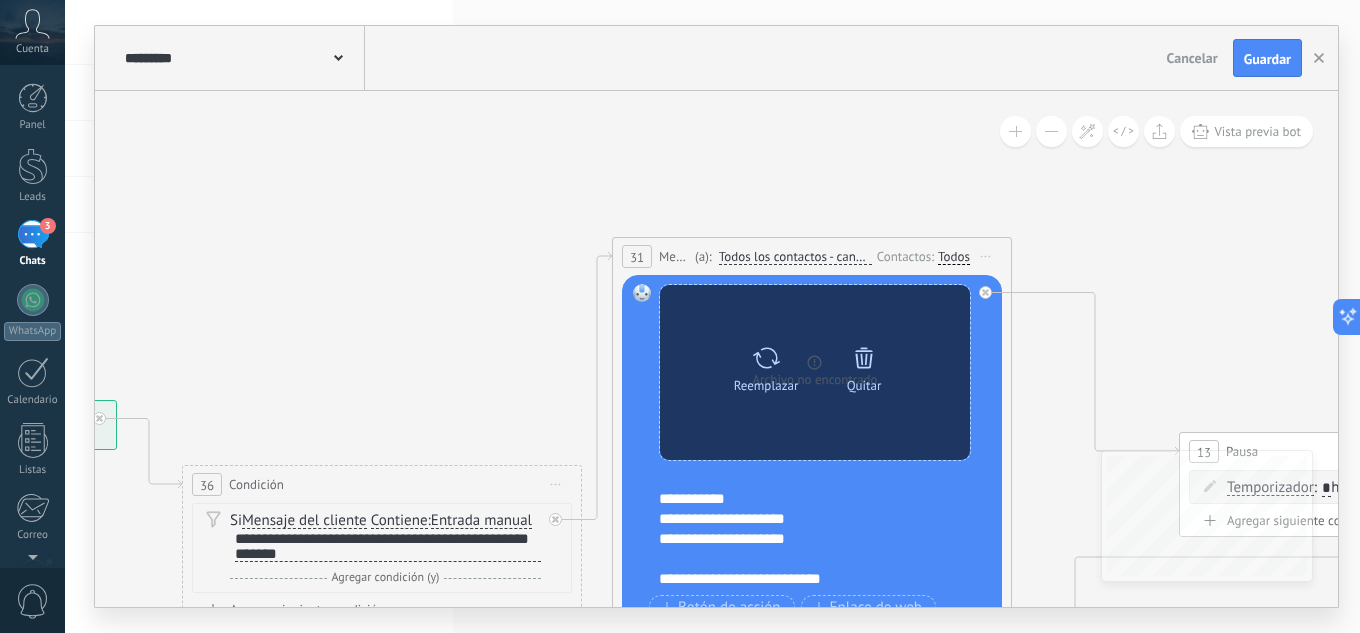 click 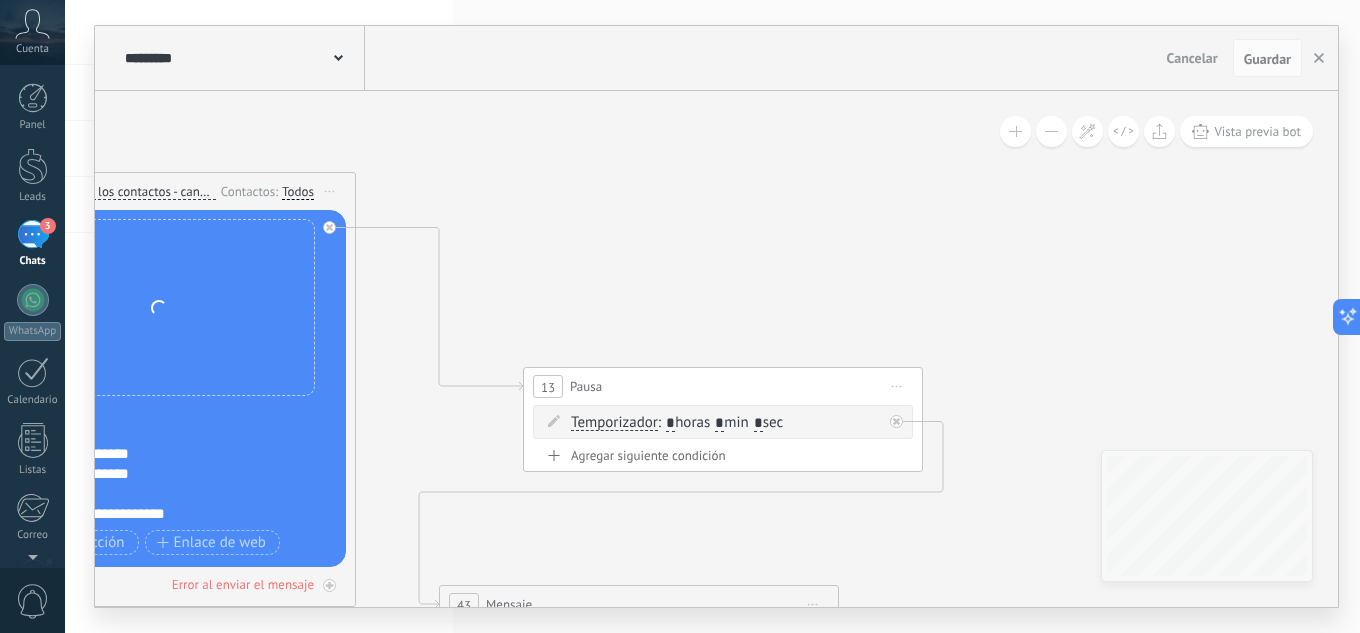 drag, startPoint x: 1223, startPoint y: 224, endPoint x: 464, endPoint y: 66, distance: 775.27094 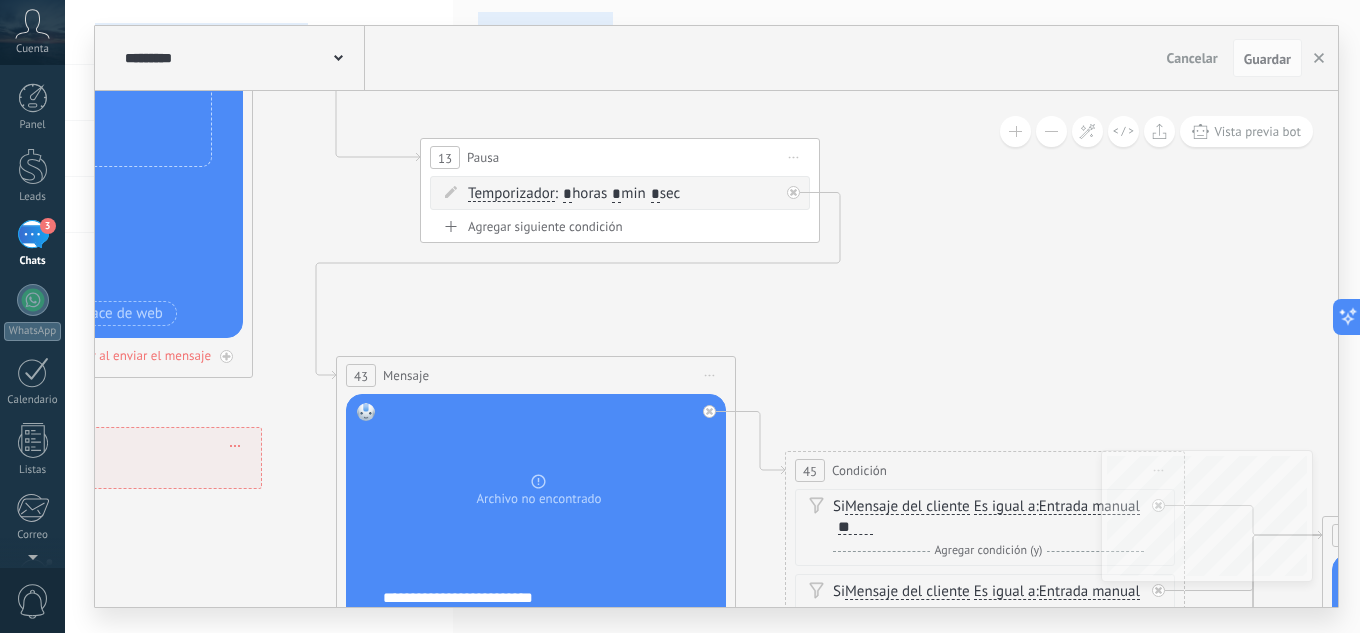 drag, startPoint x: 747, startPoint y: 199, endPoint x: 715, endPoint y: -56, distance: 257 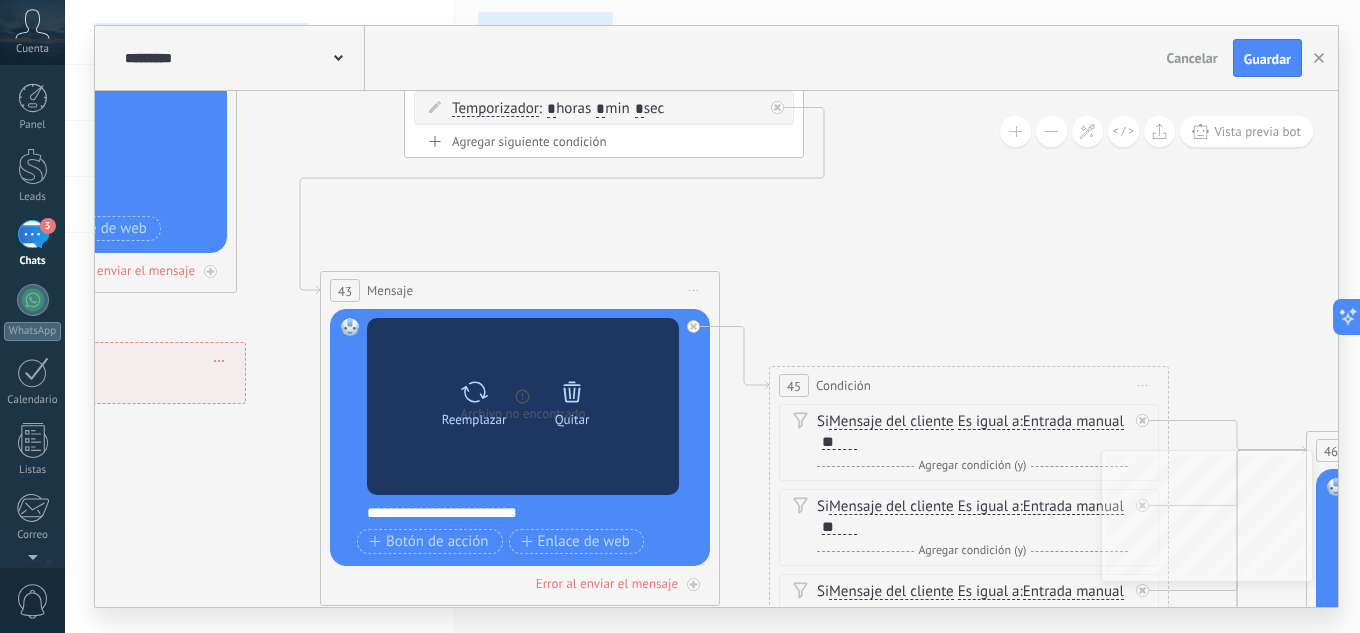 click at bounding box center [474, 392] 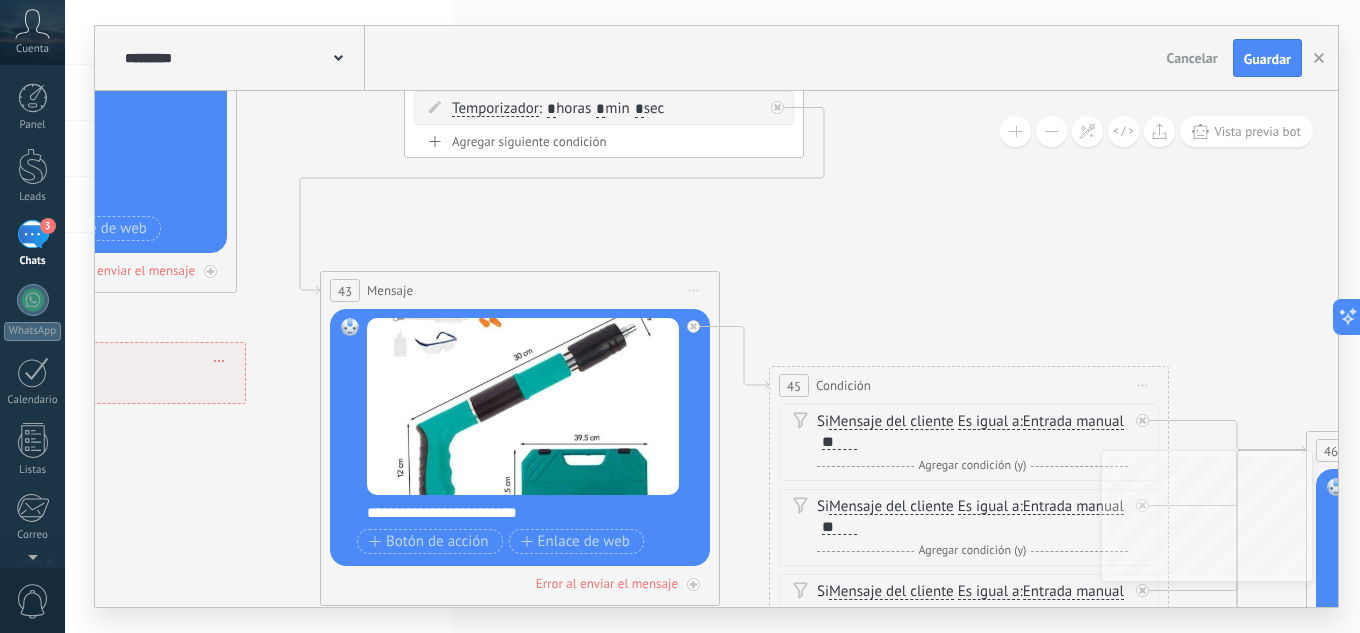 click on "**********" at bounding box center (533, 513) 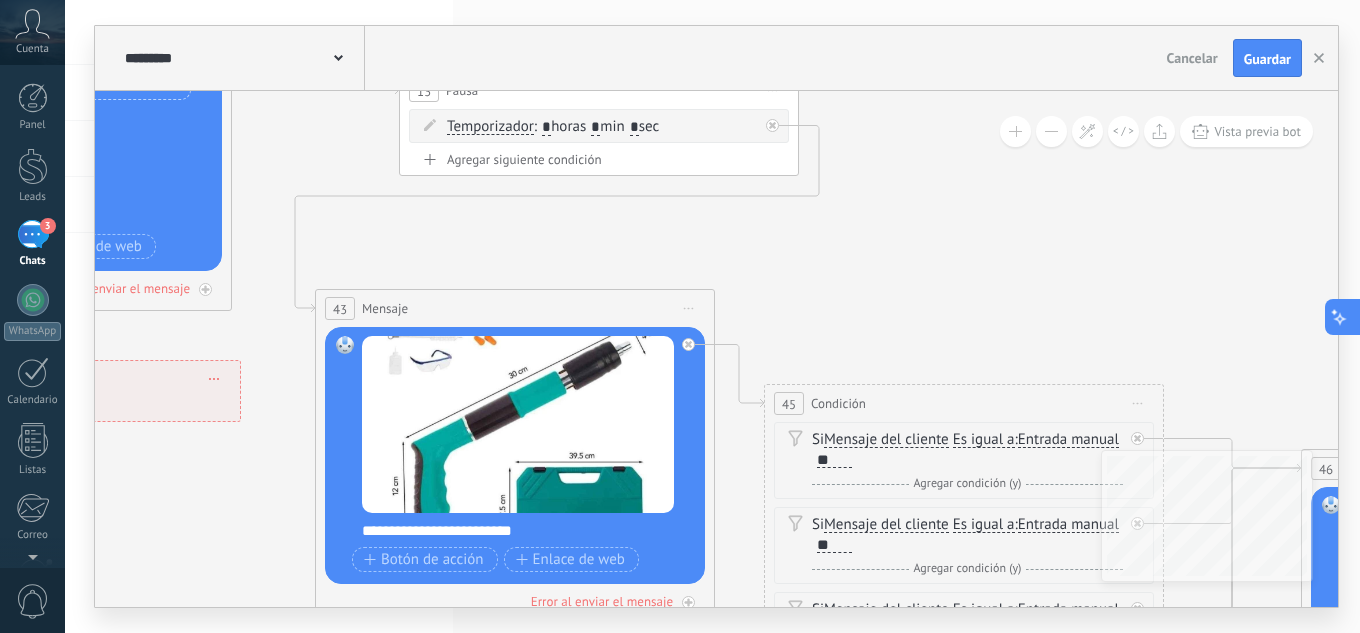 drag, startPoint x: 1176, startPoint y: 270, endPoint x: 1352, endPoint y: 309, distance: 180.26924 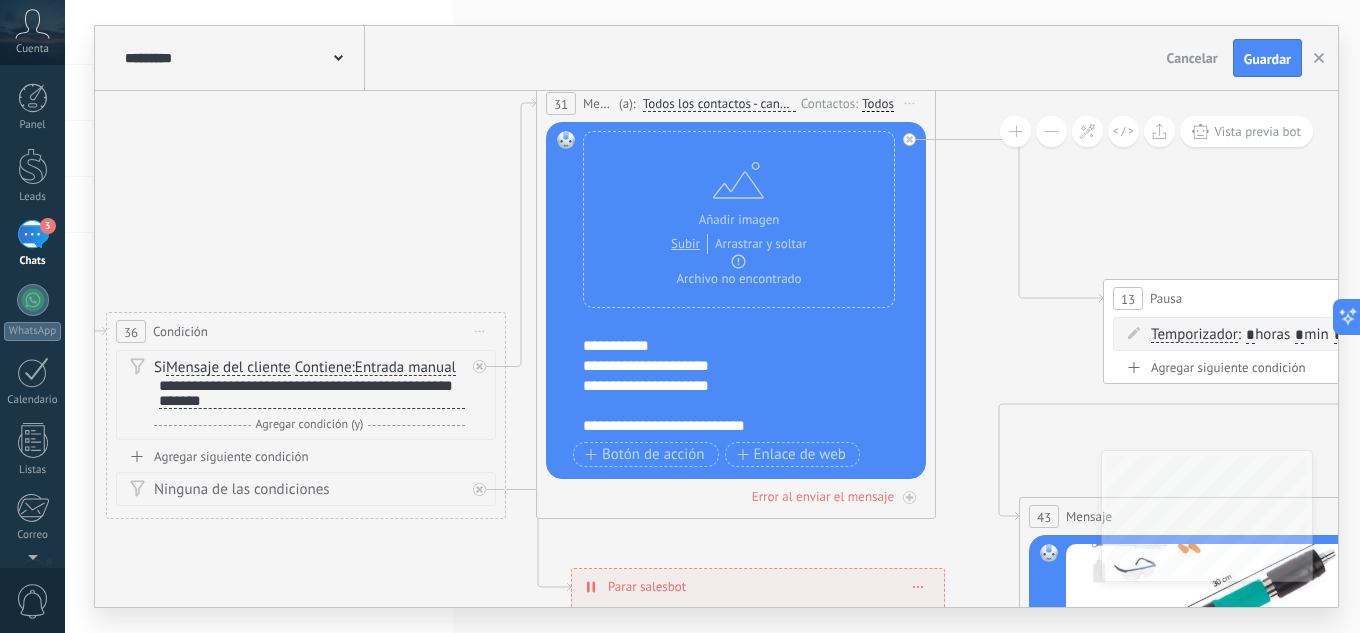 drag, startPoint x: 434, startPoint y: 275, endPoint x: 1090, endPoint y: 545, distance: 709.3913 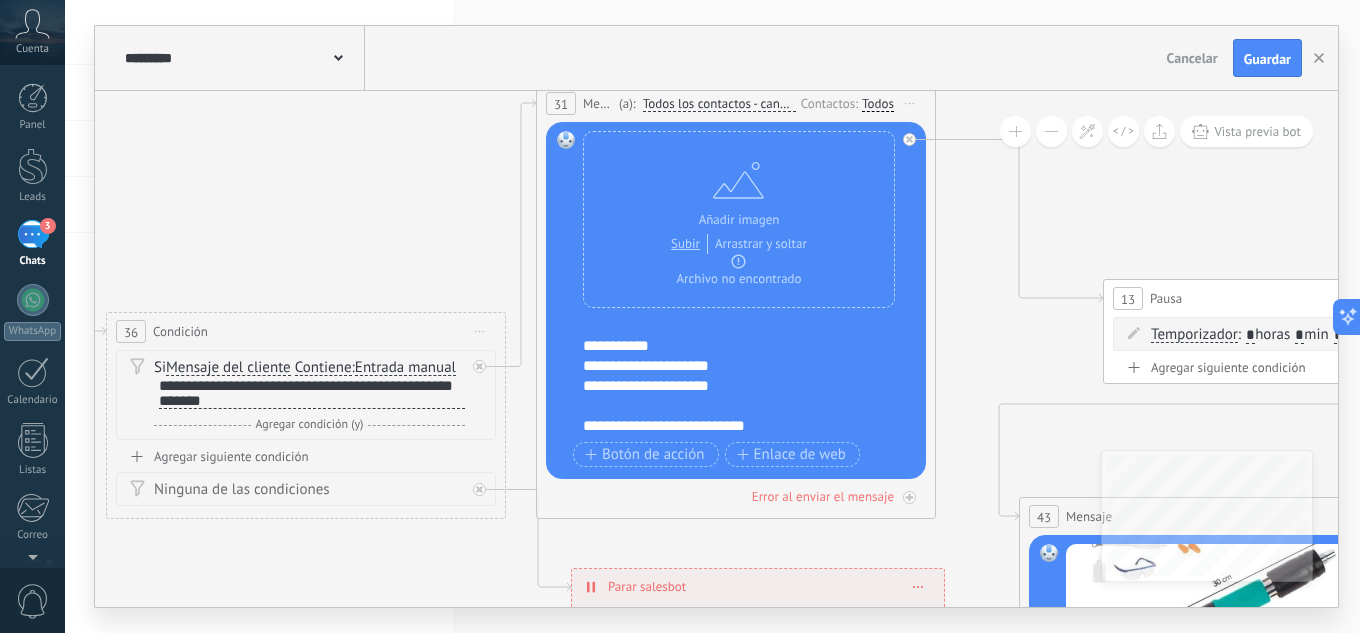 click 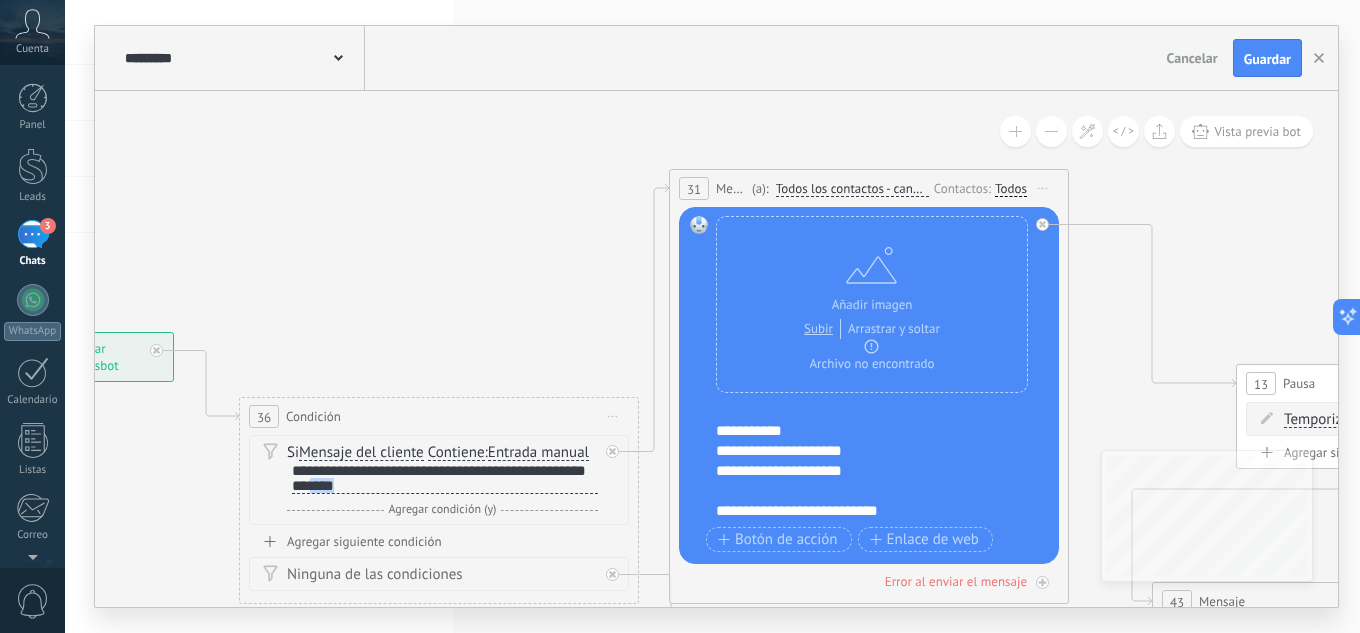 scroll, scrollTop: 0, scrollLeft: 0, axis: both 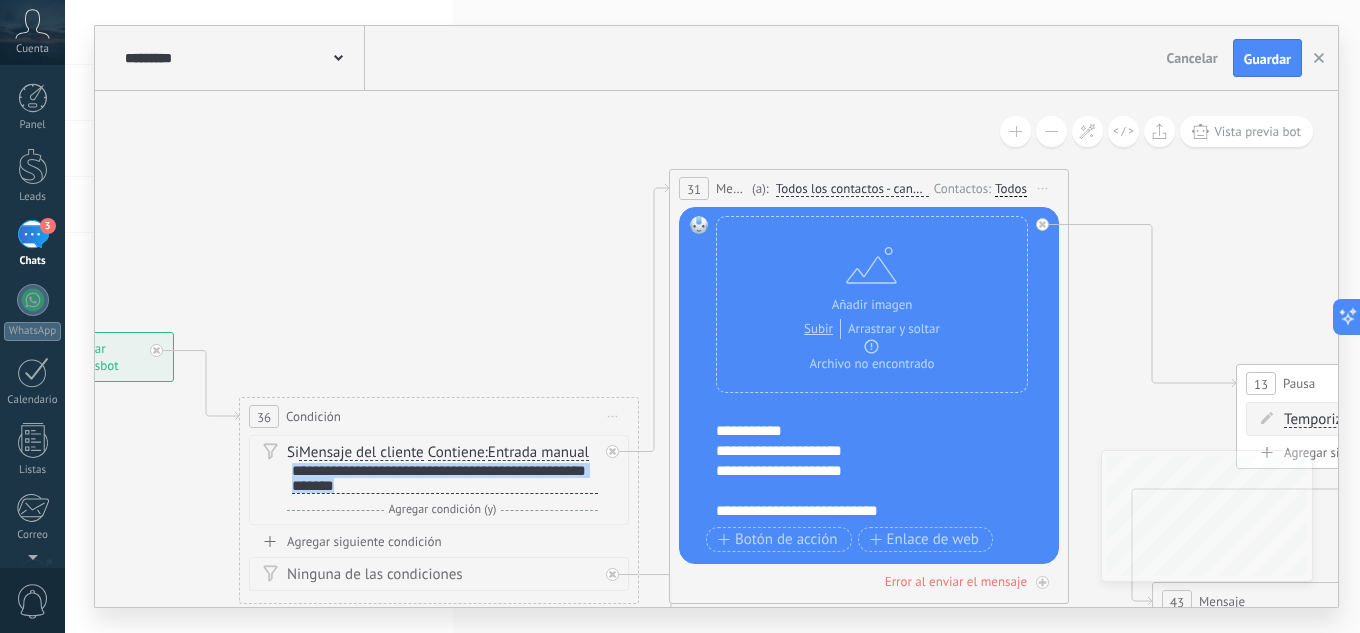 drag, startPoint x: 374, startPoint y: 487, endPoint x: 289, endPoint y: 470, distance: 86.683334 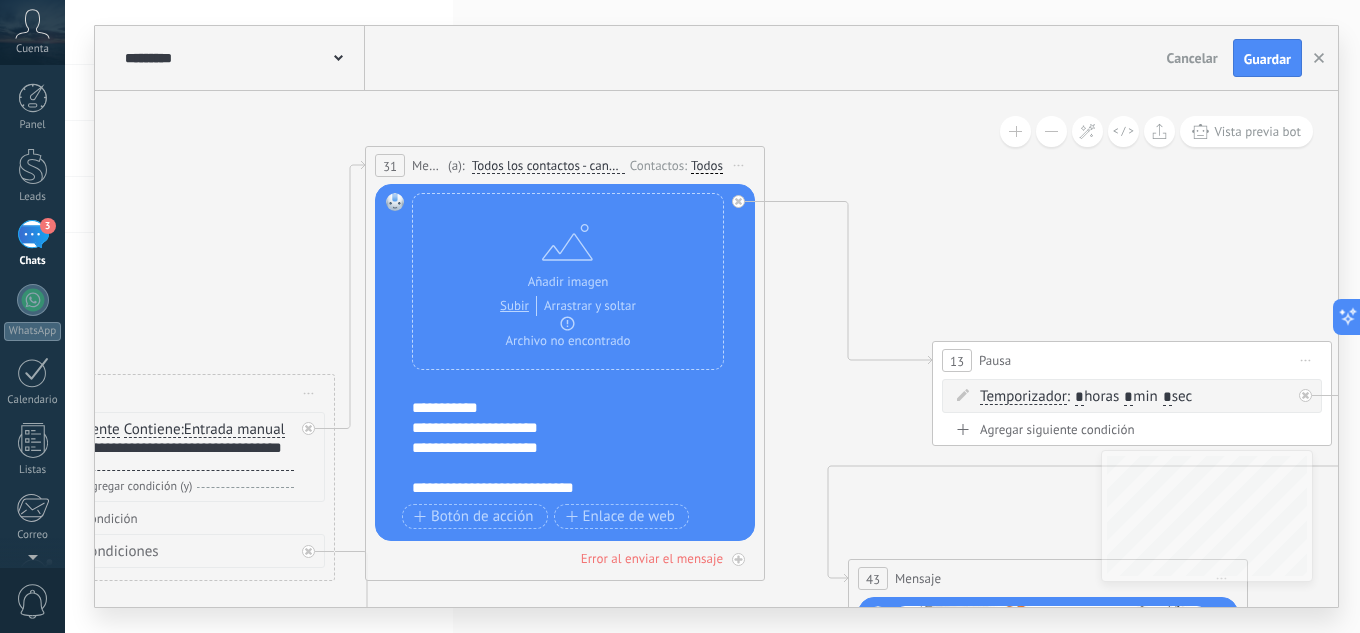 drag, startPoint x: 515, startPoint y: 343, endPoint x: 169, endPoint y: 225, distance: 365.56805 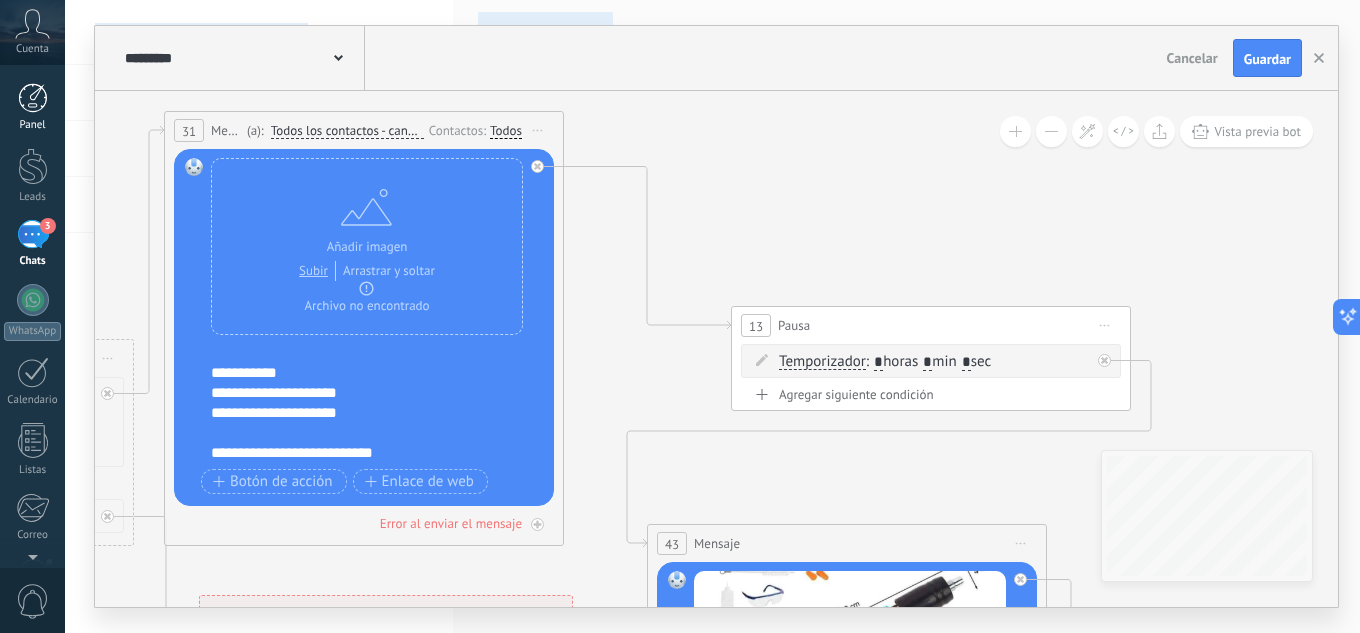 drag, startPoint x: 952, startPoint y: 282, endPoint x: 0, endPoint y: 87, distance: 971.7659 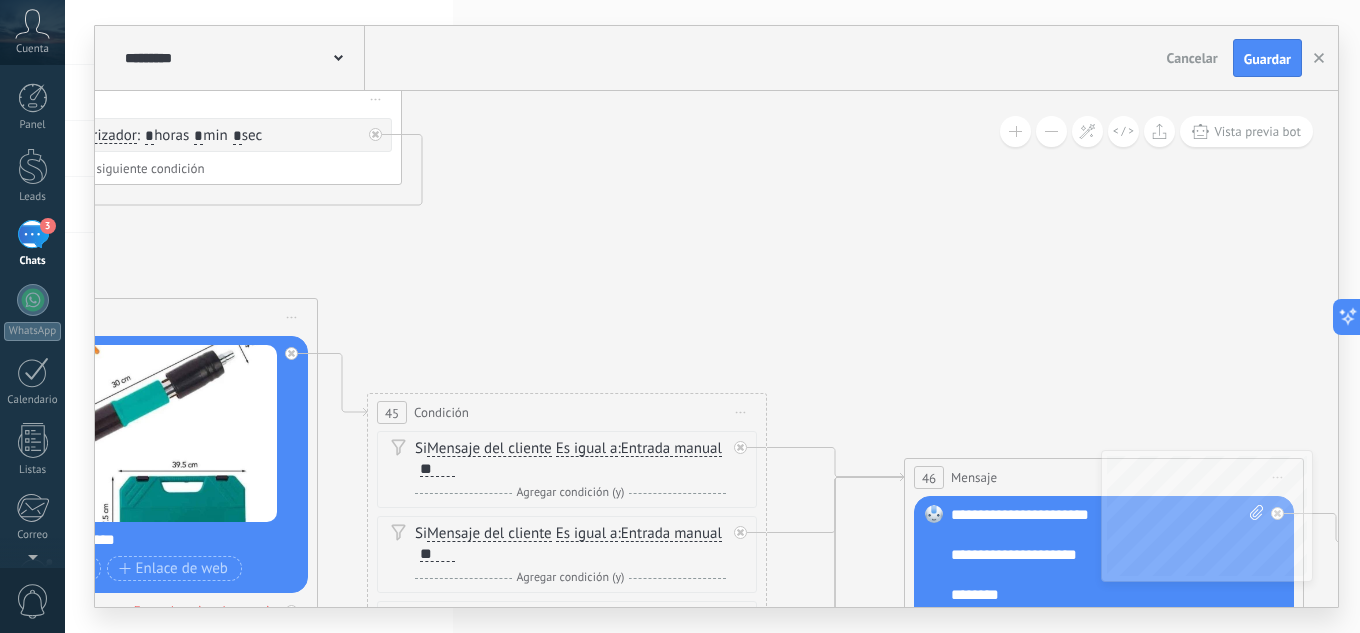 drag, startPoint x: 376, startPoint y: 188, endPoint x: 409, endPoint y: 98, distance: 95.85927 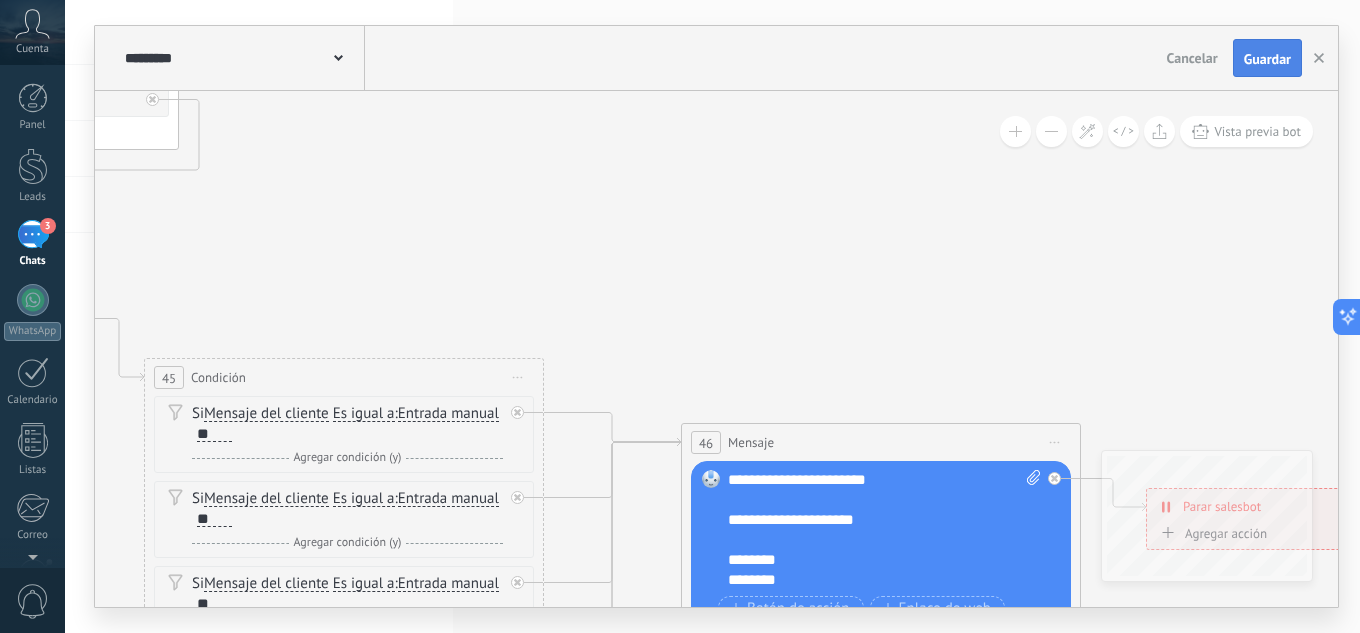 click on "Guardar" at bounding box center [1267, 59] 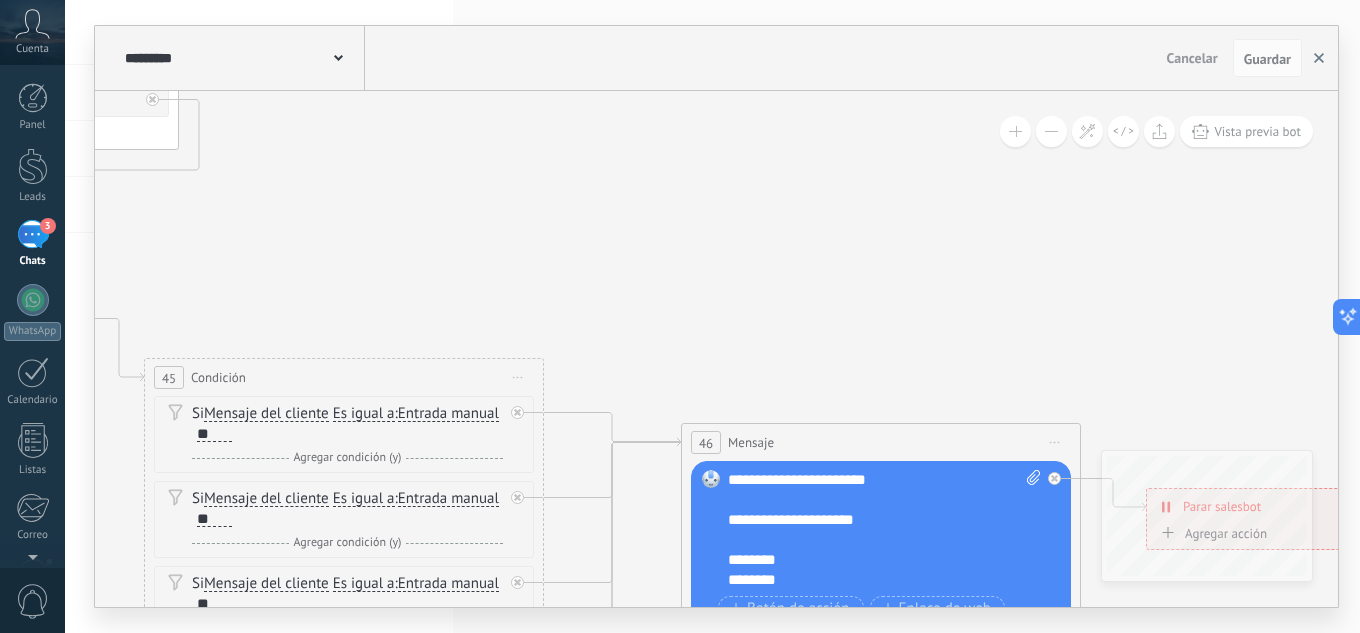 click 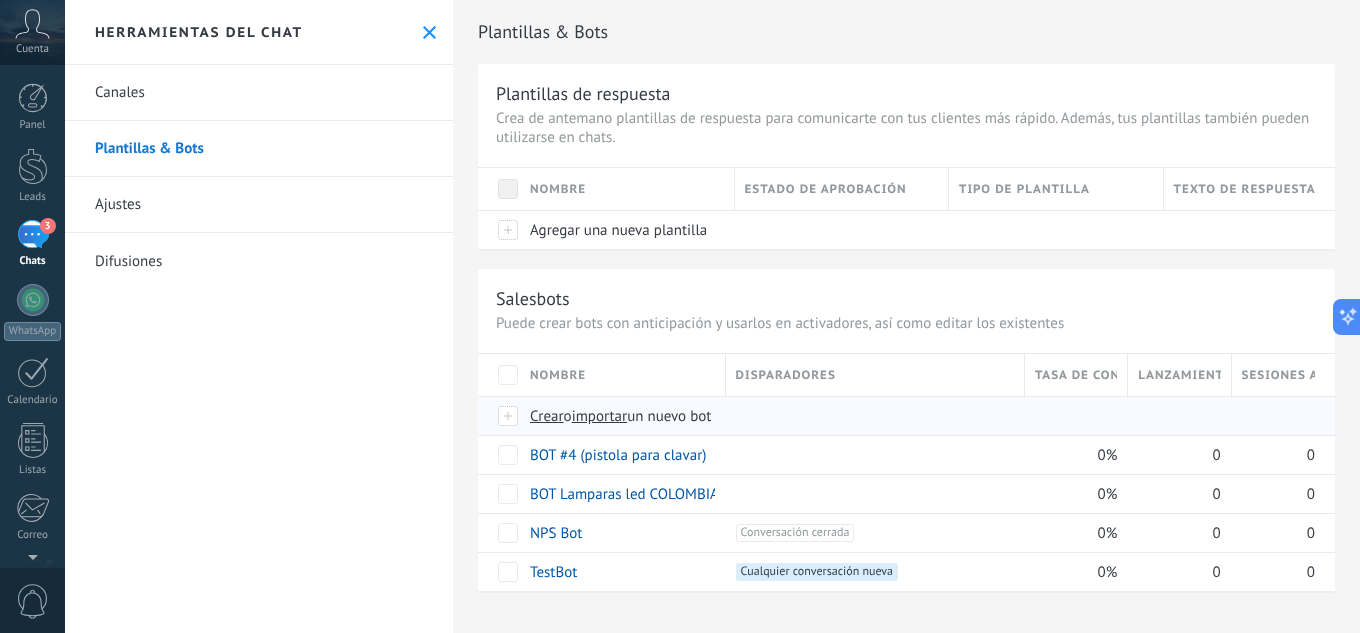 click on "importar" at bounding box center [600, 416] 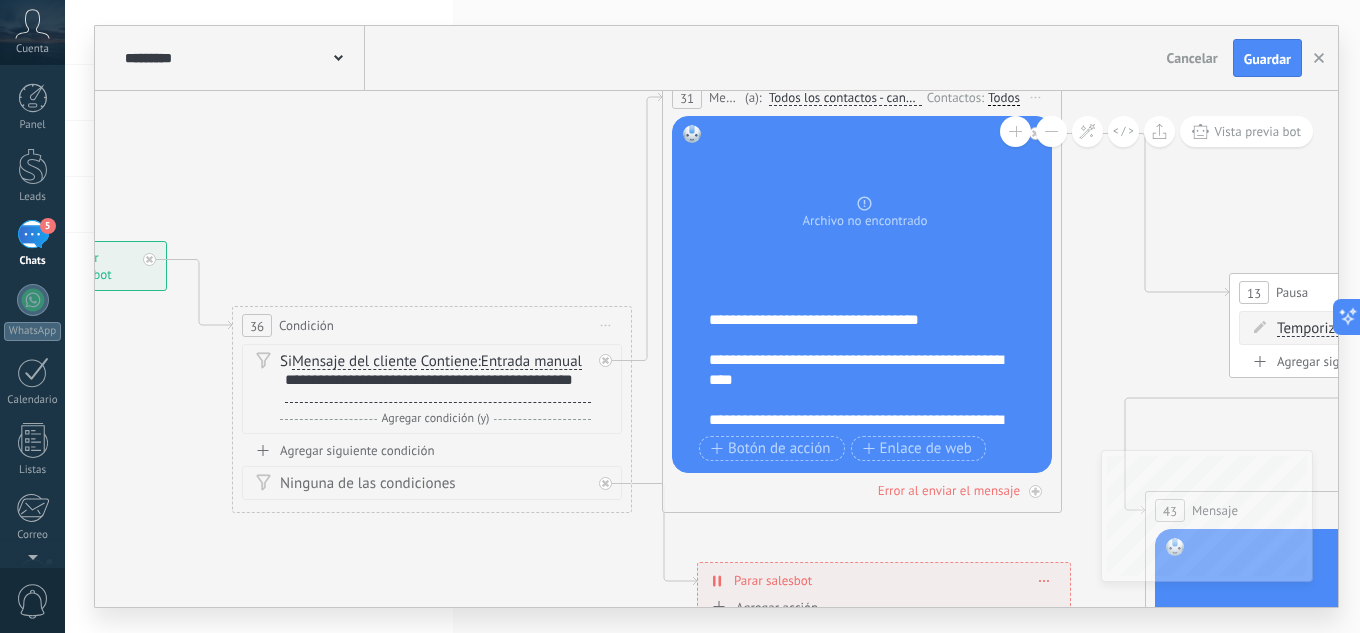 drag, startPoint x: 801, startPoint y: 257, endPoint x: 301, endPoint y: 167, distance: 508.03543 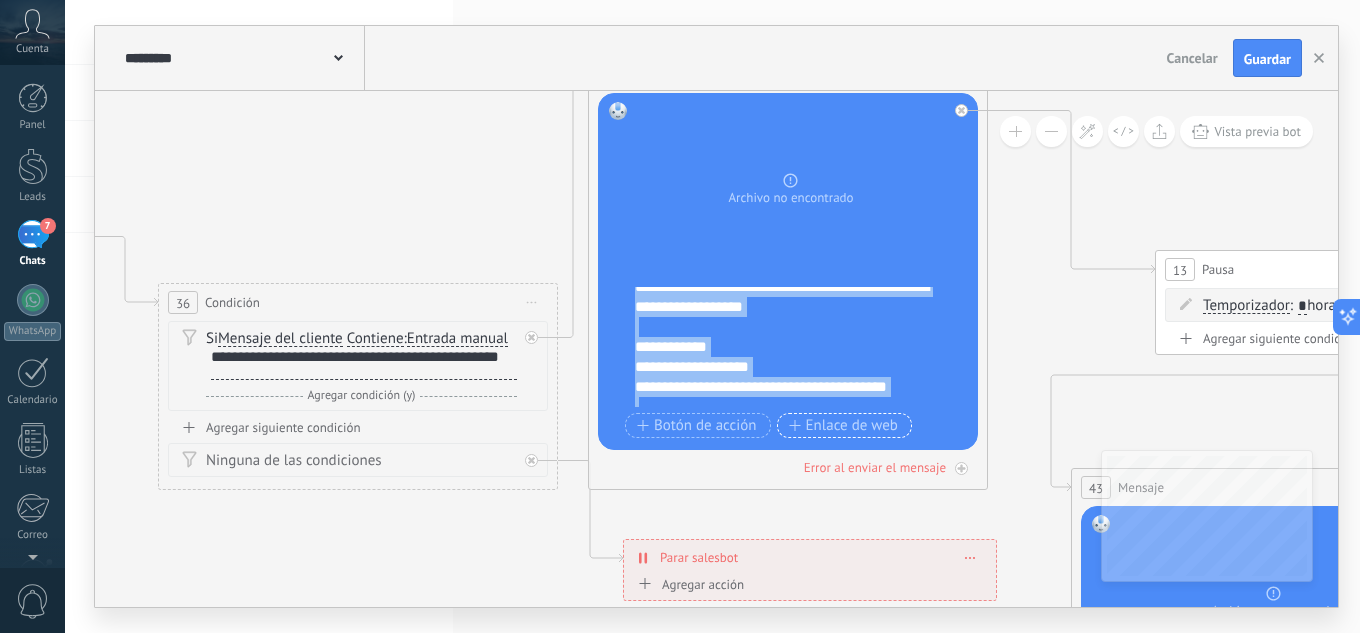 scroll, scrollTop: 240, scrollLeft: 0, axis: vertical 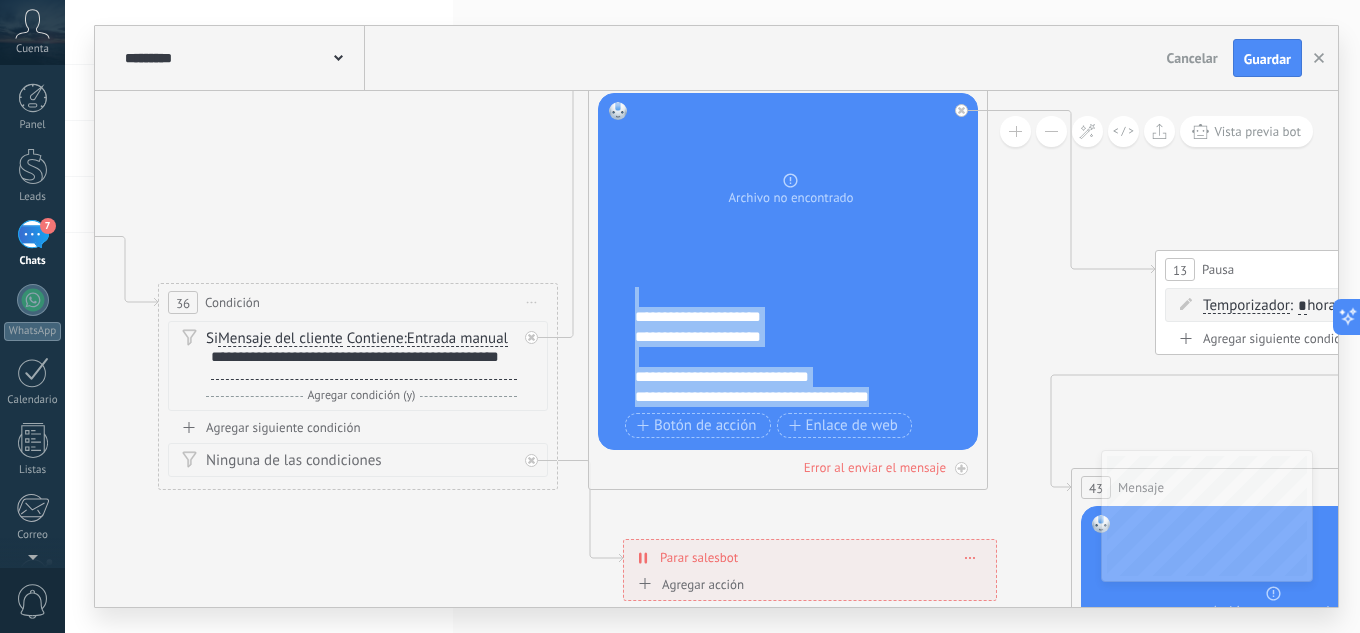 drag, startPoint x: 638, startPoint y: 298, endPoint x: 914, endPoint y: 407, distance: 296.744 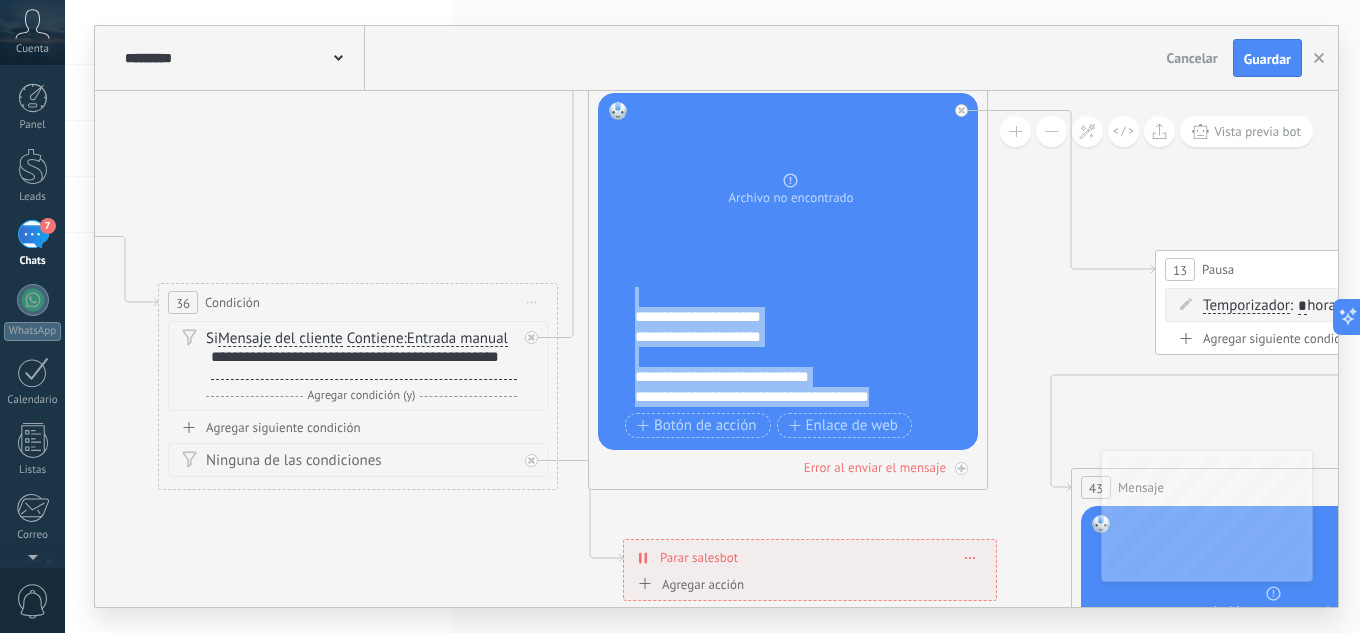 click on "**********" at bounding box center [791, 272] 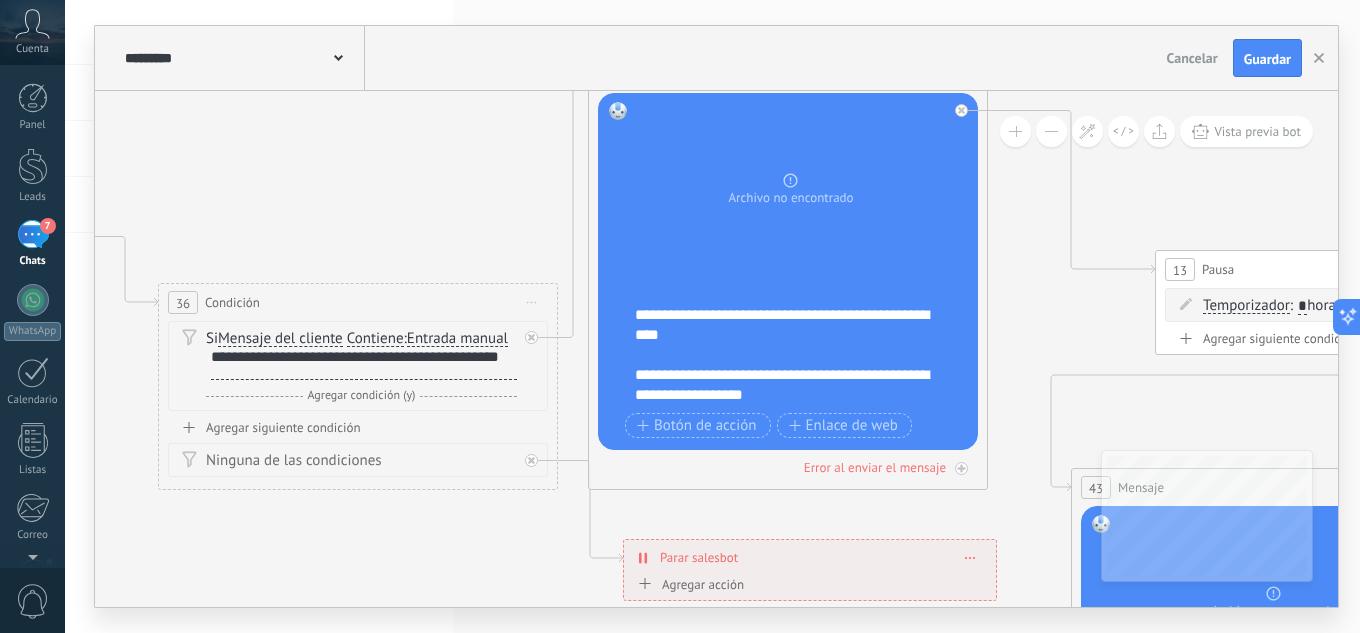 scroll, scrollTop: 0, scrollLeft: 0, axis: both 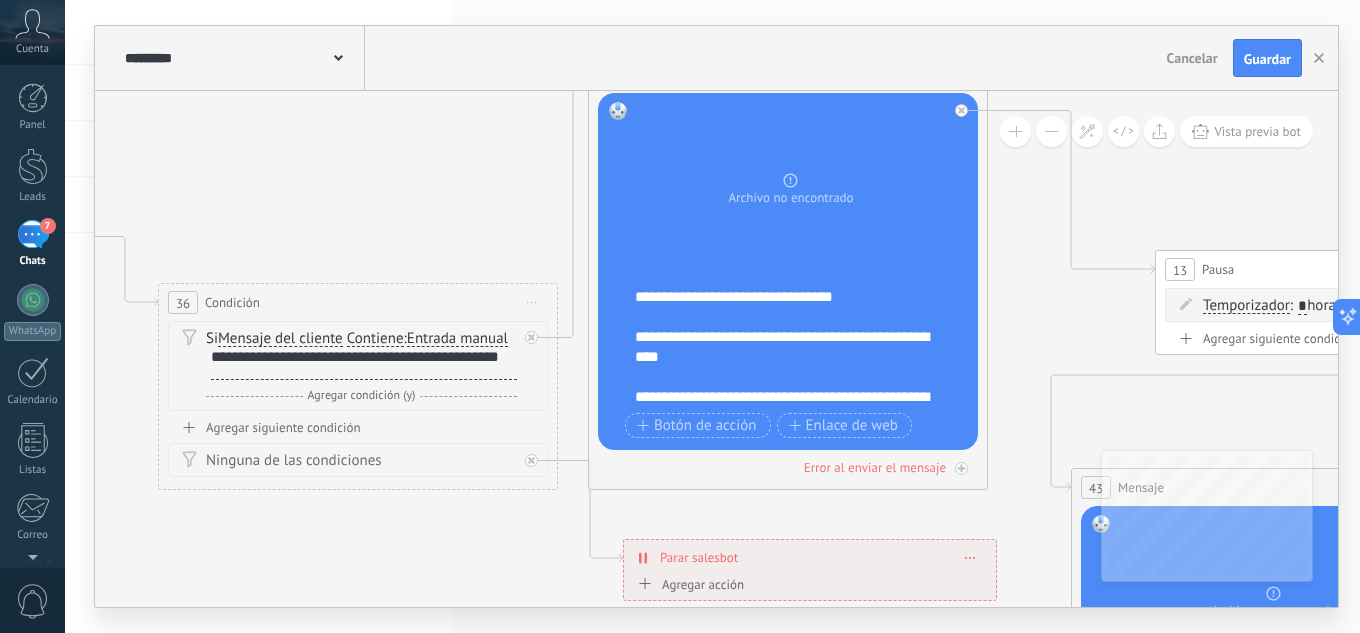 click on "Cancelar" at bounding box center (1192, 58) 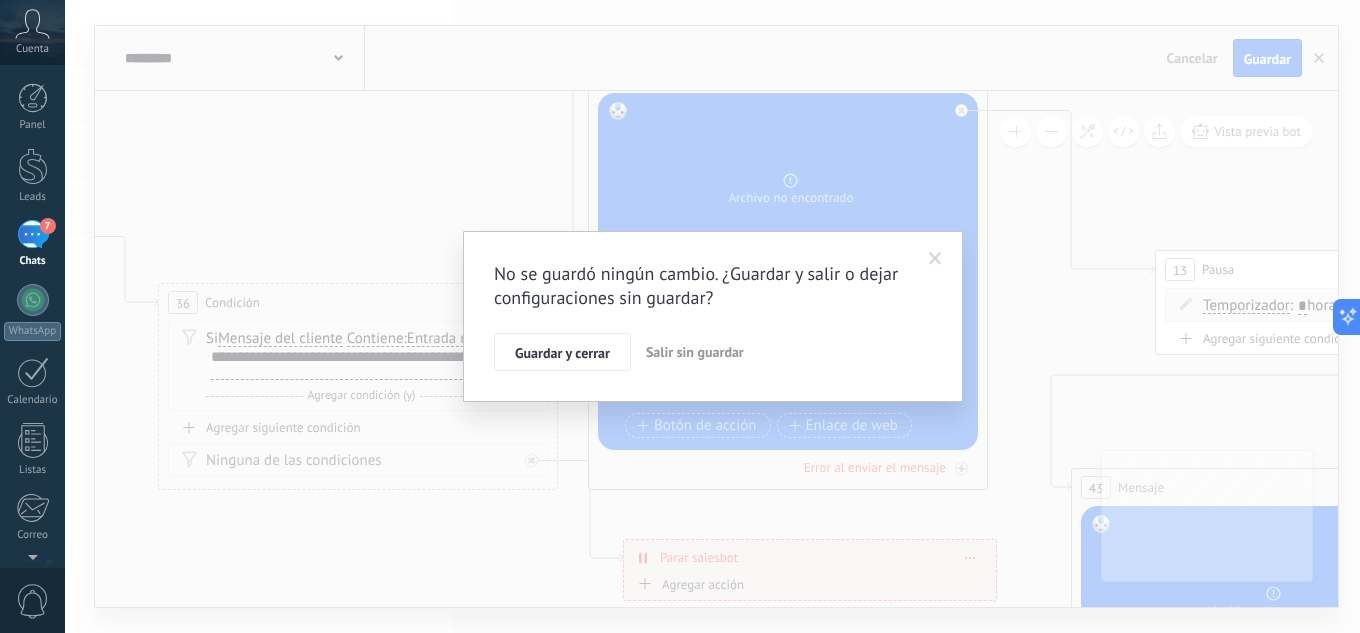 click on "Salir sin guardar" at bounding box center [695, 352] 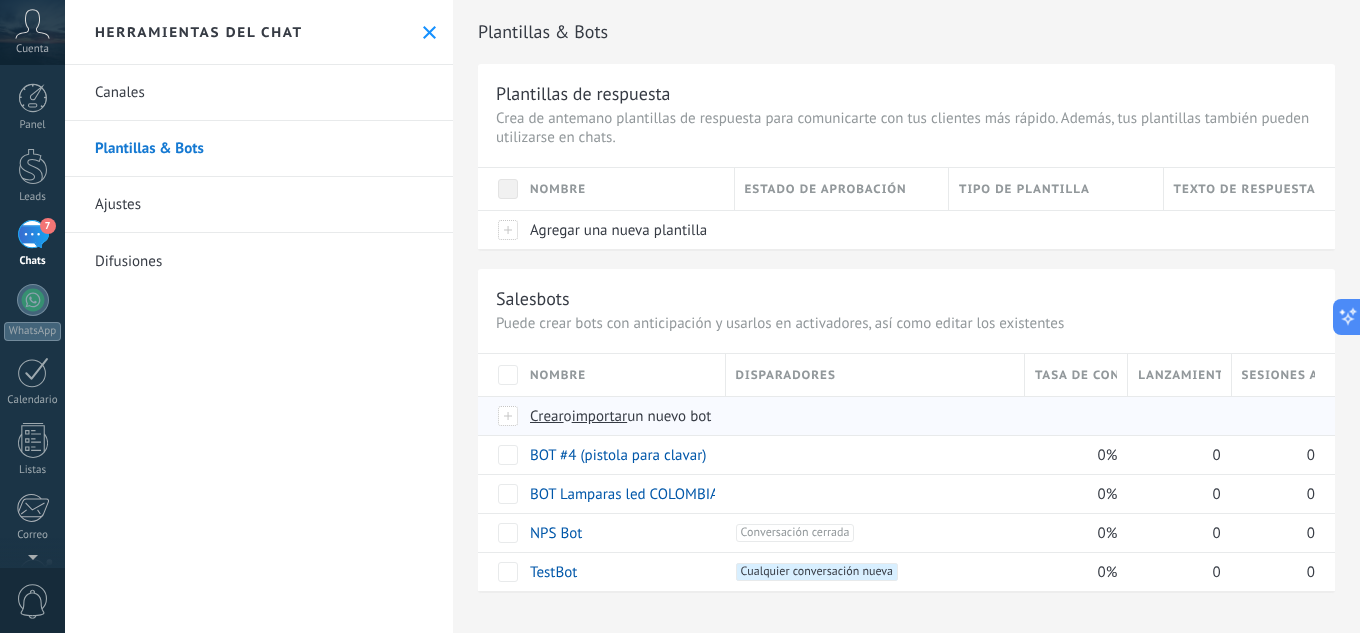 click on "importar" at bounding box center [600, 416] 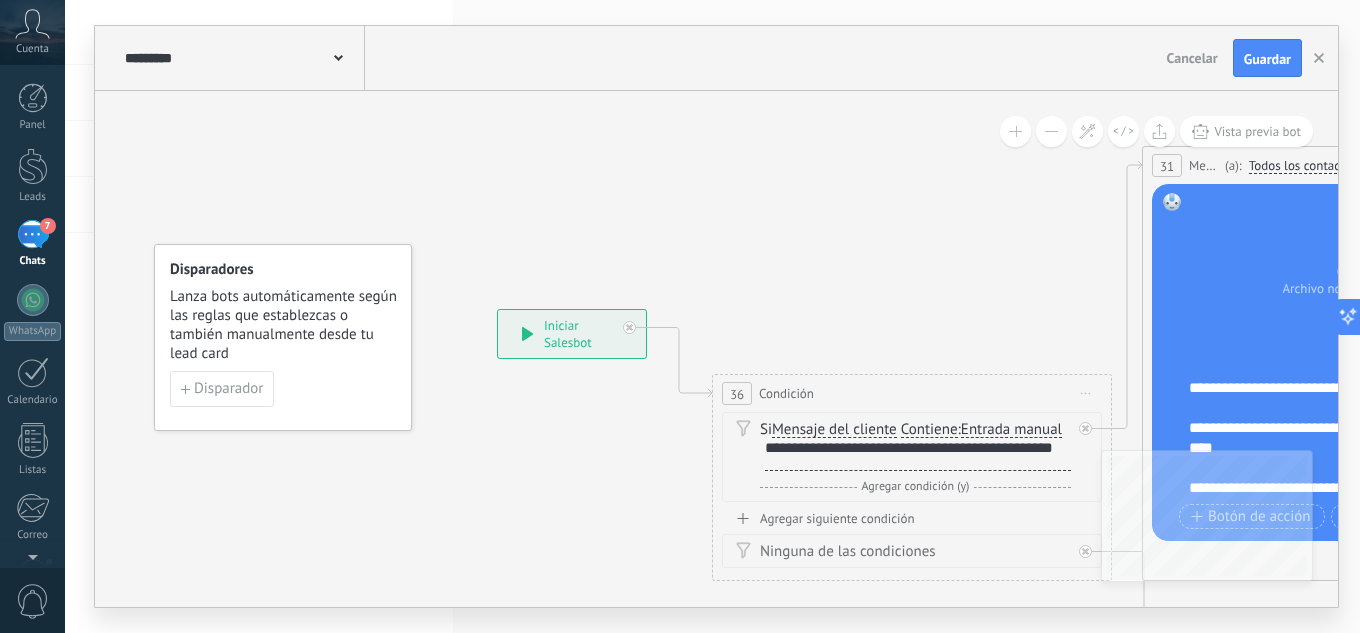 drag, startPoint x: 1013, startPoint y: 286, endPoint x: 477, endPoint y: 280, distance: 536.03357 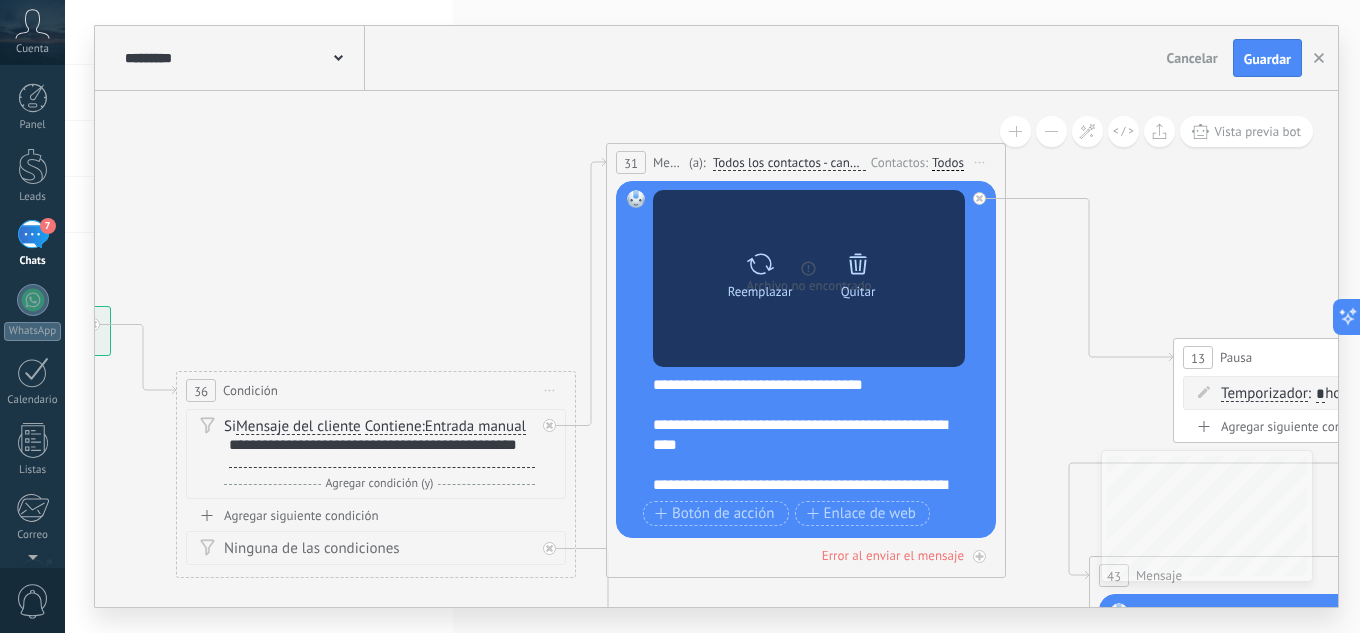 click 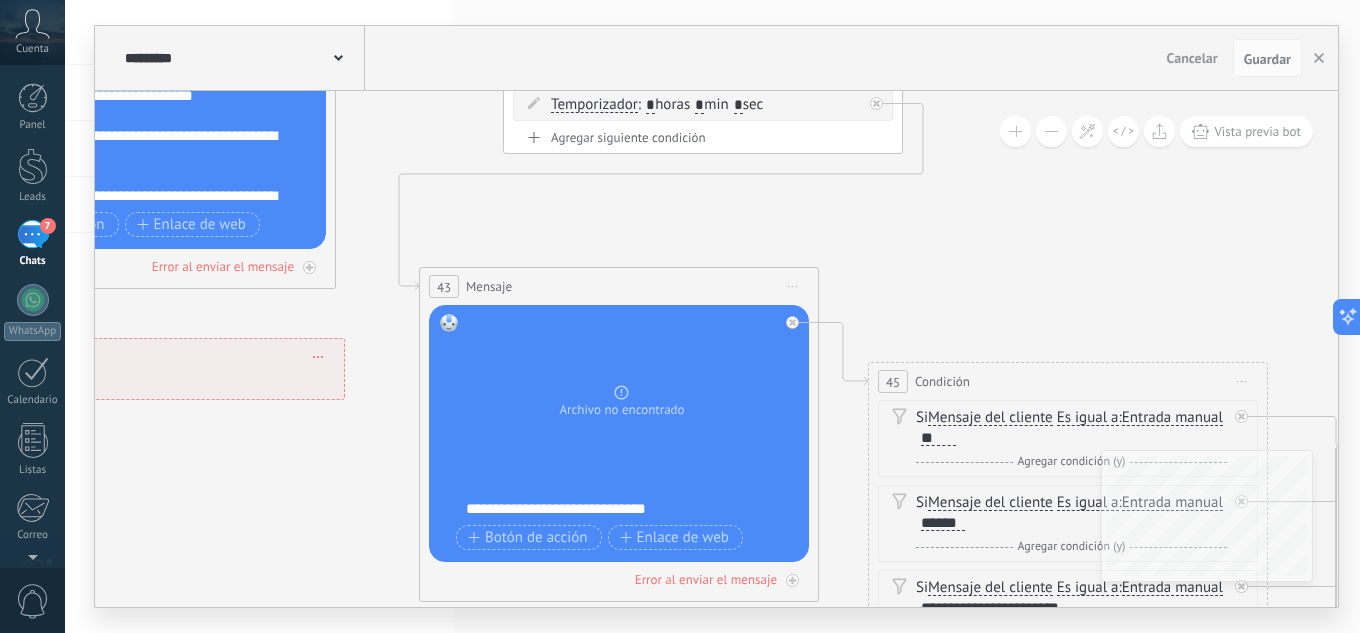 drag, startPoint x: 1070, startPoint y: 358, endPoint x: 393, endPoint y: 38, distance: 748.8184 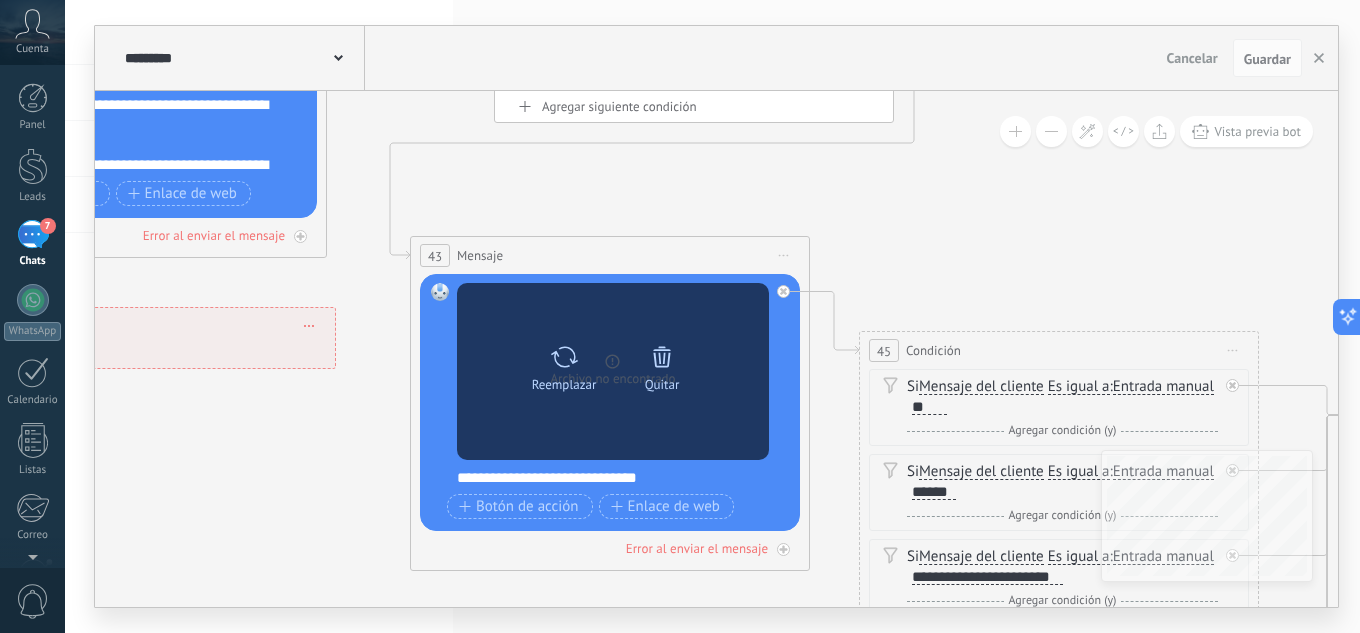 click at bounding box center [564, 357] 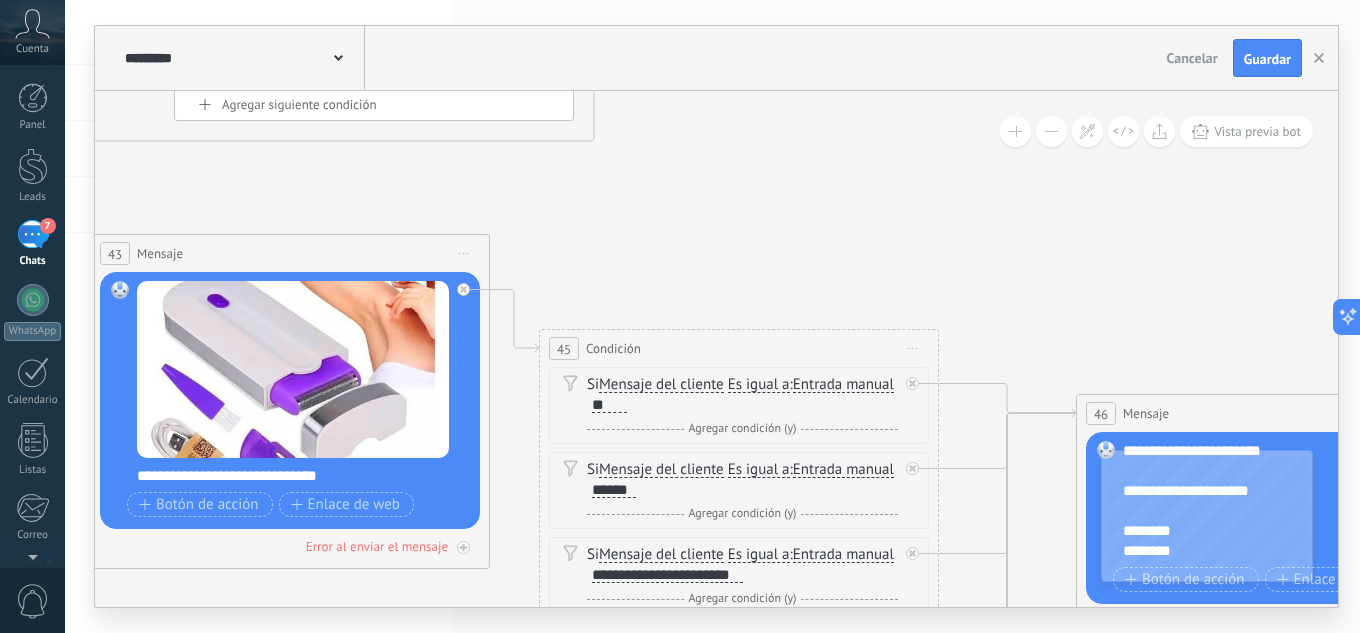 drag, startPoint x: 944, startPoint y: 282, endPoint x: 670, endPoint y: 256, distance: 275.2308 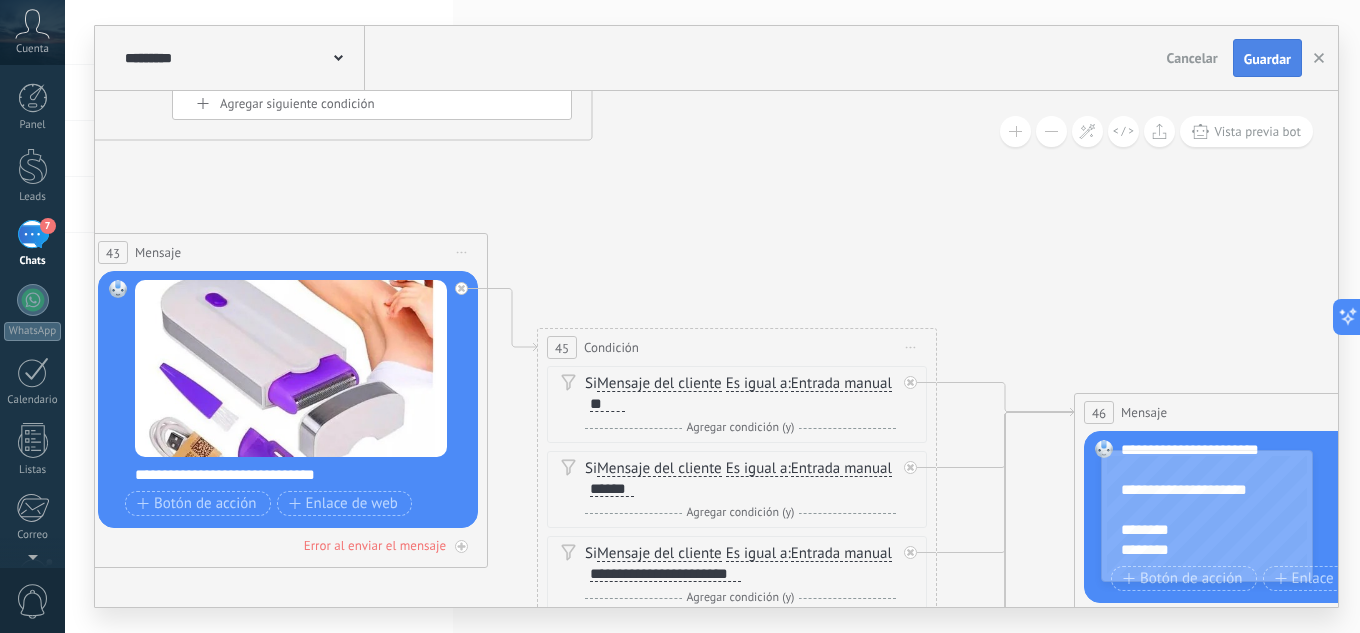 click on "Guardar" at bounding box center [1267, 59] 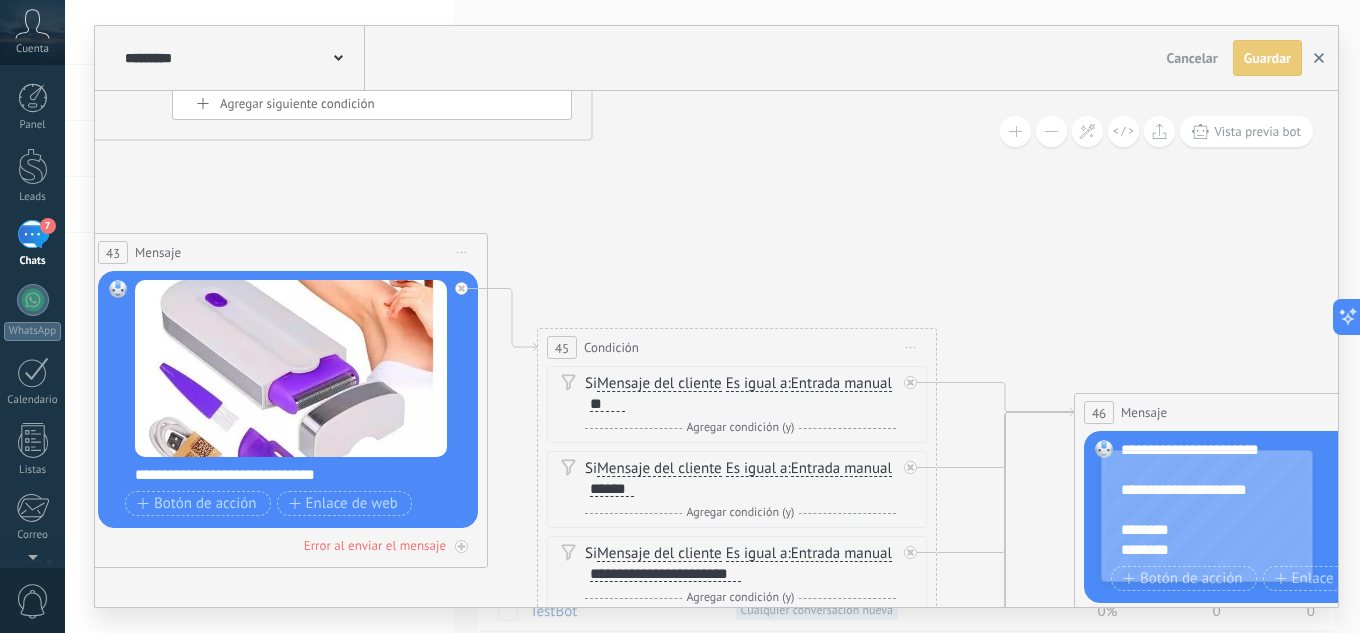 click 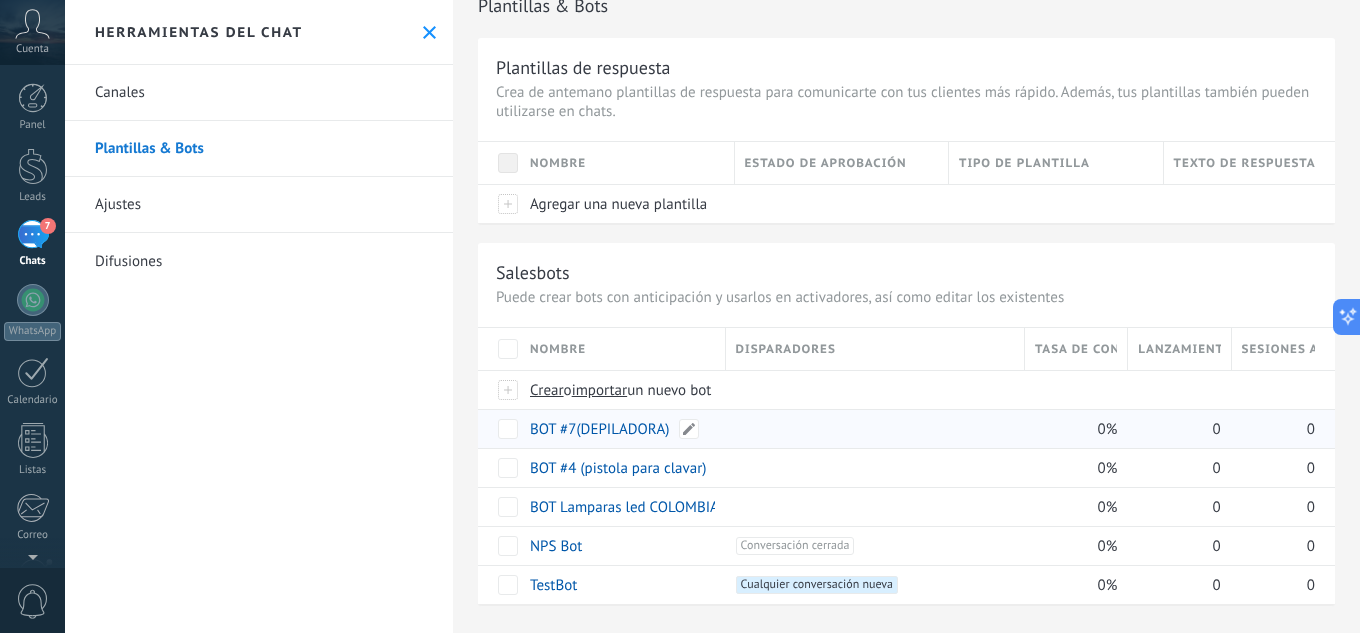 scroll, scrollTop: 40, scrollLeft: 0, axis: vertical 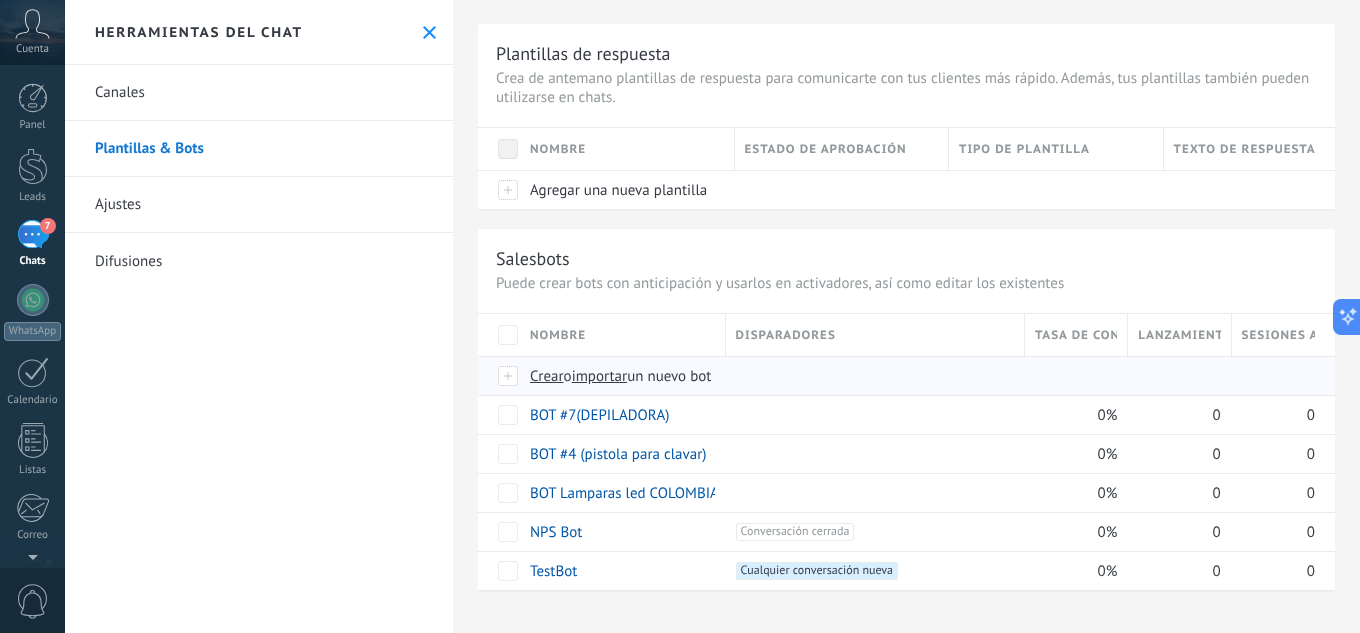 click on "importar" at bounding box center (600, 376) 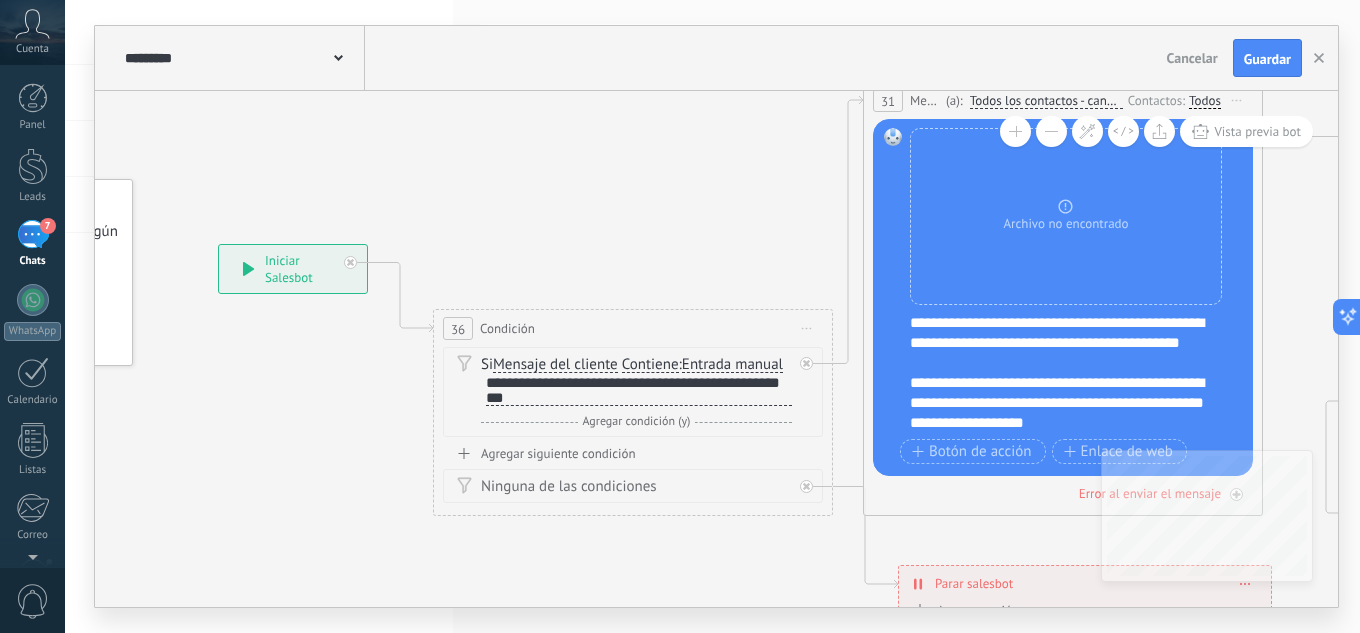drag, startPoint x: 914, startPoint y: 336, endPoint x: 579, endPoint y: 259, distance: 343.73535 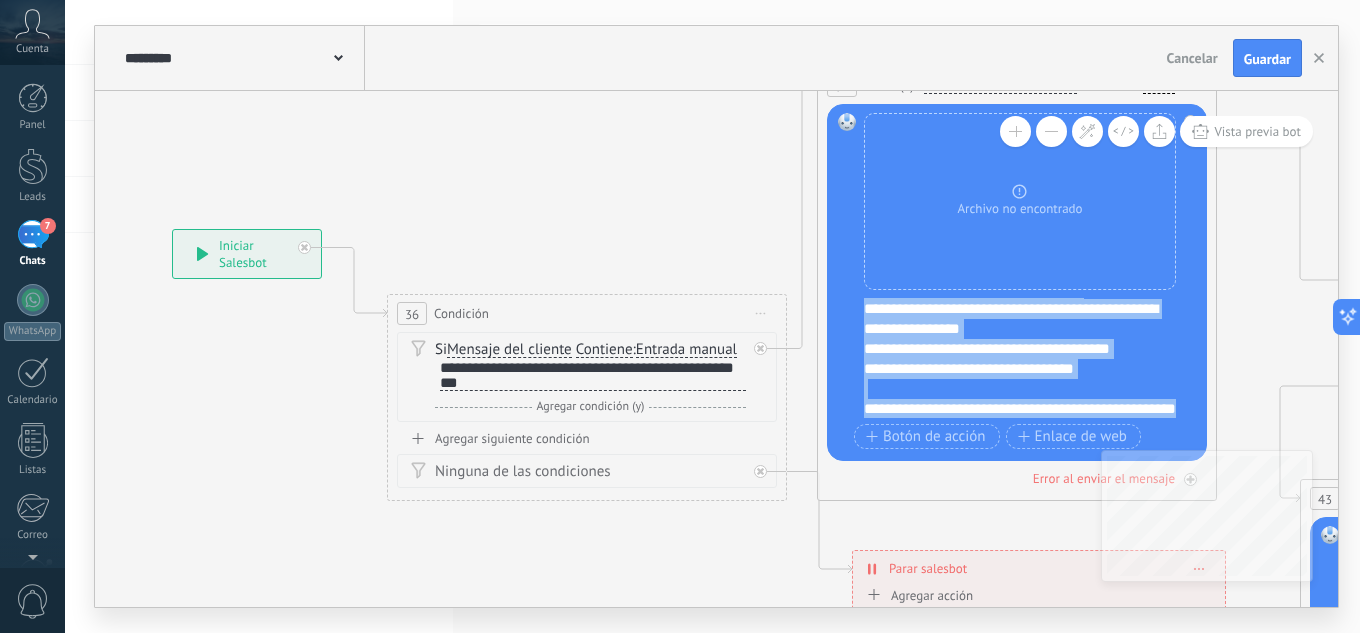 scroll, scrollTop: 580, scrollLeft: 0, axis: vertical 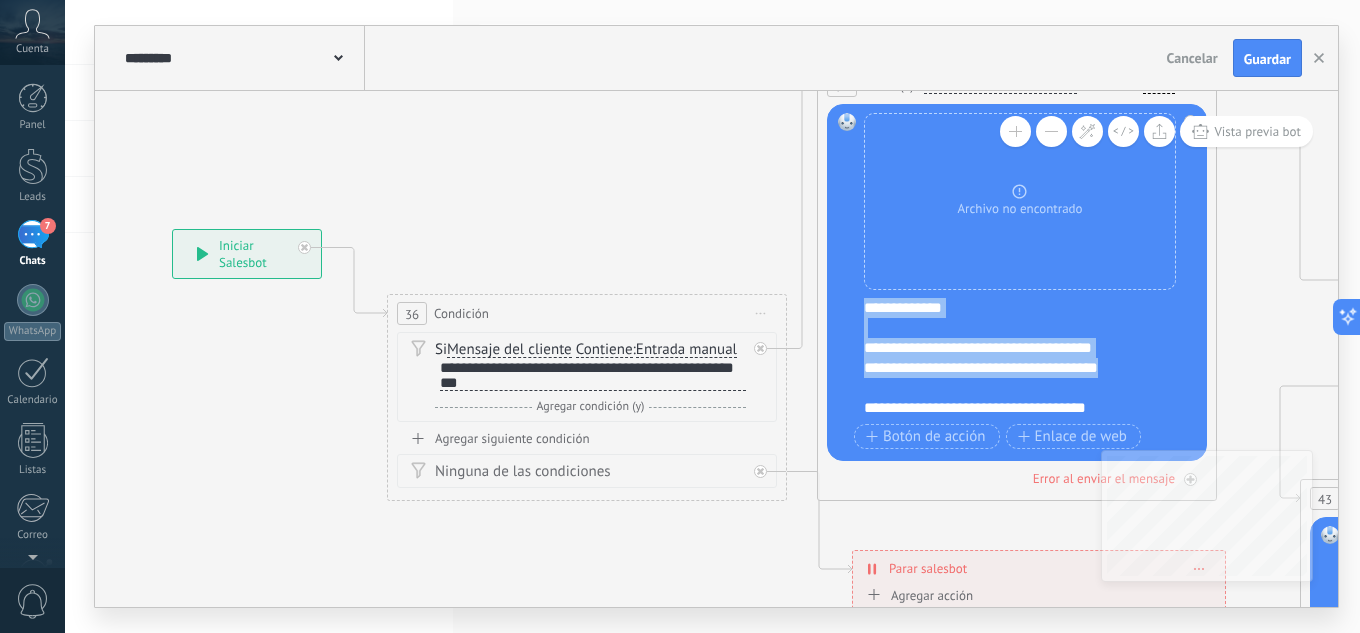 drag, startPoint x: 865, startPoint y: 307, endPoint x: 1143, endPoint y: 365, distance: 283.9859 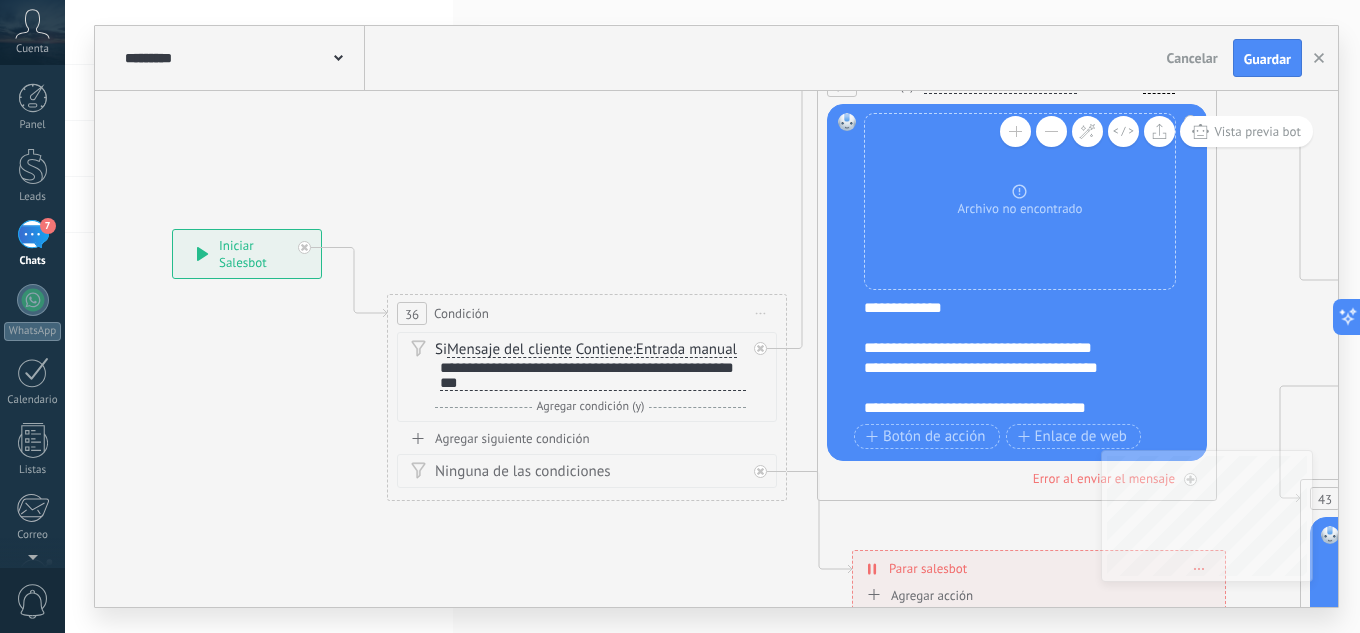 scroll, scrollTop: 0, scrollLeft: 0, axis: both 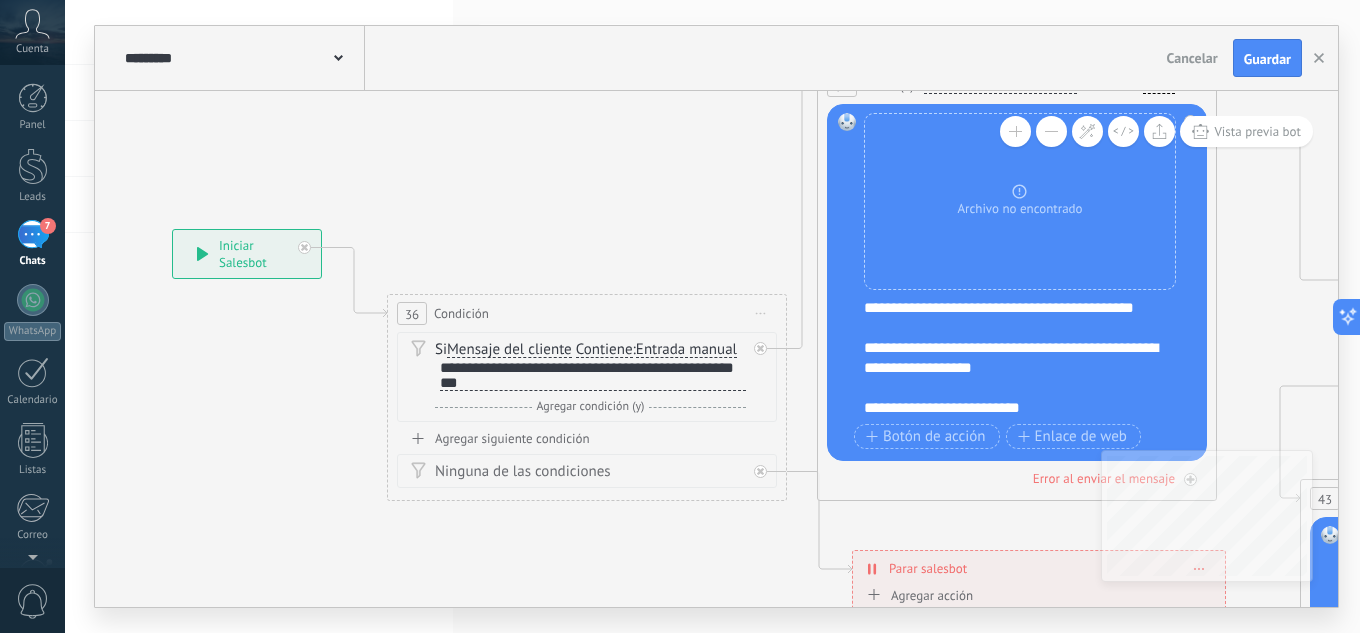 click on "**********" at bounding box center (1012, 358) 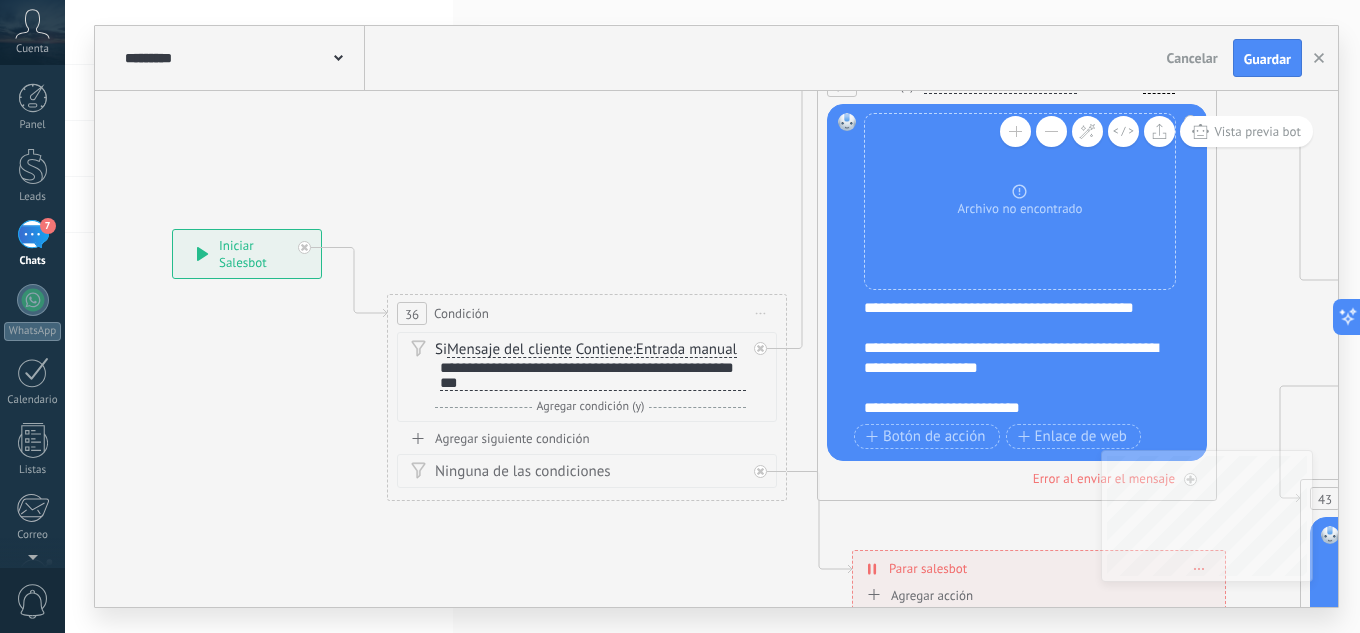 click on "**********" at bounding box center [1012, 358] 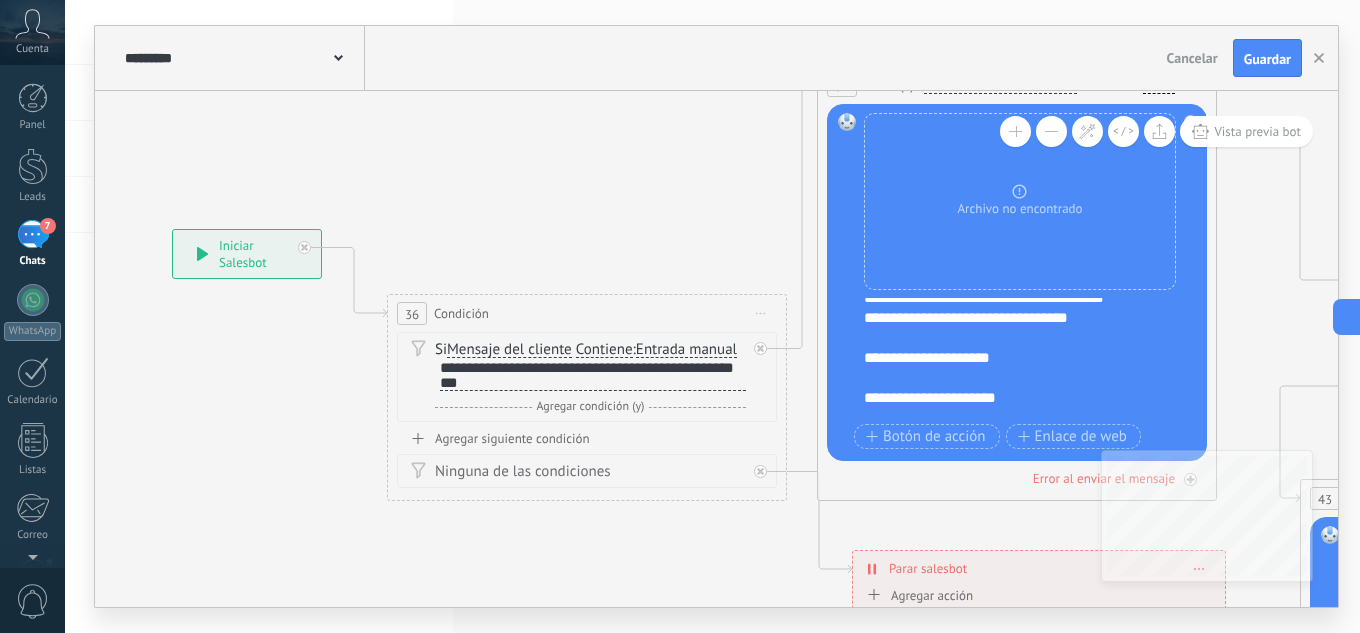 scroll, scrollTop: 300, scrollLeft: 0, axis: vertical 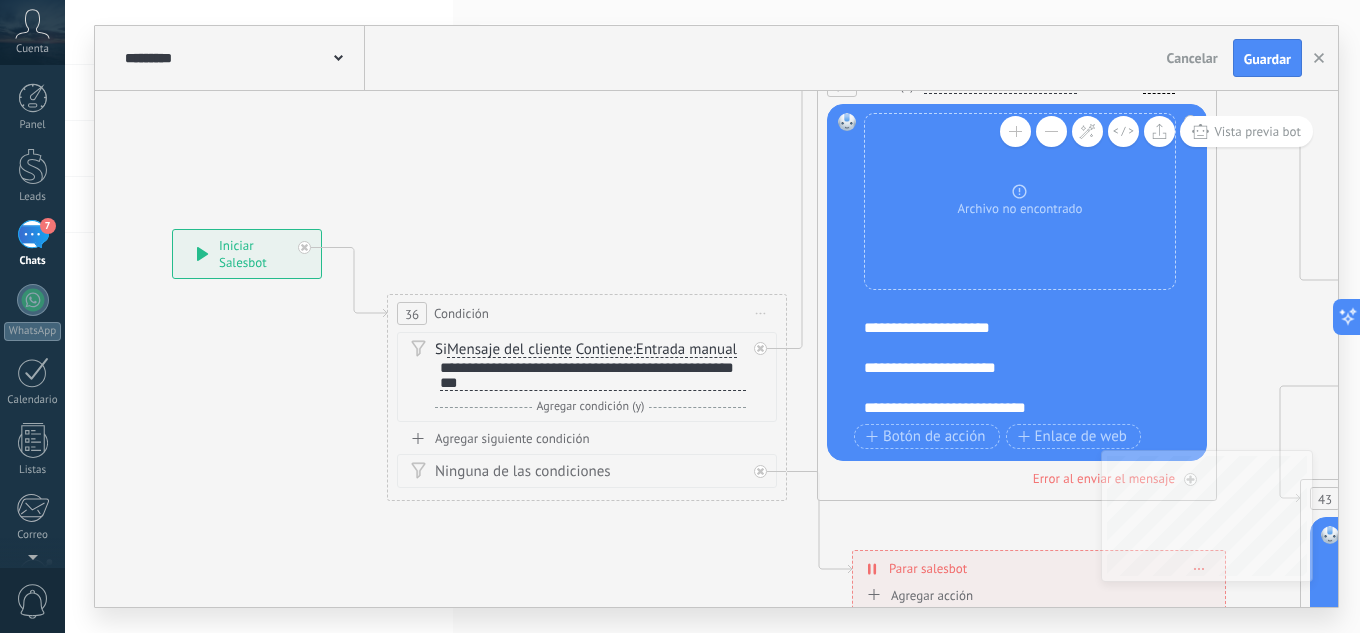 click on "**********" at bounding box center [1012, 328] 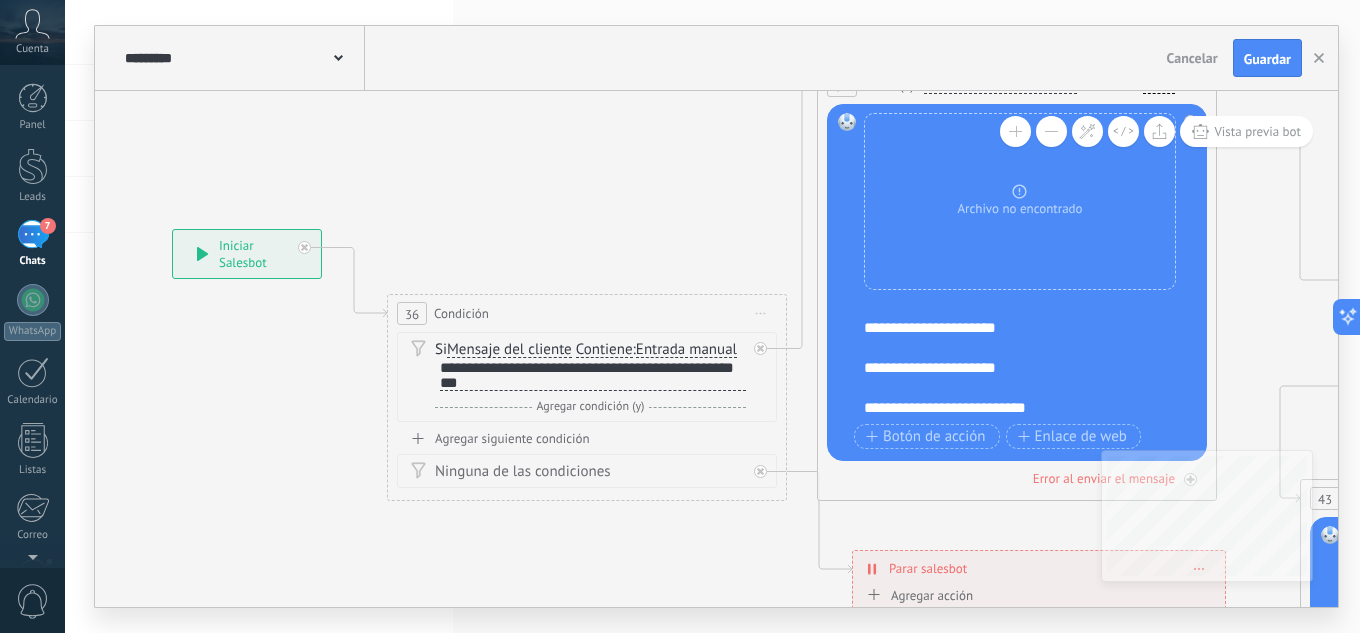 click on "**********" at bounding box center (1012, 328) 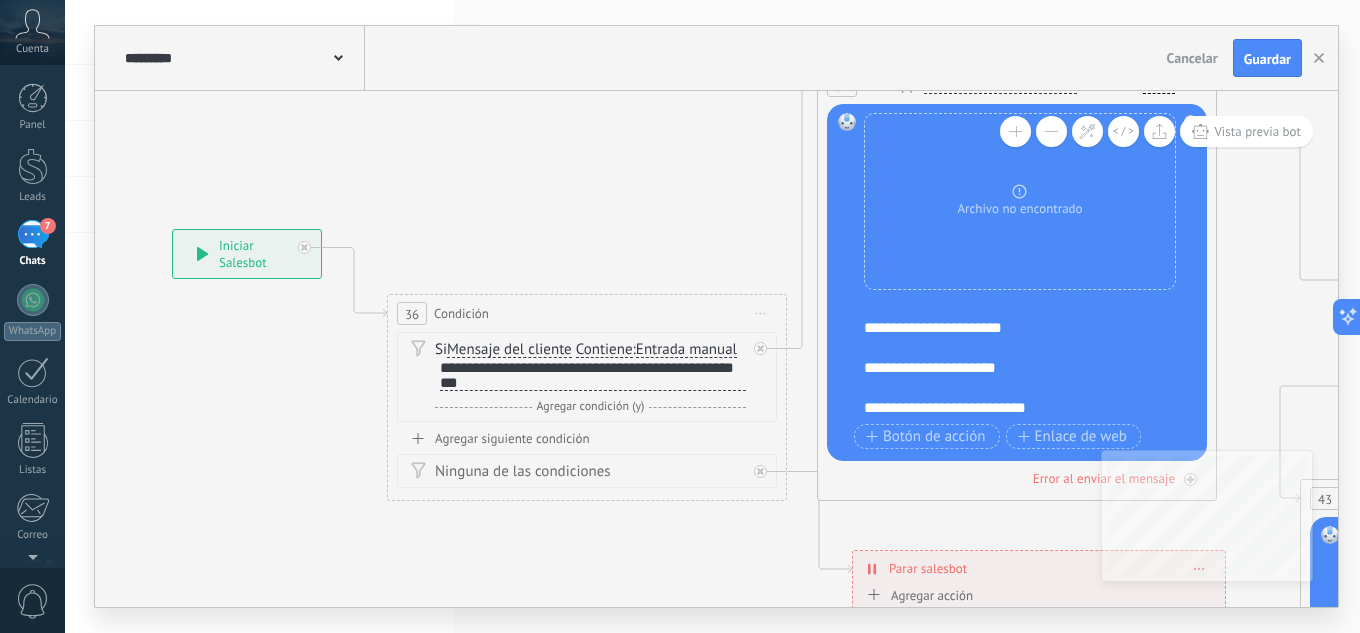 click on "**********" at bounding box center (1012, 368) 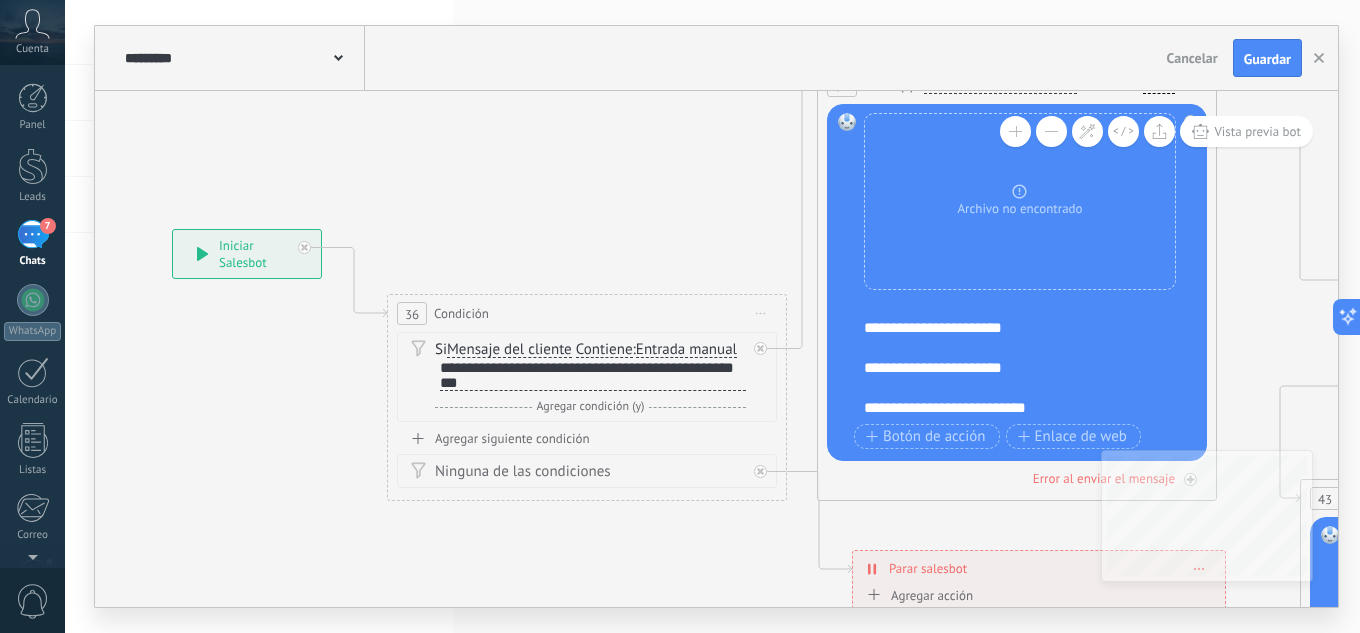 click on "**********" at bounding box center [1012, 368] 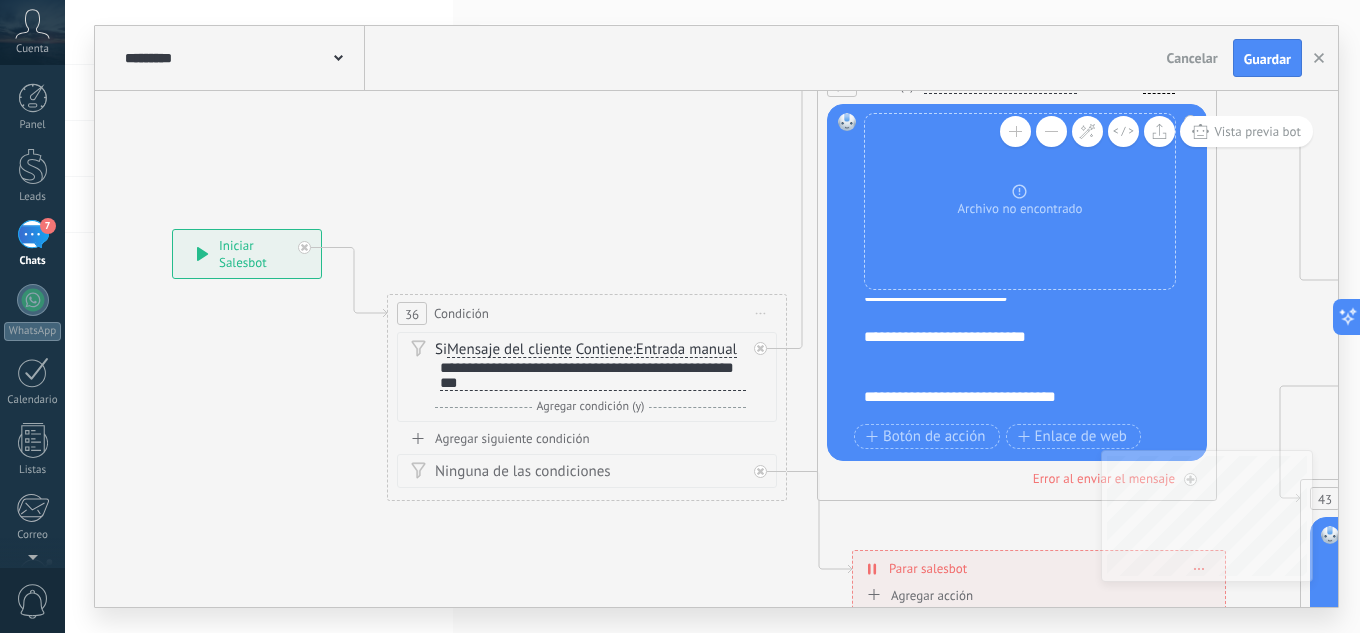 scroll, scrollTop: 400, scrollLeft: 0, axis: vertical 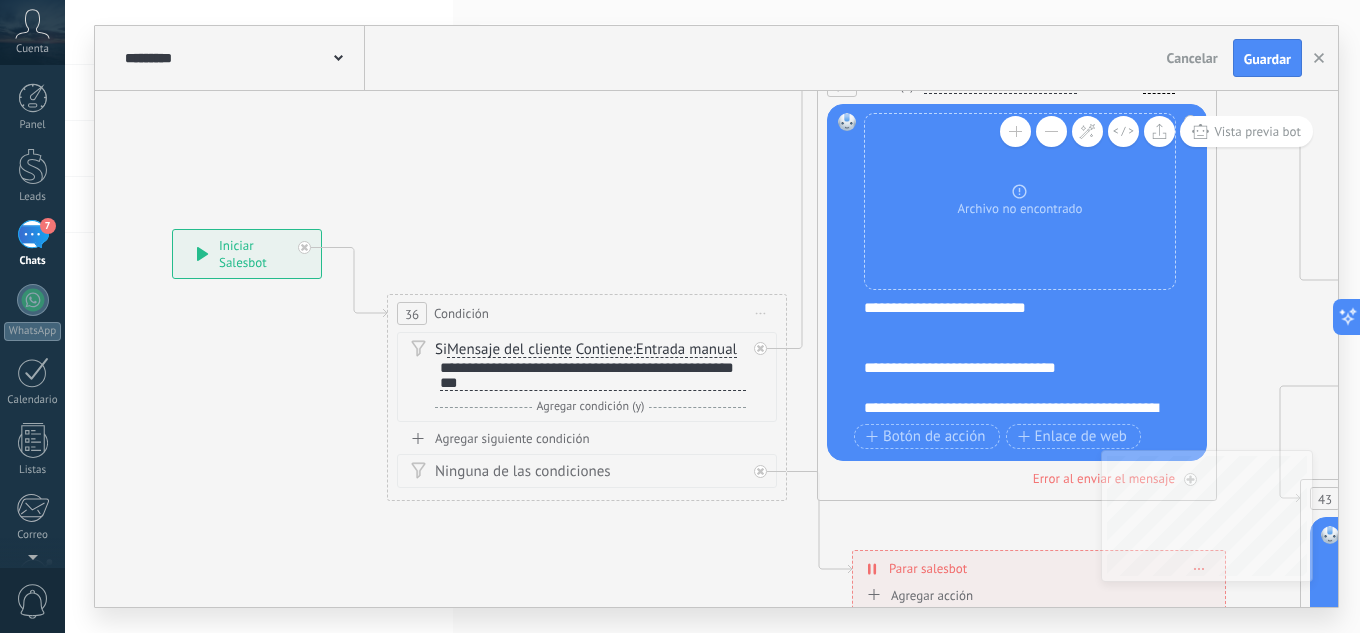 click on "**********" at bounding box center [1012, 308] 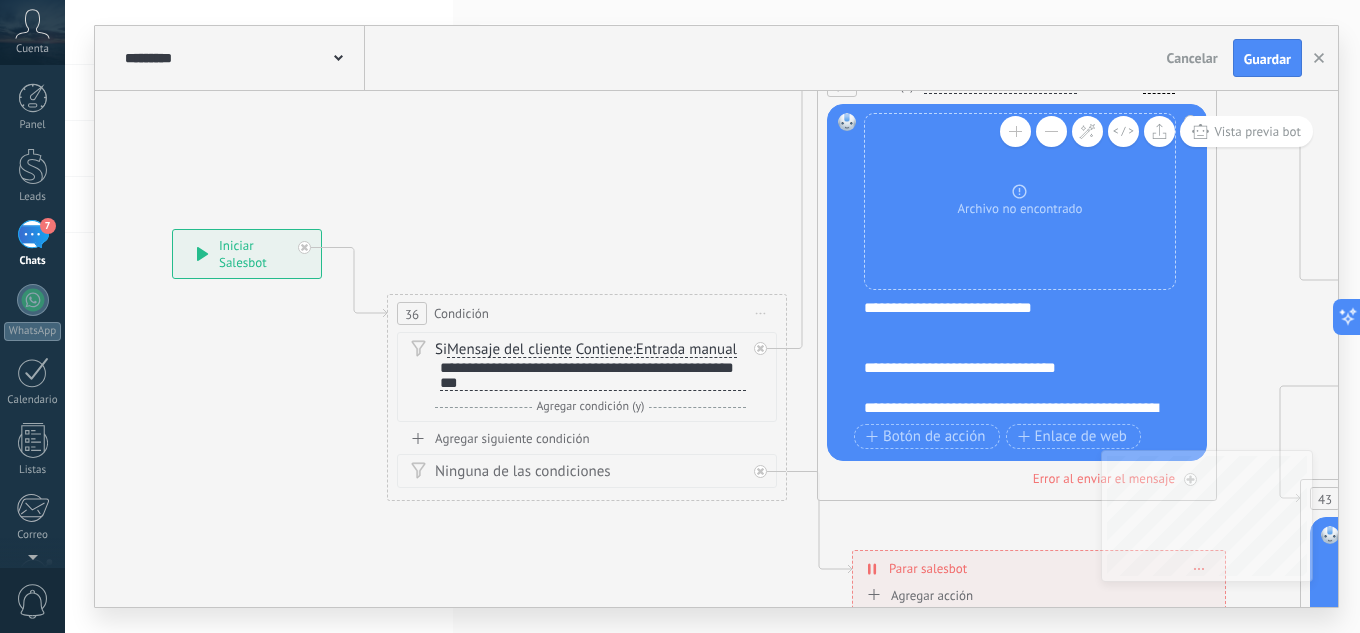 click on "**********" at bounding box center (1012, 308) 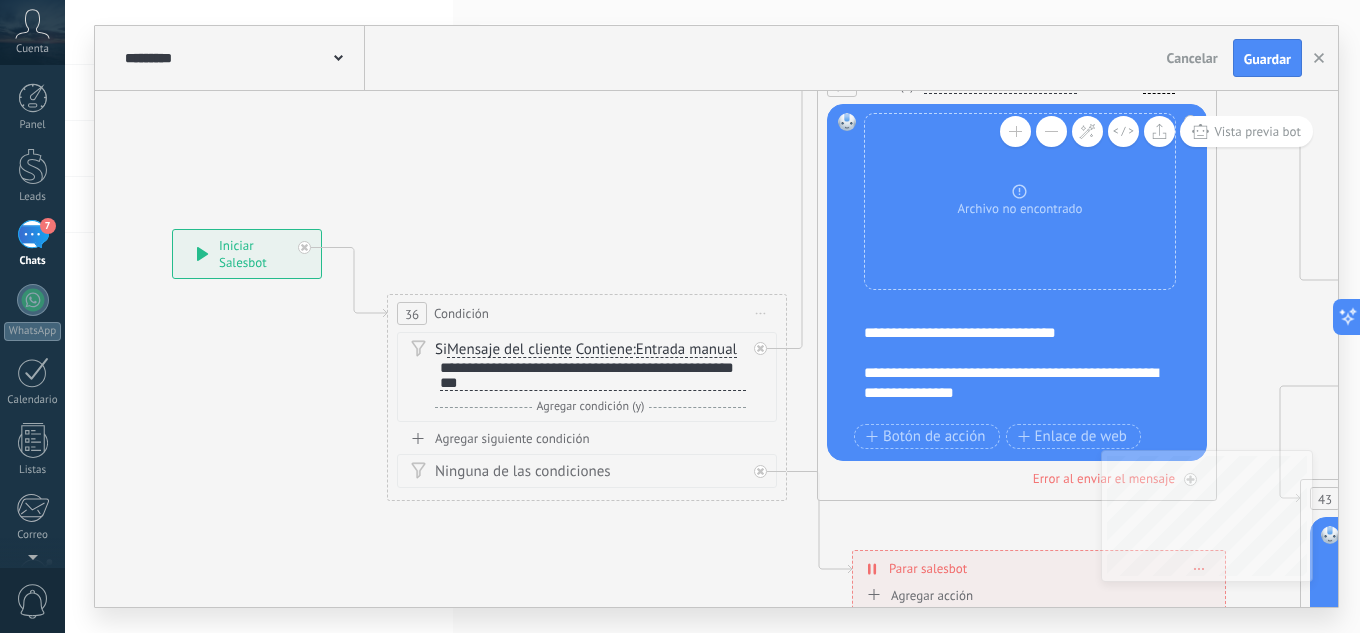 scroll, scrollTop: 400, scrollLeft: 0, axis: vertical 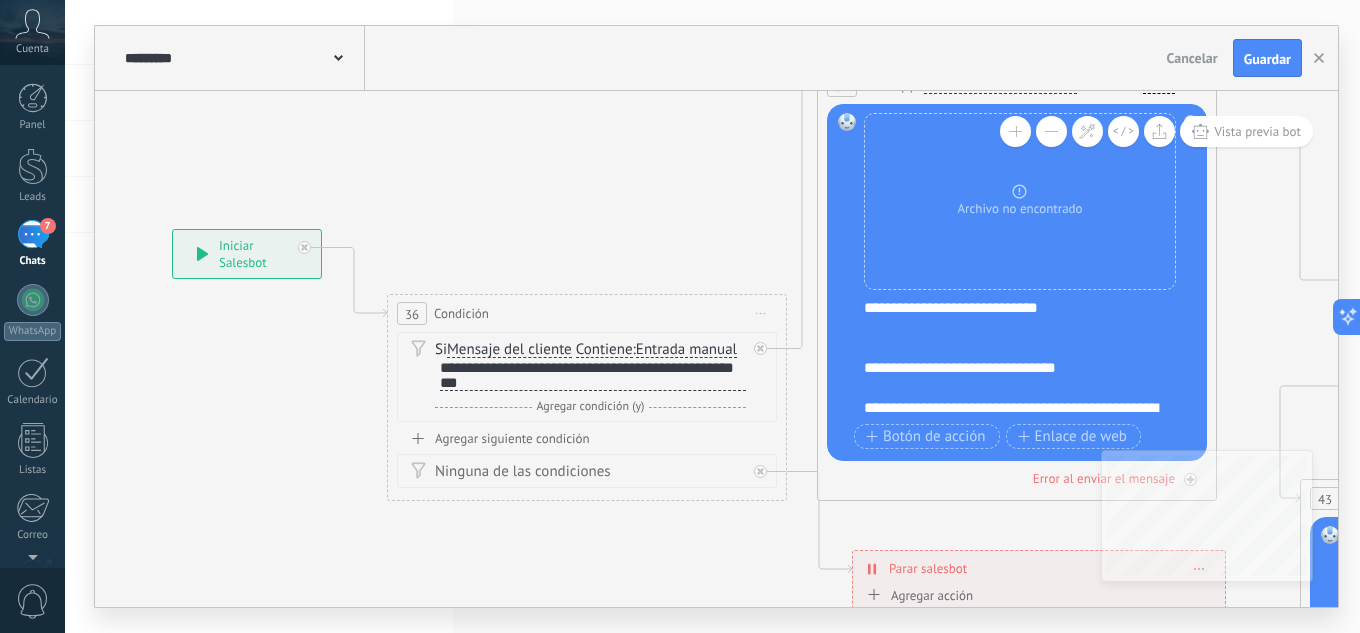 click on "**********" at bounding box center [1012, 368] 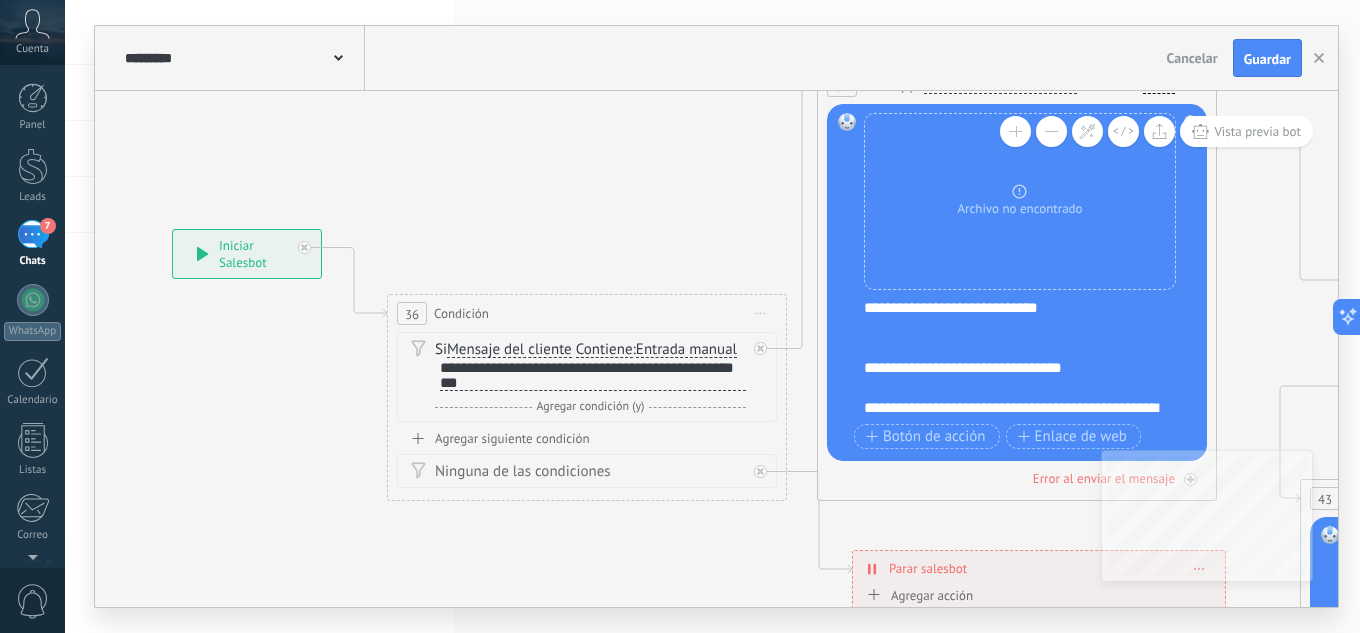 click on "**********" at bounding box center (1012, 368) 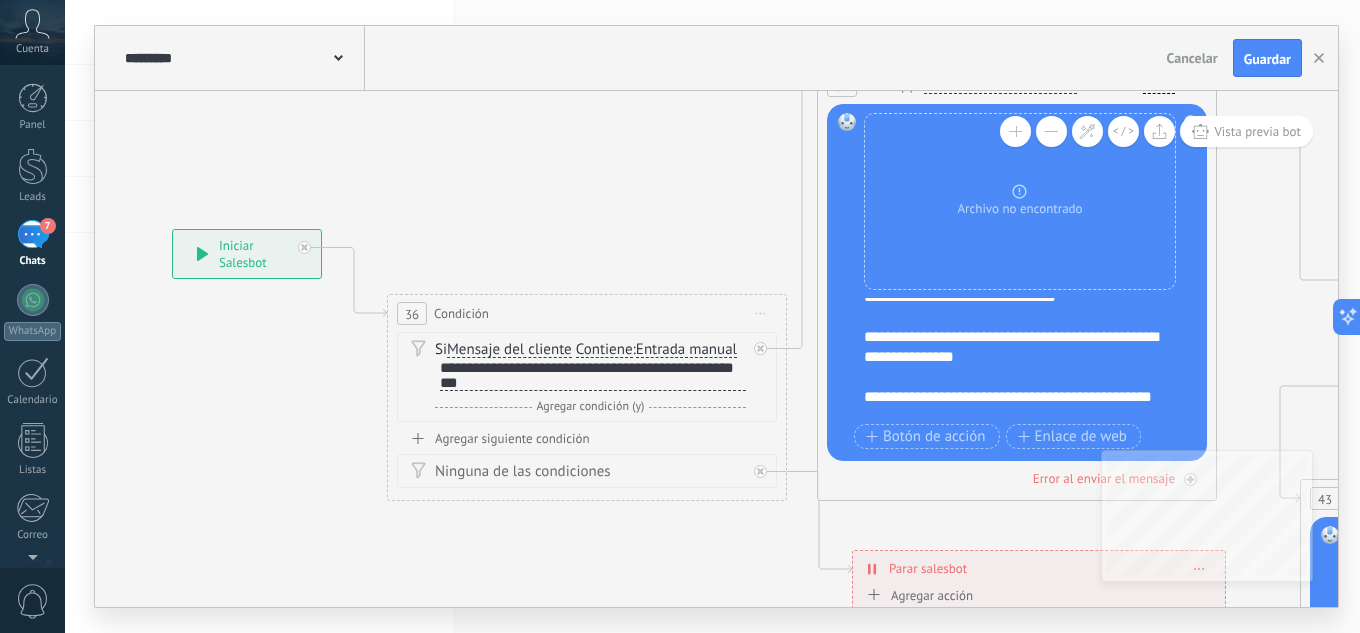 scroll, scrollTop: 500, scrollLeft: 0, axis: vertical 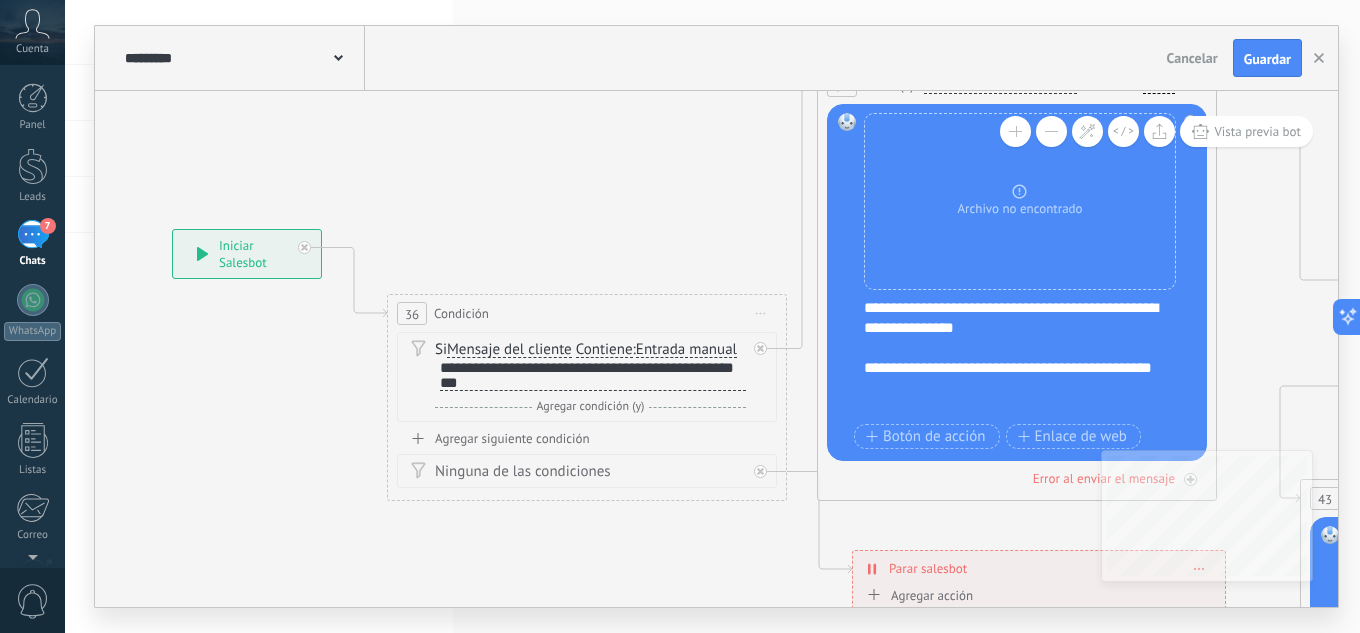 click on "**********" at bounding box center [1012, 318] 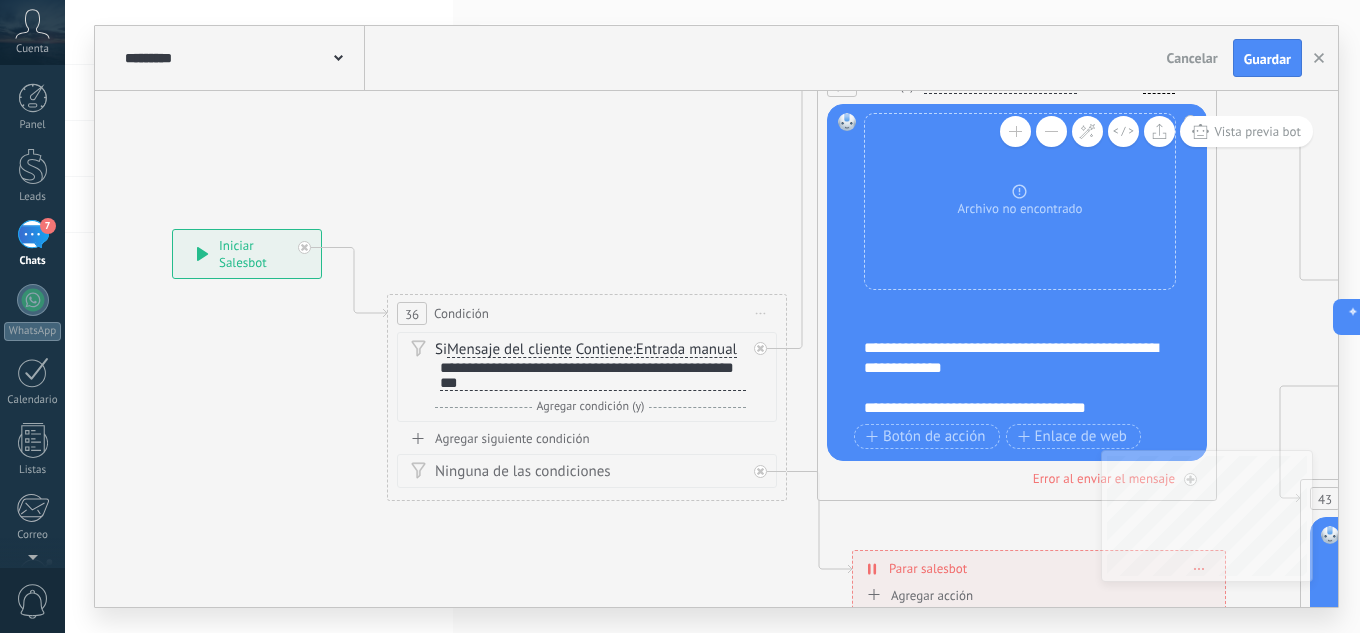 scroll, scrollTop: 500, scrollLeft: 0, axis: vertical 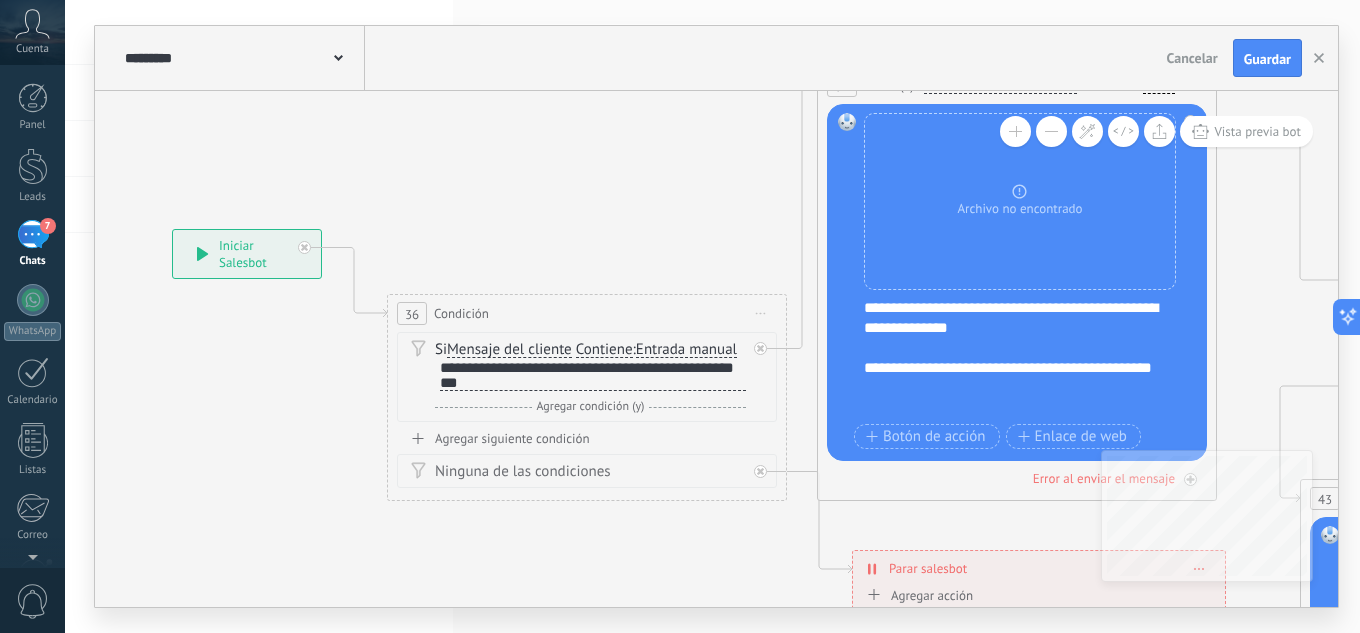 click on "**********" at bounding box center [1012, 318] 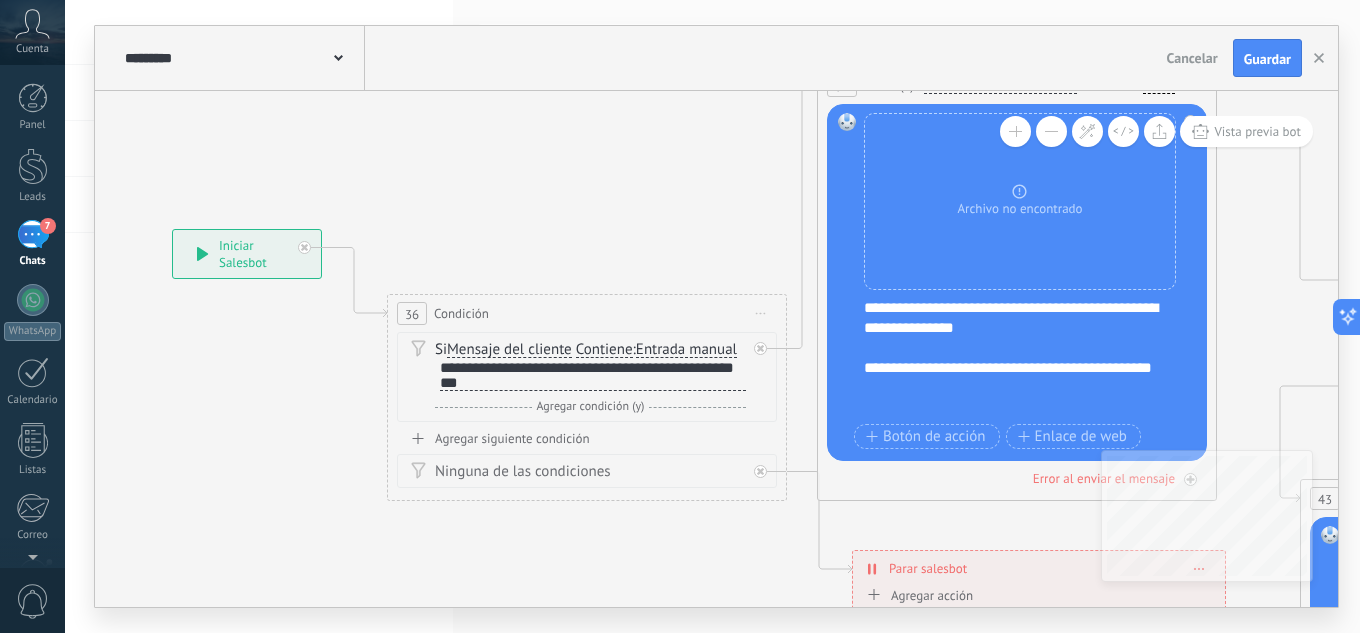 click on "**********" at bounding box center (1012, 378) 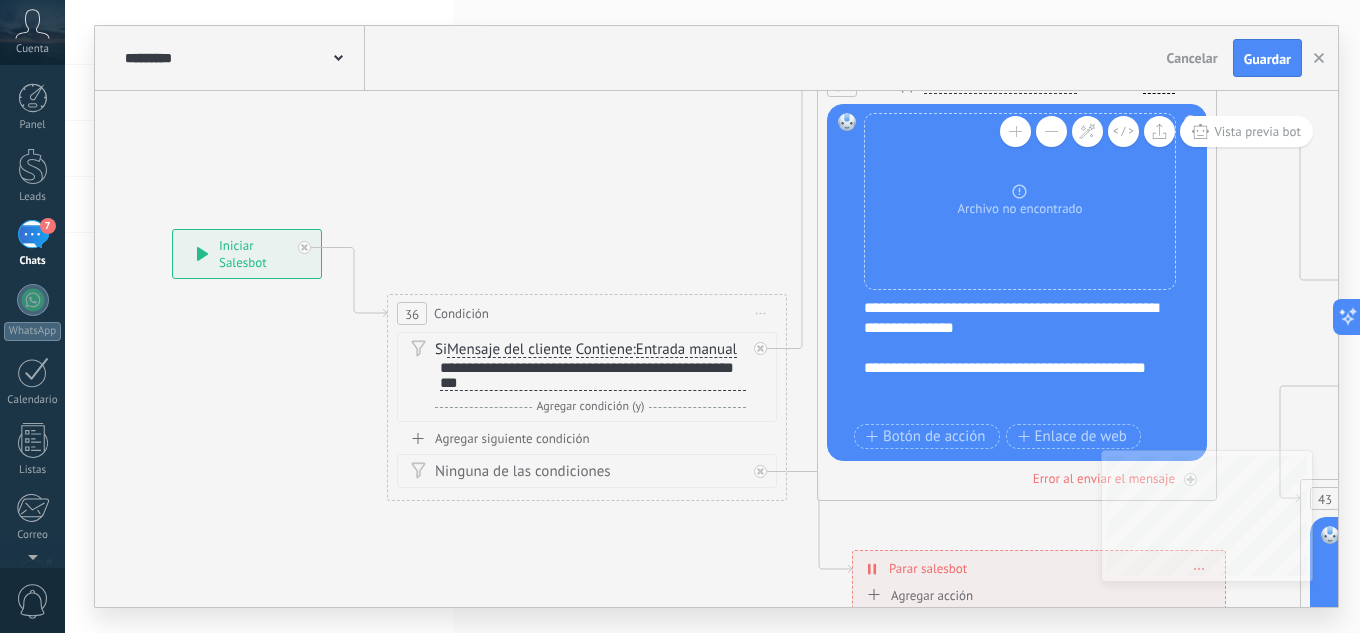 click on "**********" at bounding box center (1012, 378) 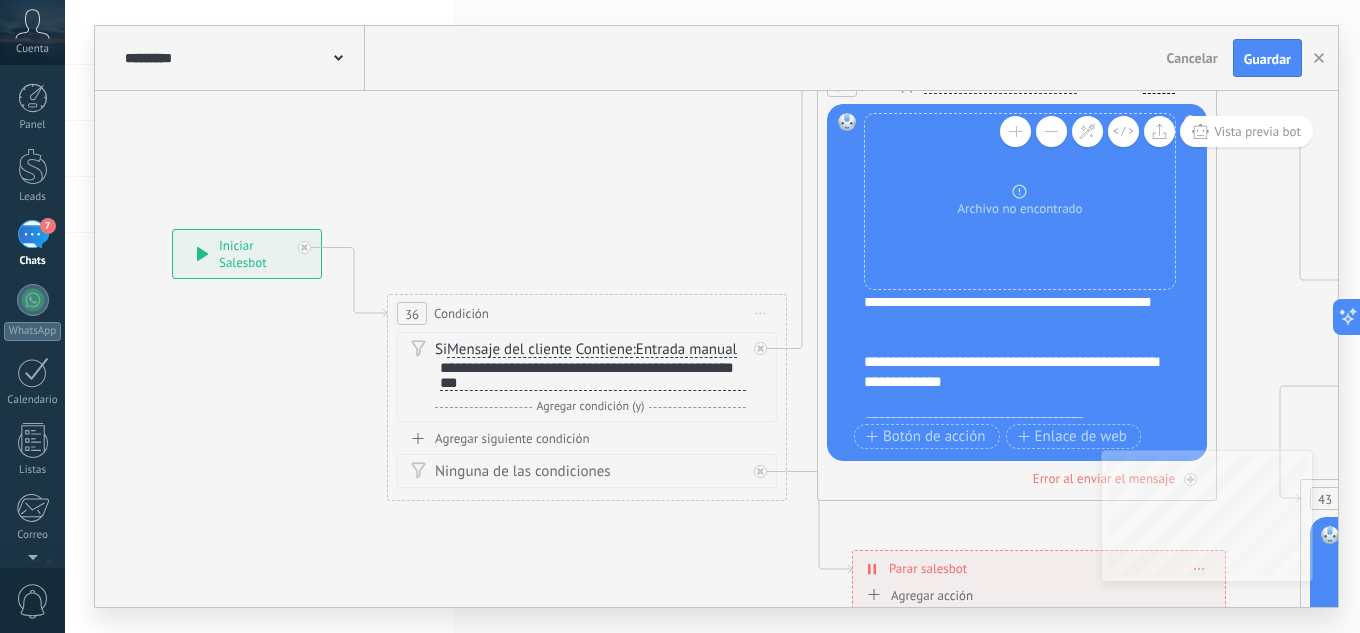 scroll, scrollTop: 600, scrollLeft: 0, axis: vertical 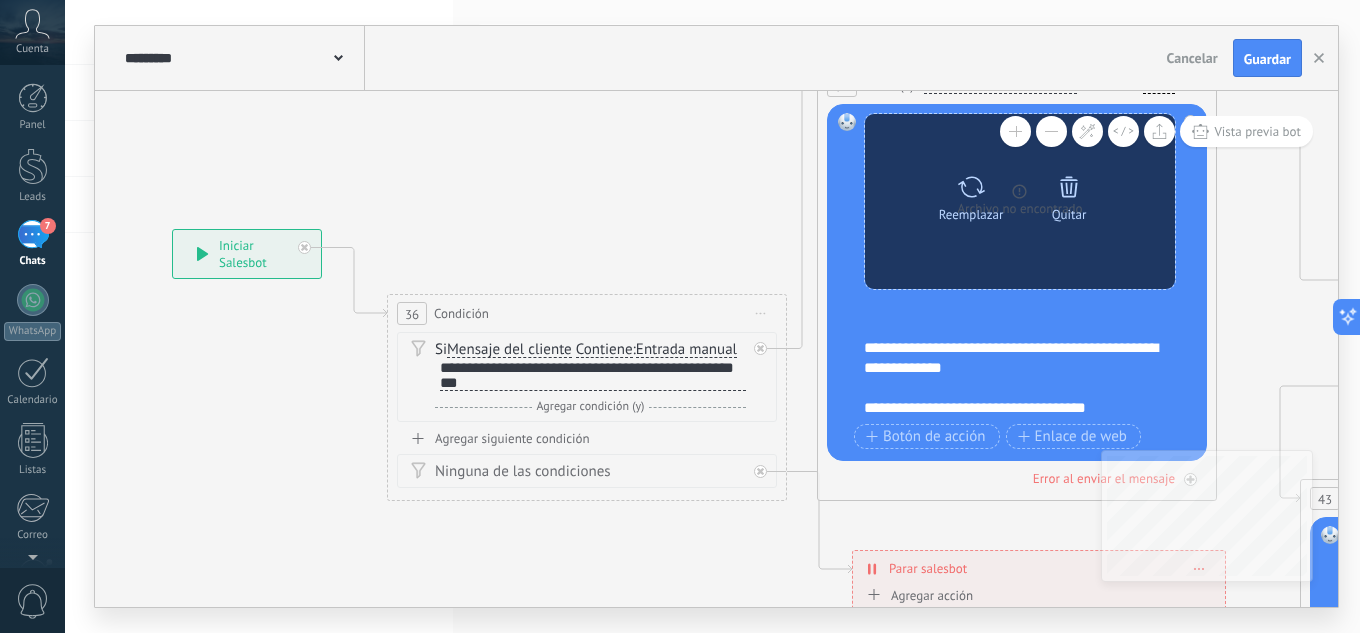 click 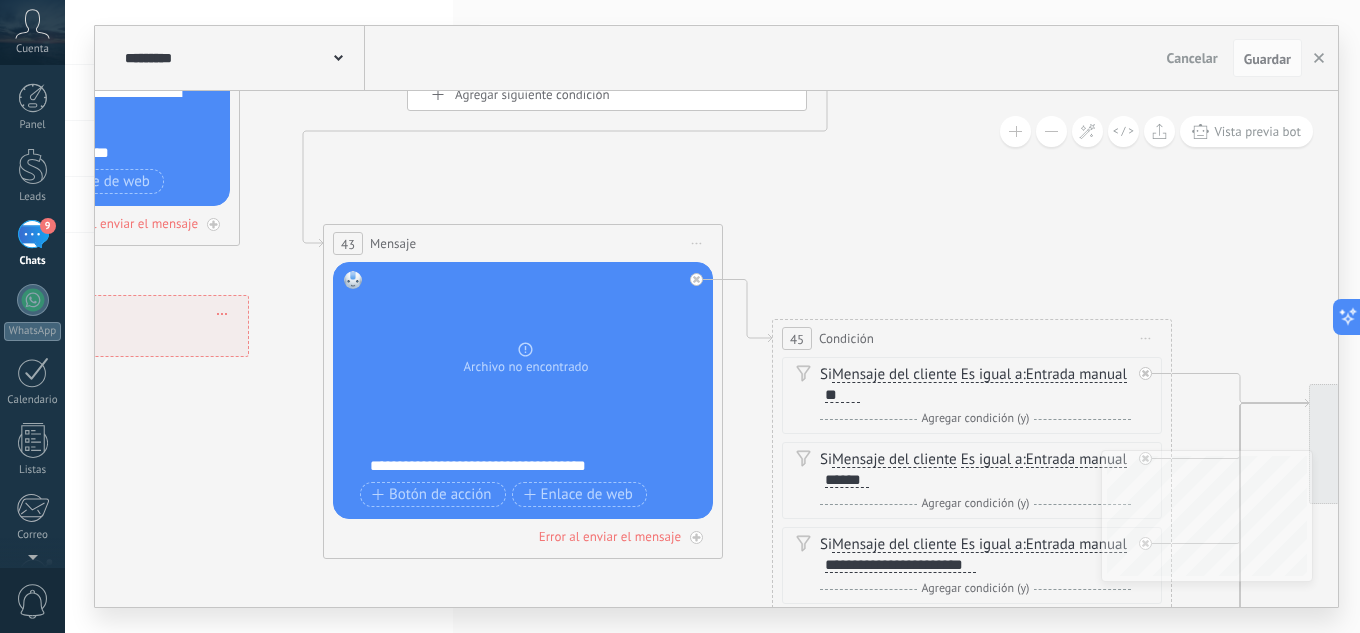 drag, startPoint x: 1236, startPoint y: 293, endPoint x: 231, endPoint y: 11, distance: 1043.8147 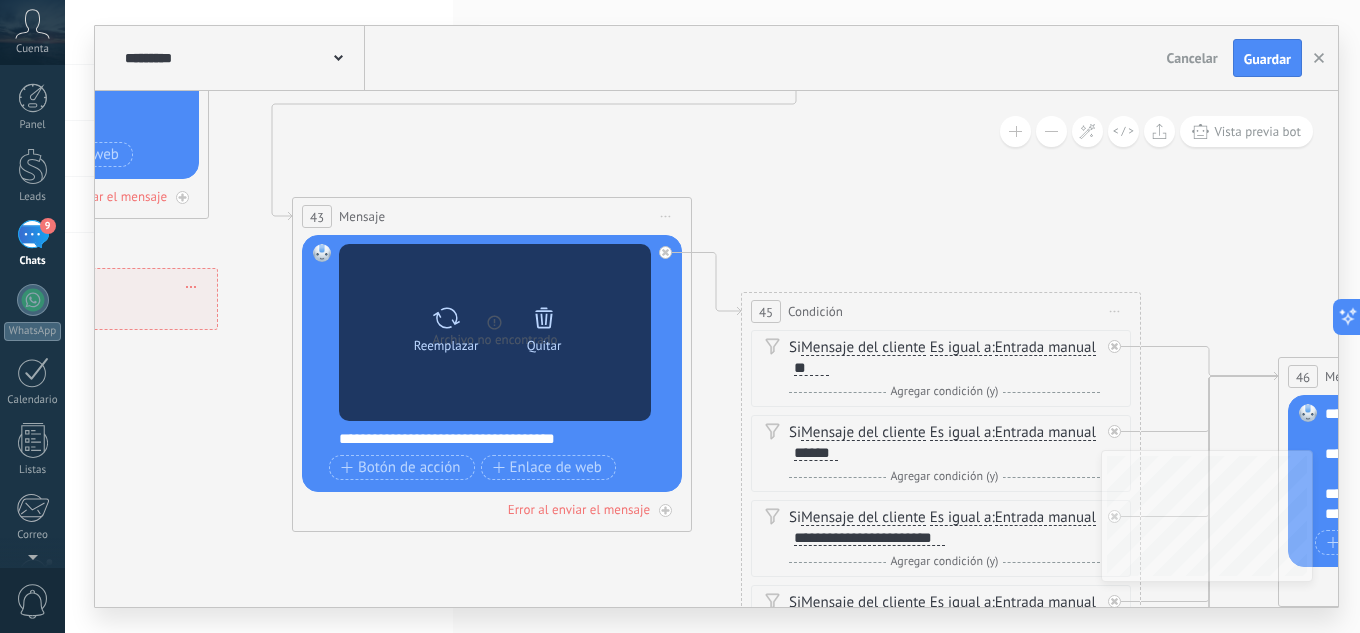 click 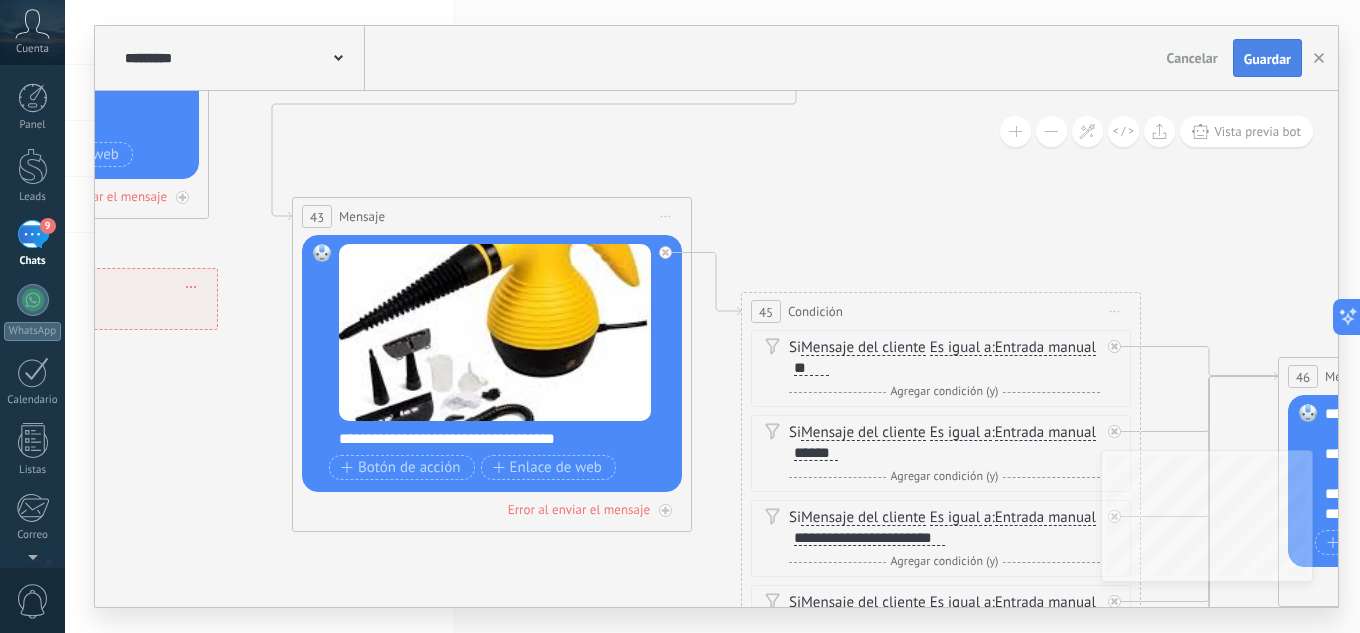click on "Guardar" at bounding box center [1267, 58] 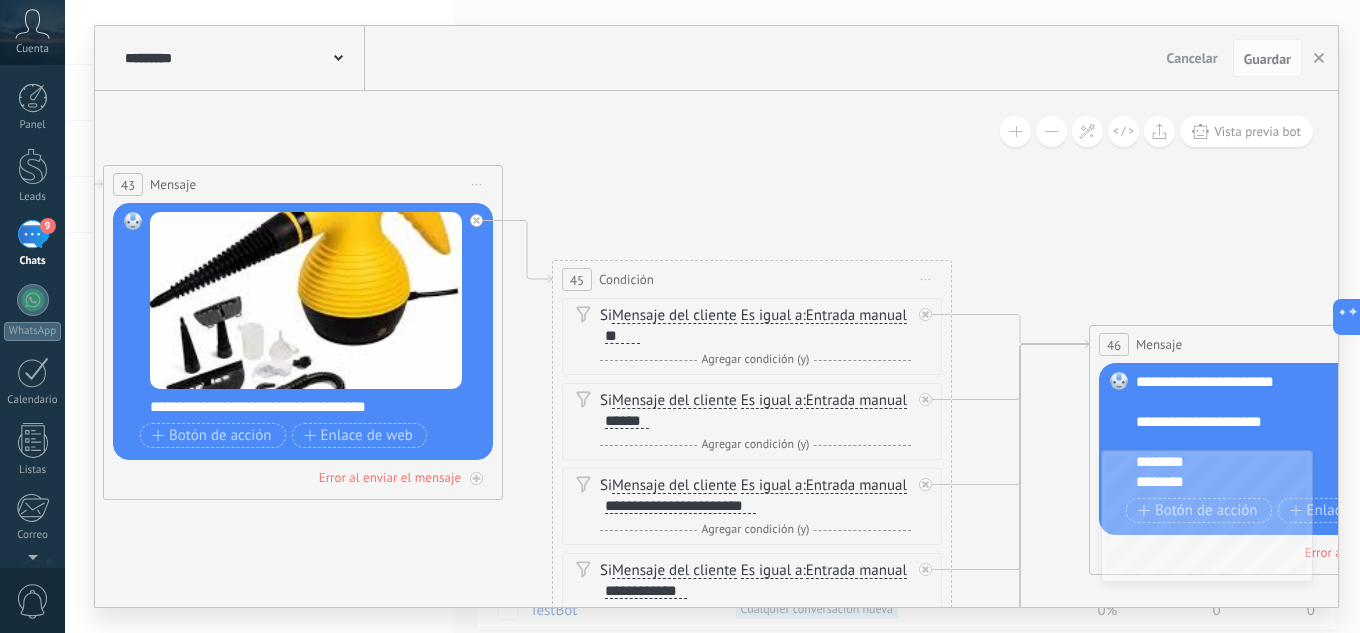 drag, startPoint x: 881, startPoint y: 227, endPoint x: 607, endPoint y: 174, distance: 279.07883 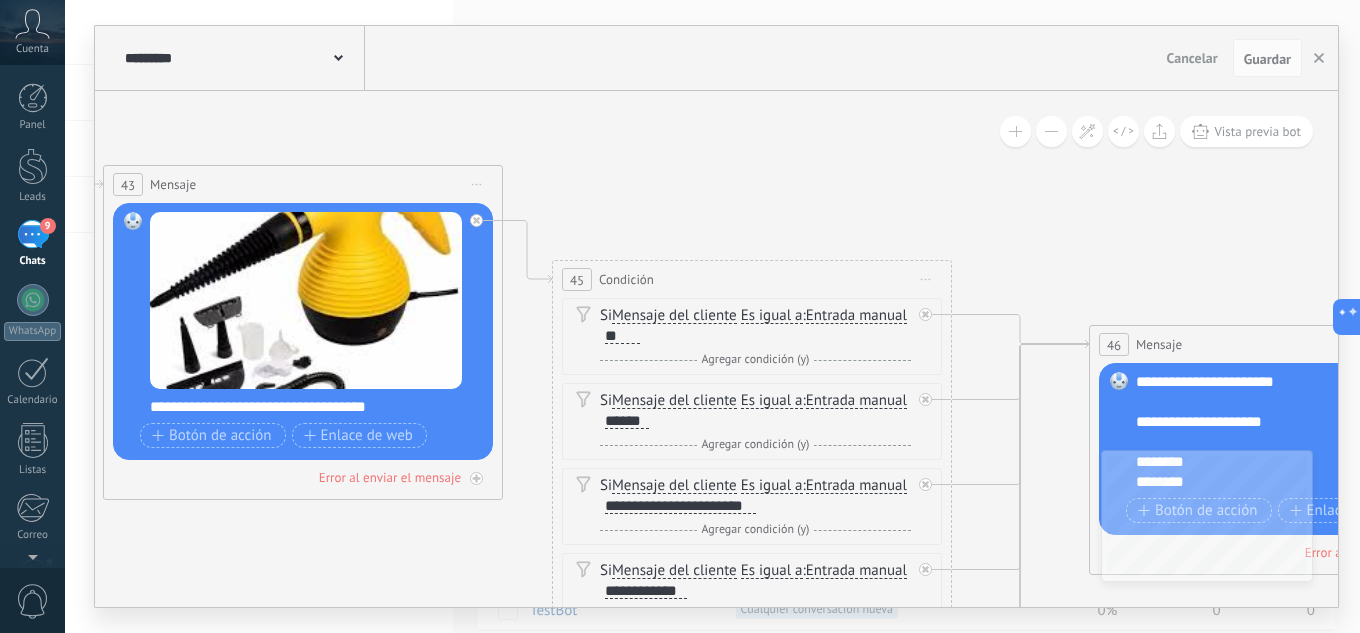 click 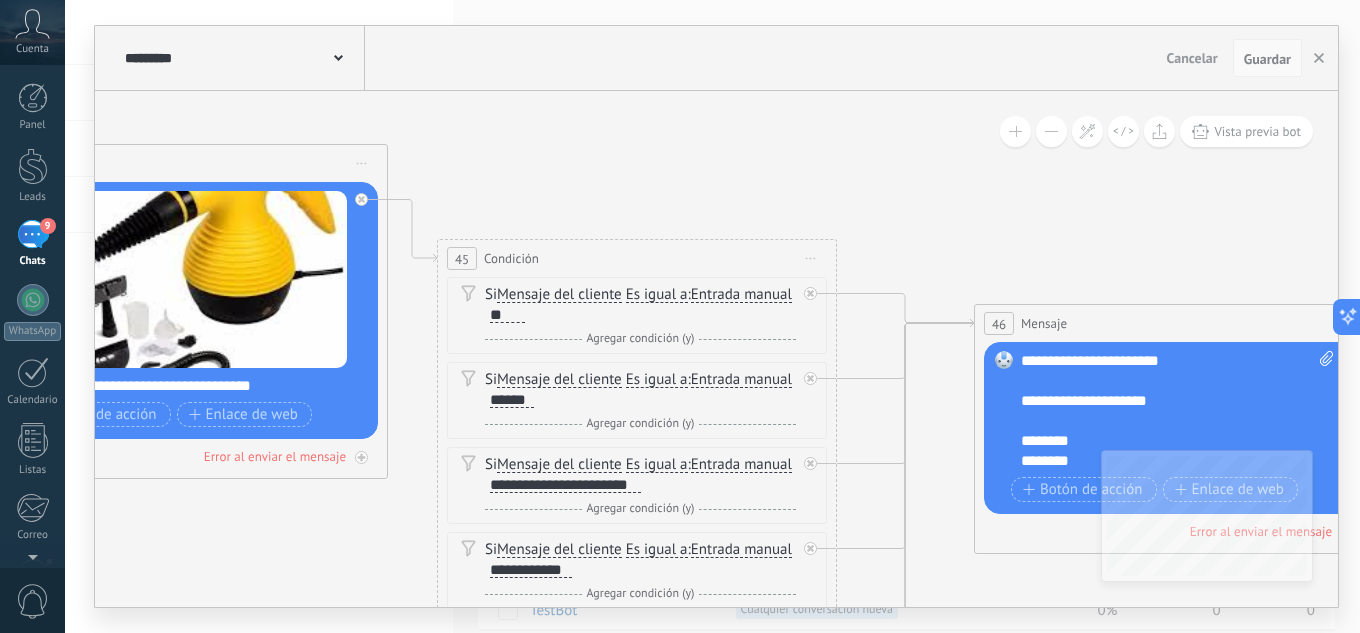 click on "Guardar" at bounding box center (1267, 58) 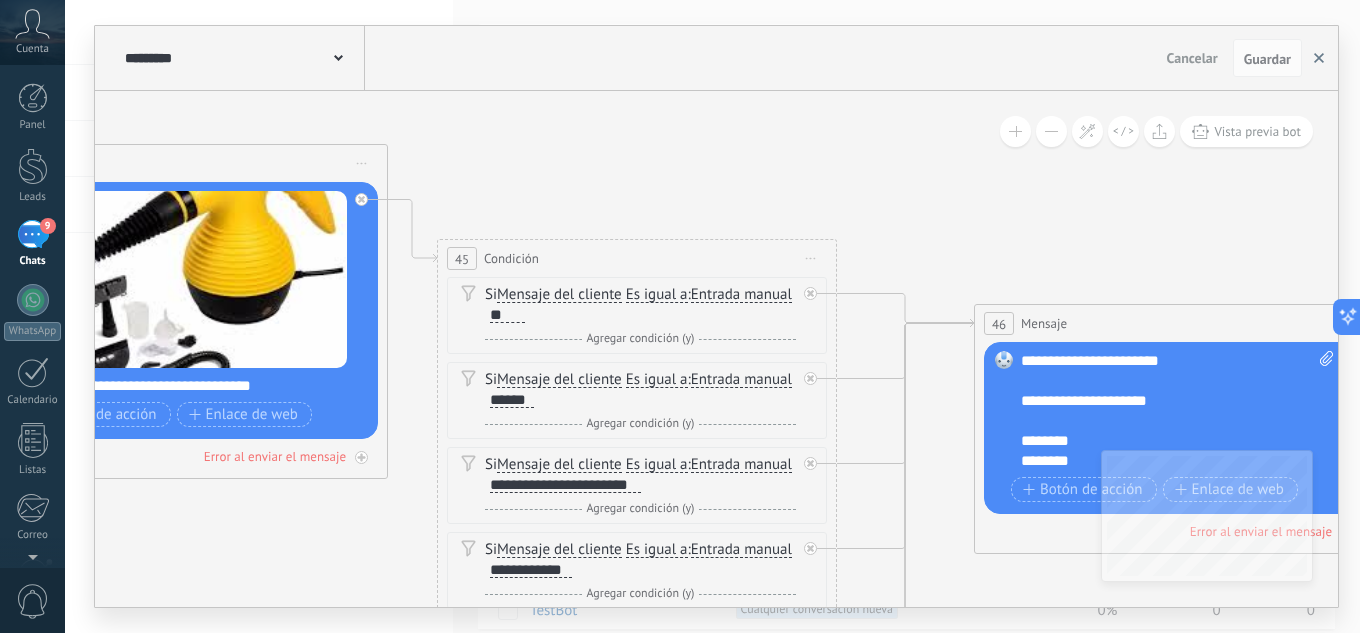 click 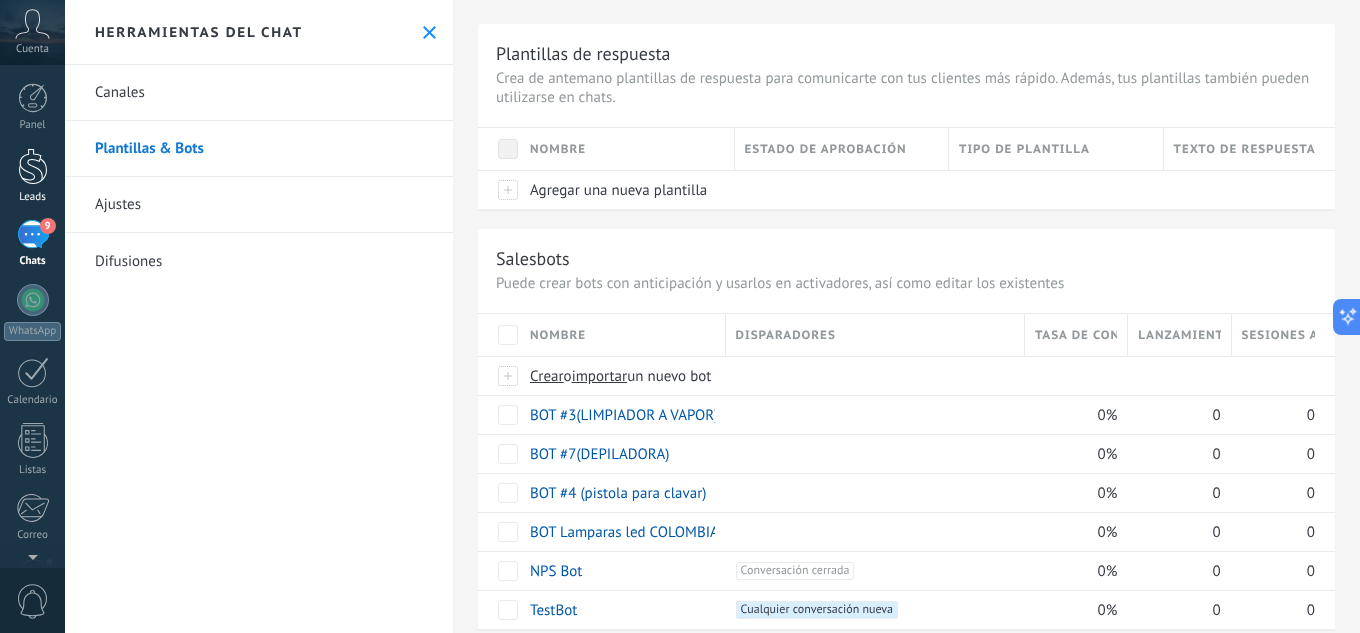 click at bounding box center (33, 166) 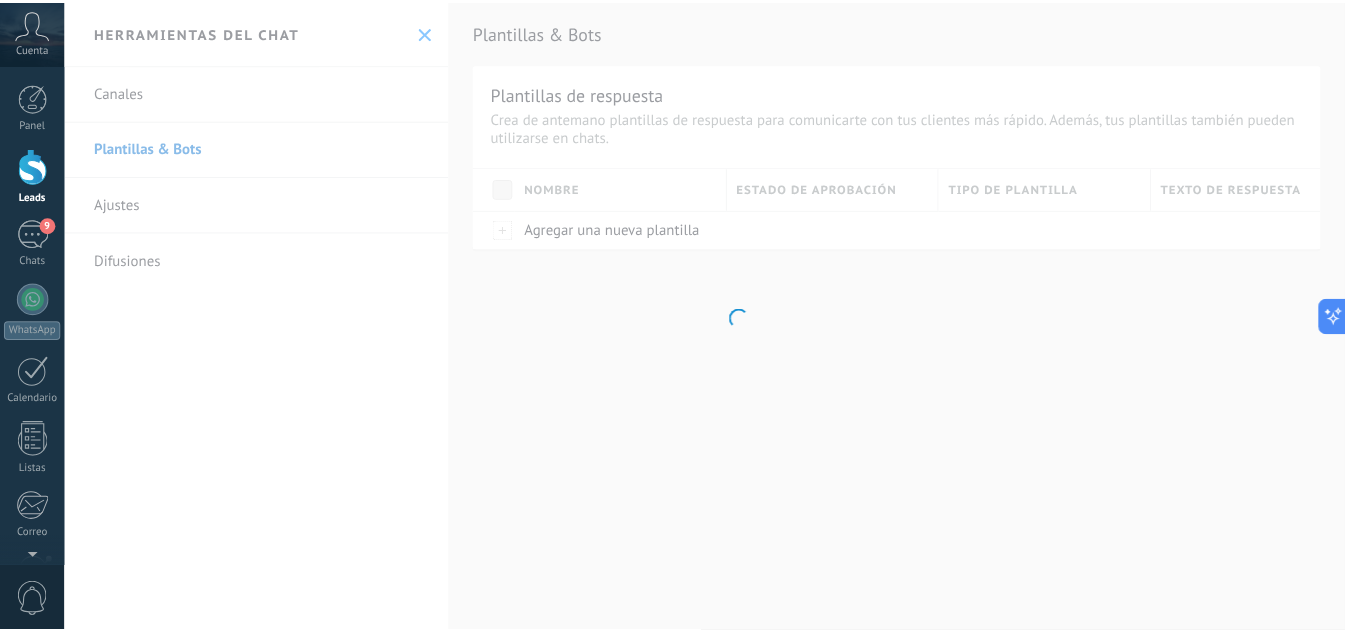 scroll, scrollTop: 0, scrollLeft: 0, axis: both 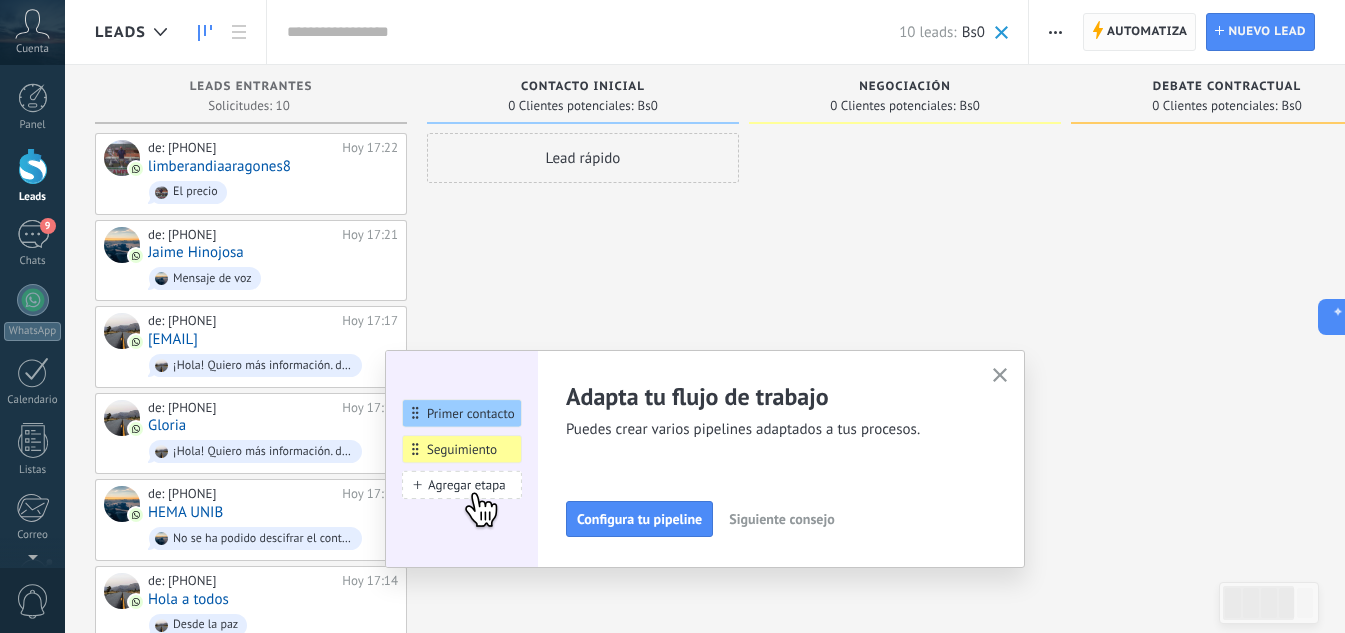 click on "Automatiza" at bounding box center [1147, 32] 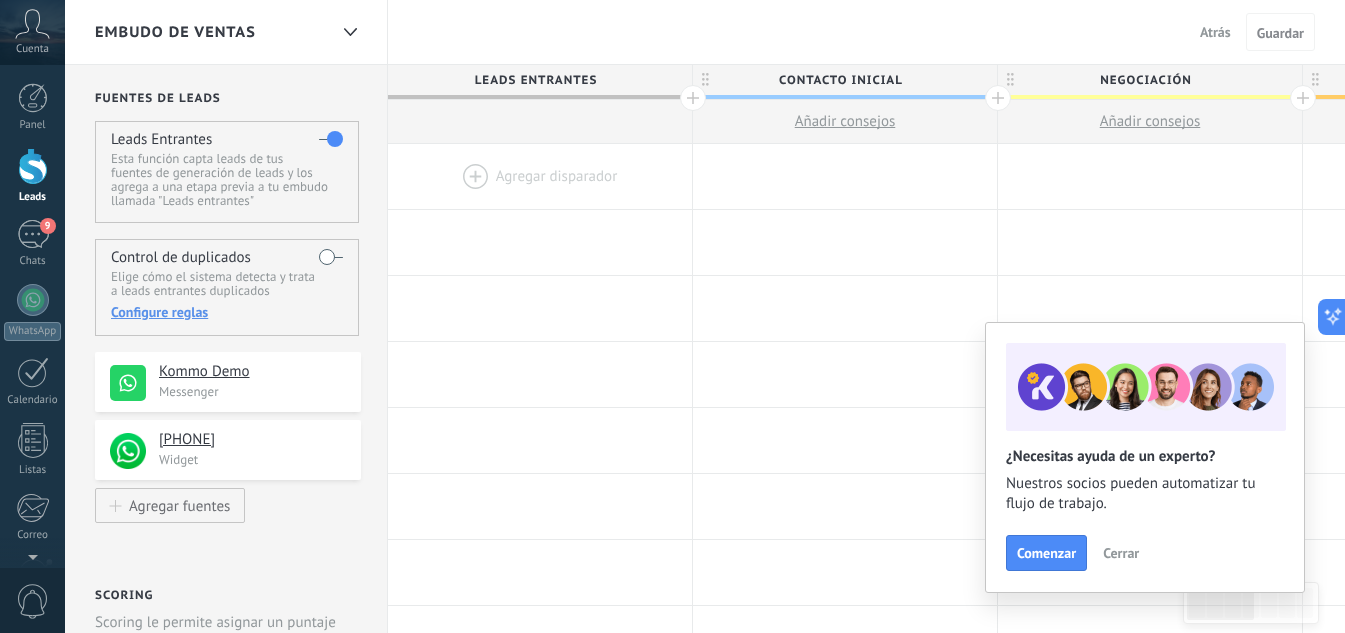 click at bounding box center (540, 176) 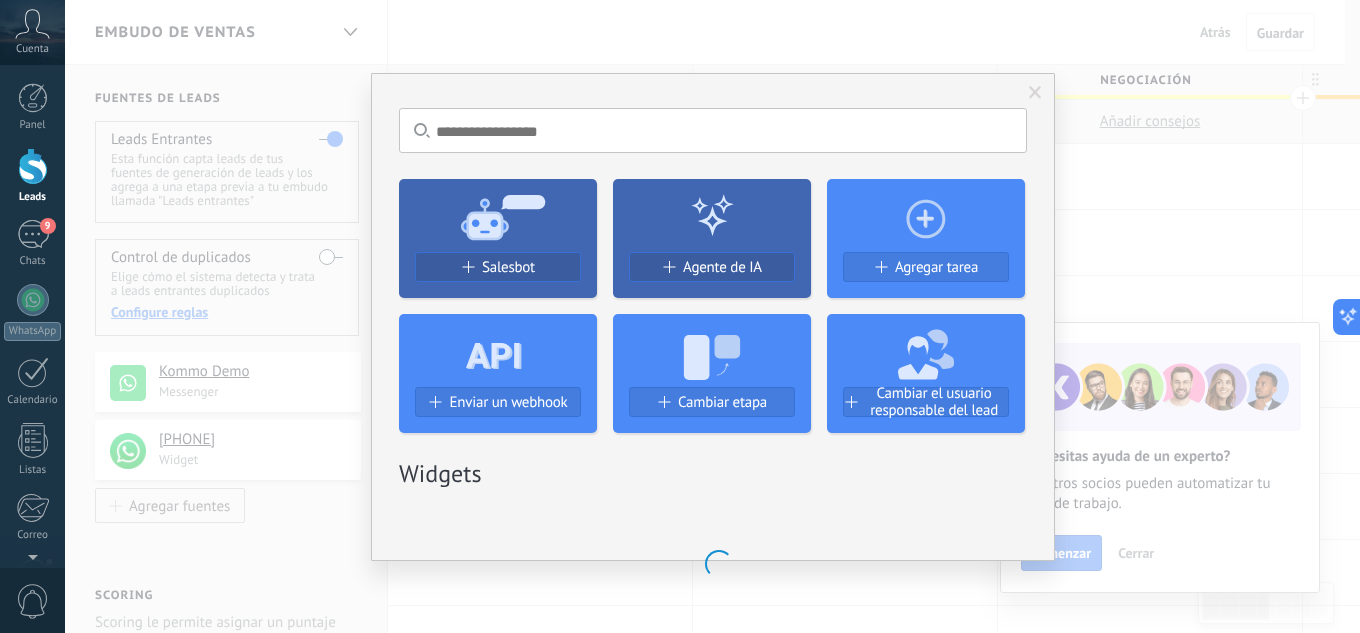click on "Salesbot" at bounding box center [498, 267] 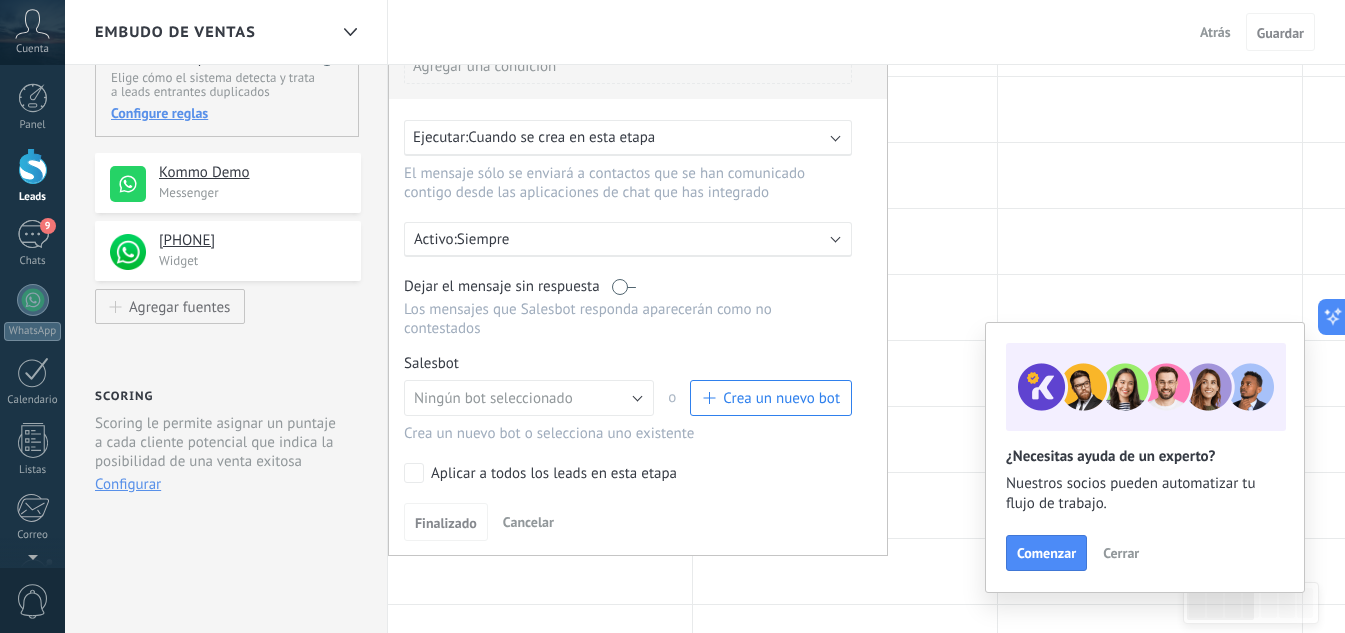 scroll, scrollTop: 200, scrollLeft: 0, axis: vertical 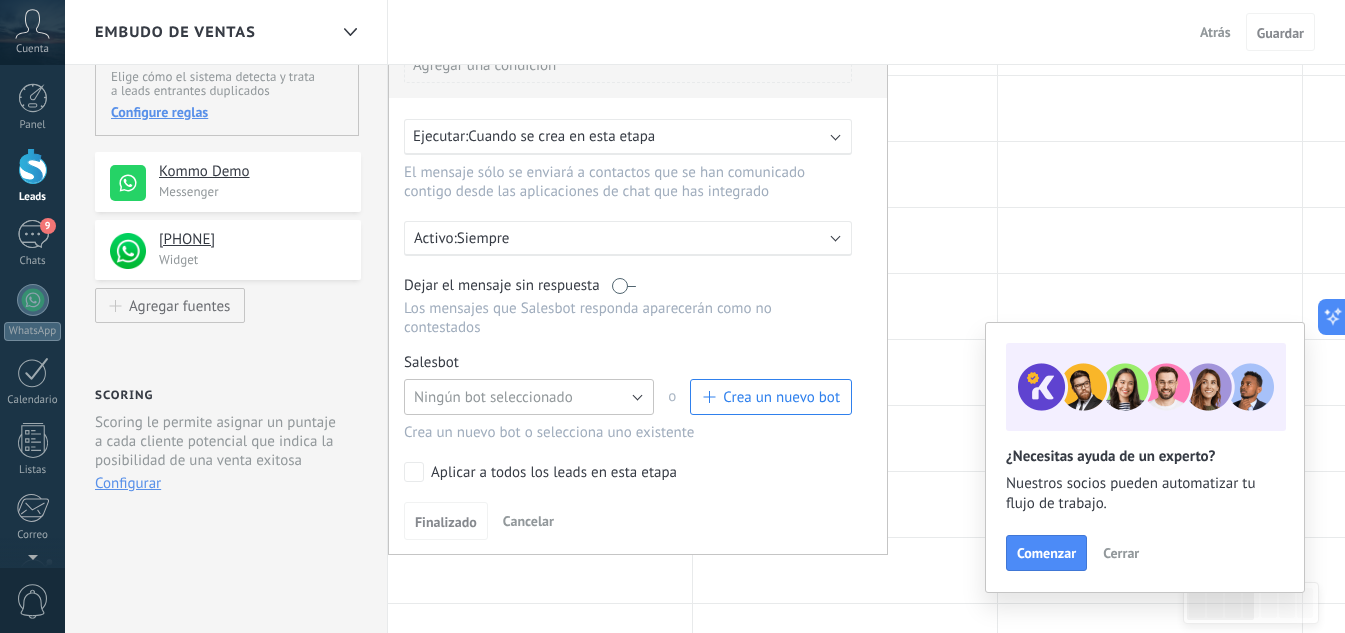 click on "Ningún bot seleccionado" at bounding box center [493, 397] 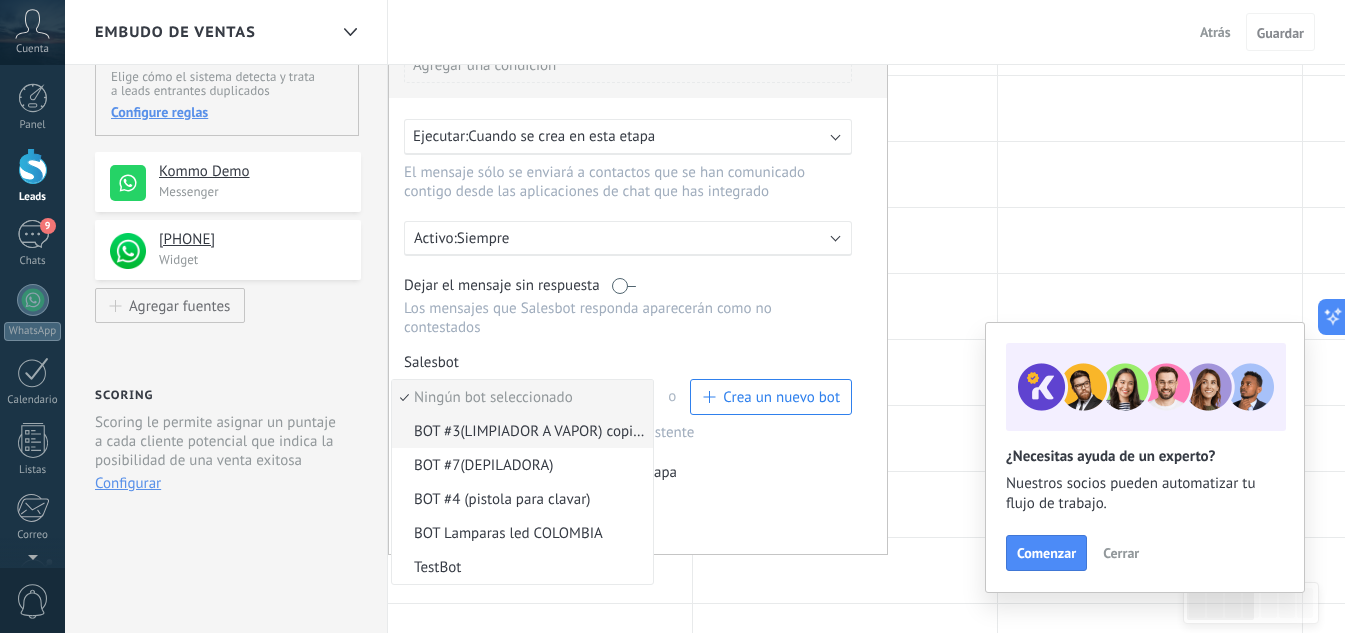 click on "BOT  #3(LIMPIADOR A VAPOR) copiar(1)" at bounding box center (519, 431) 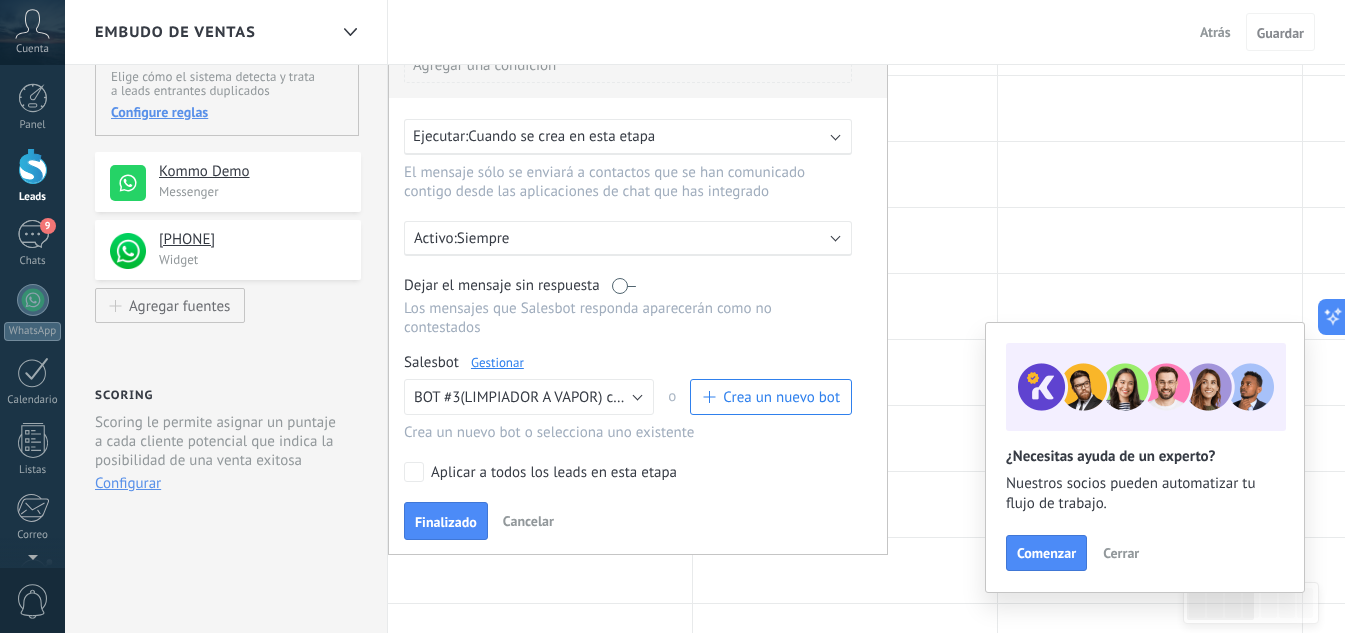 click on "Finalizado" at bounding box center [446, 522] 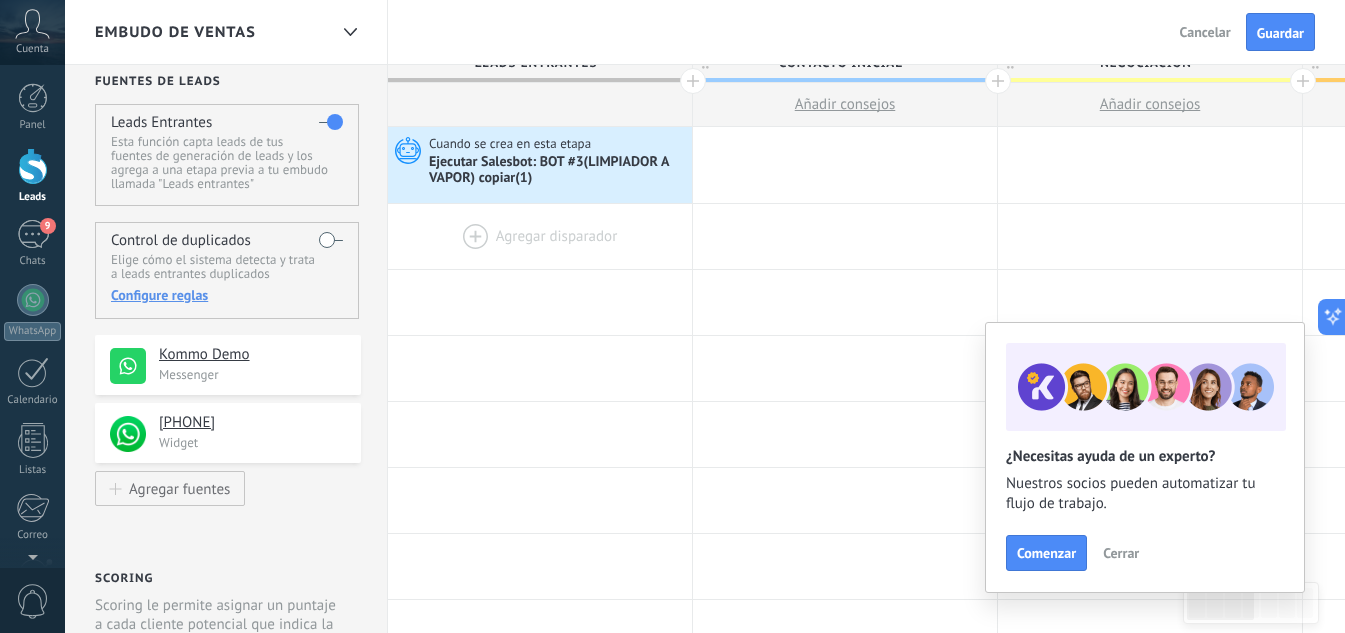 scroll, scrollTop: 0, scrollLeft: 0, axis: both 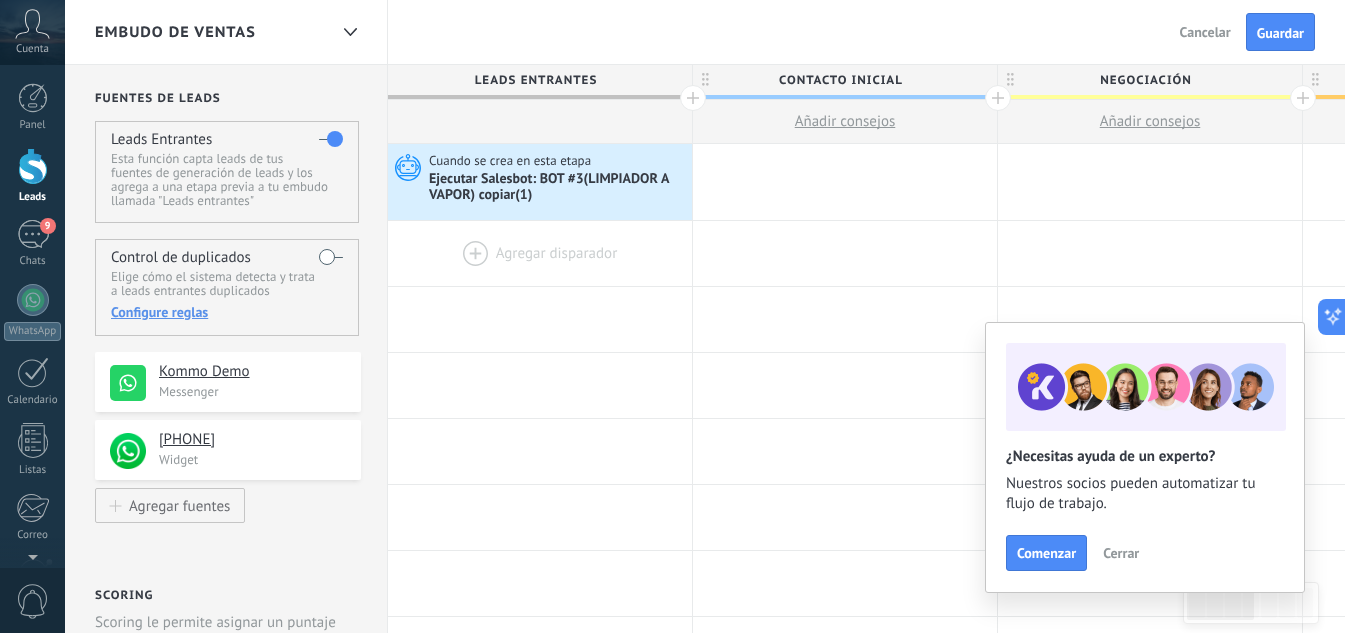 click at bounding box center [540, 253] 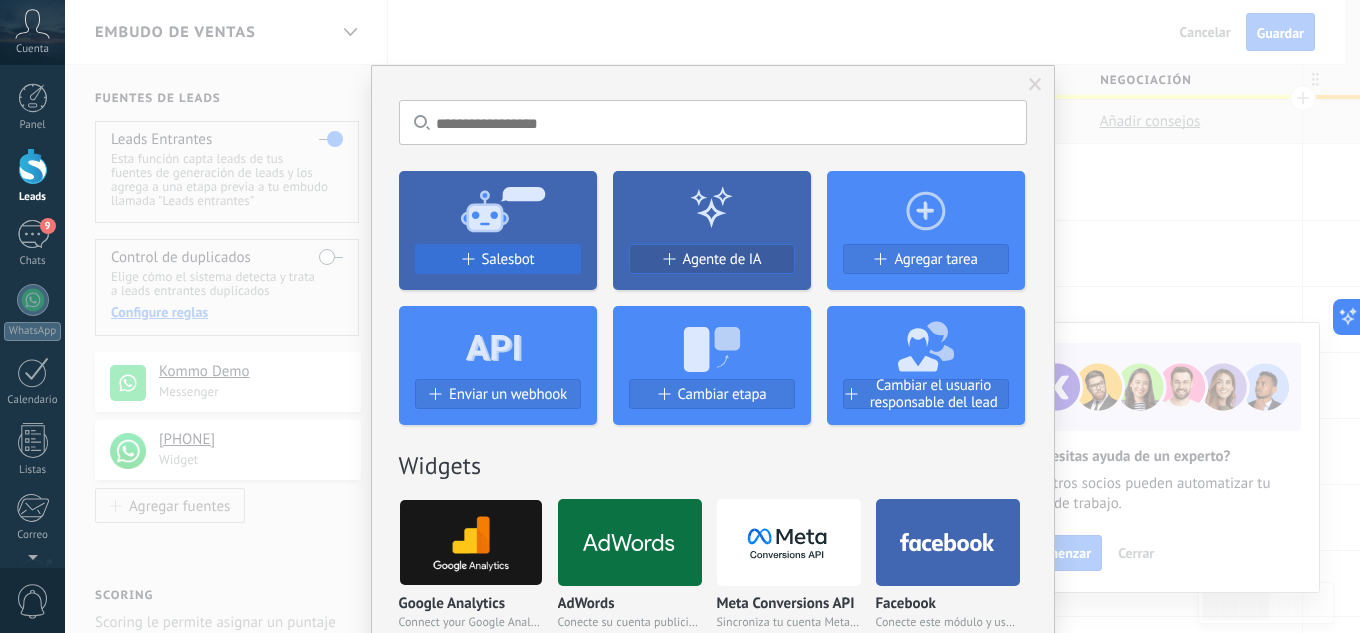 click on "Salesbot" at bounding box center [508, 259] 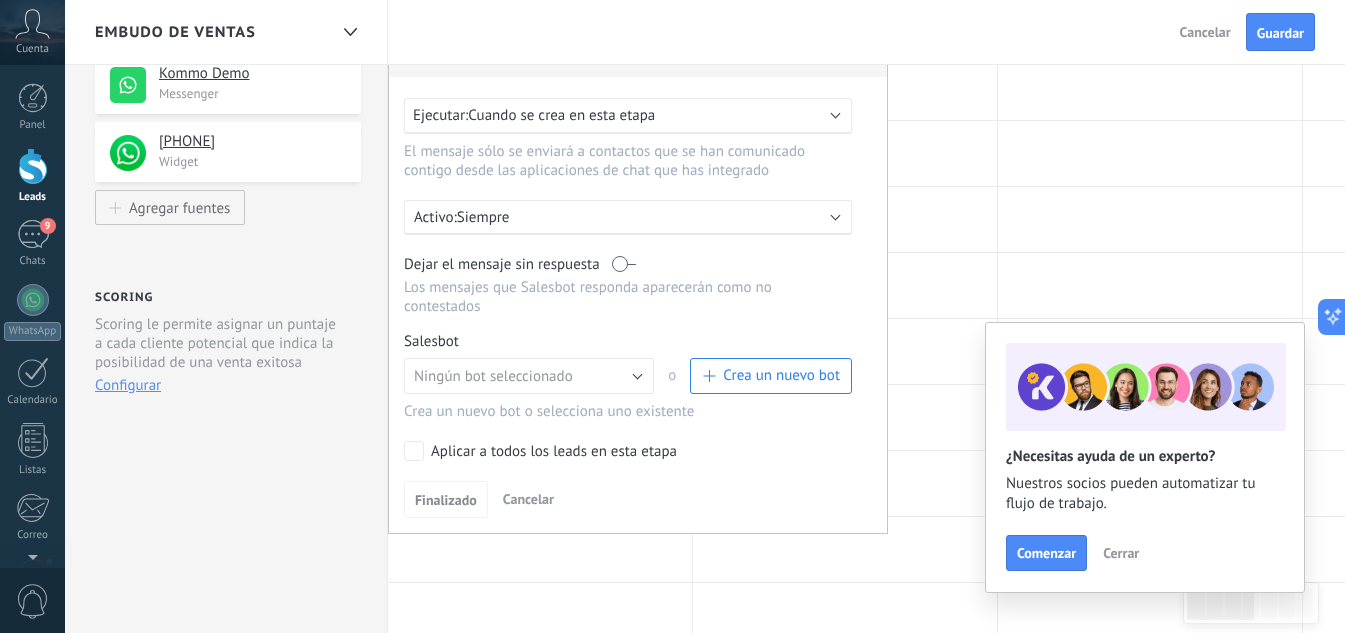 scroll, scrollTop: 300, scrollLeft: 0, axis: vertical 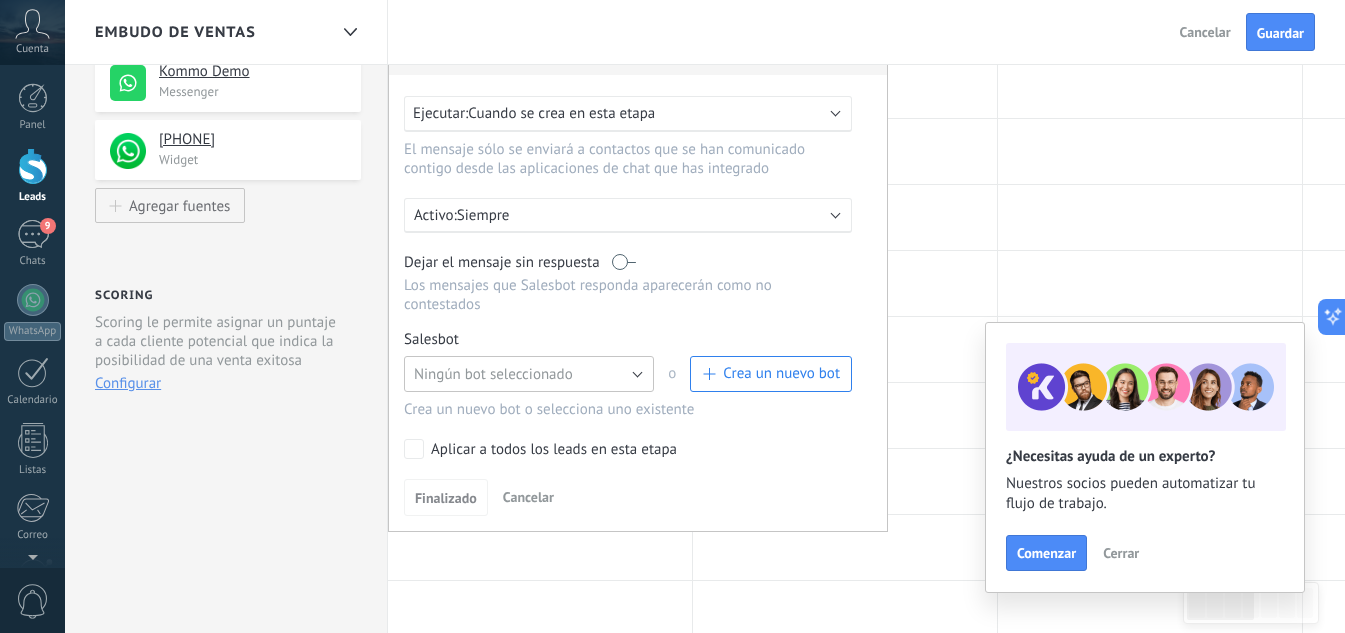 click on "Ningún bot seleccionado" at bounding box center [493, 374] 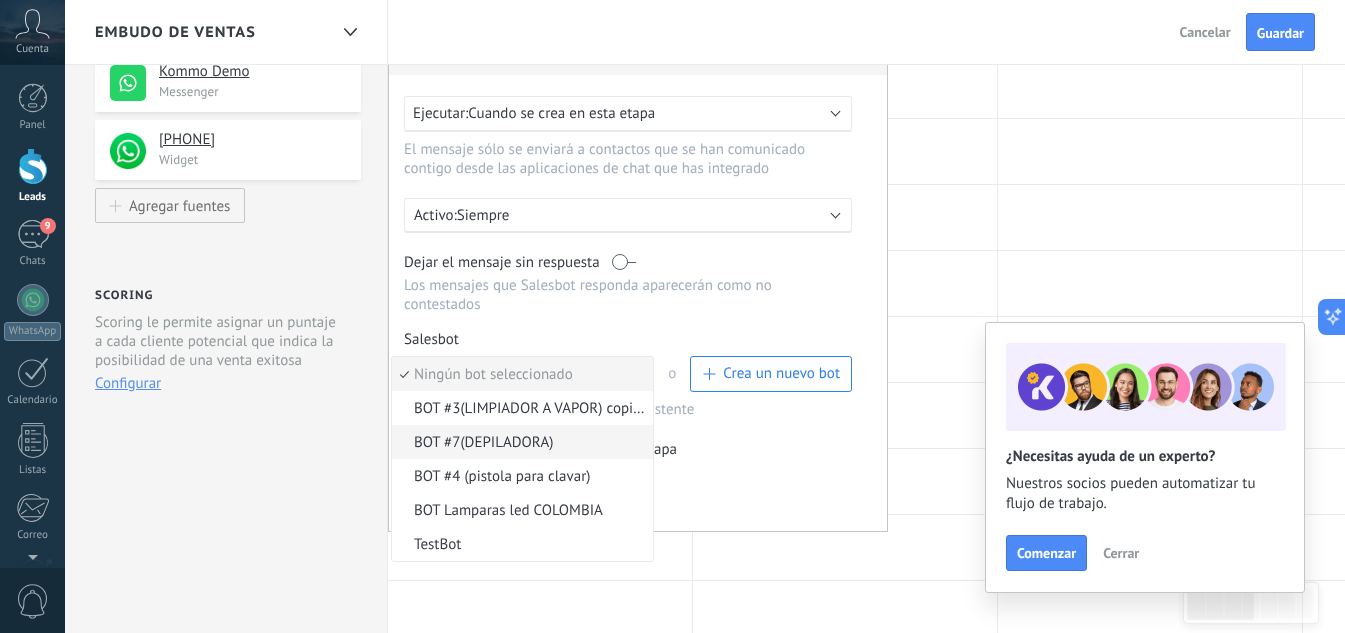 click on "BOT  #7(DEPILADORA)" at bounding box center (519, 442) 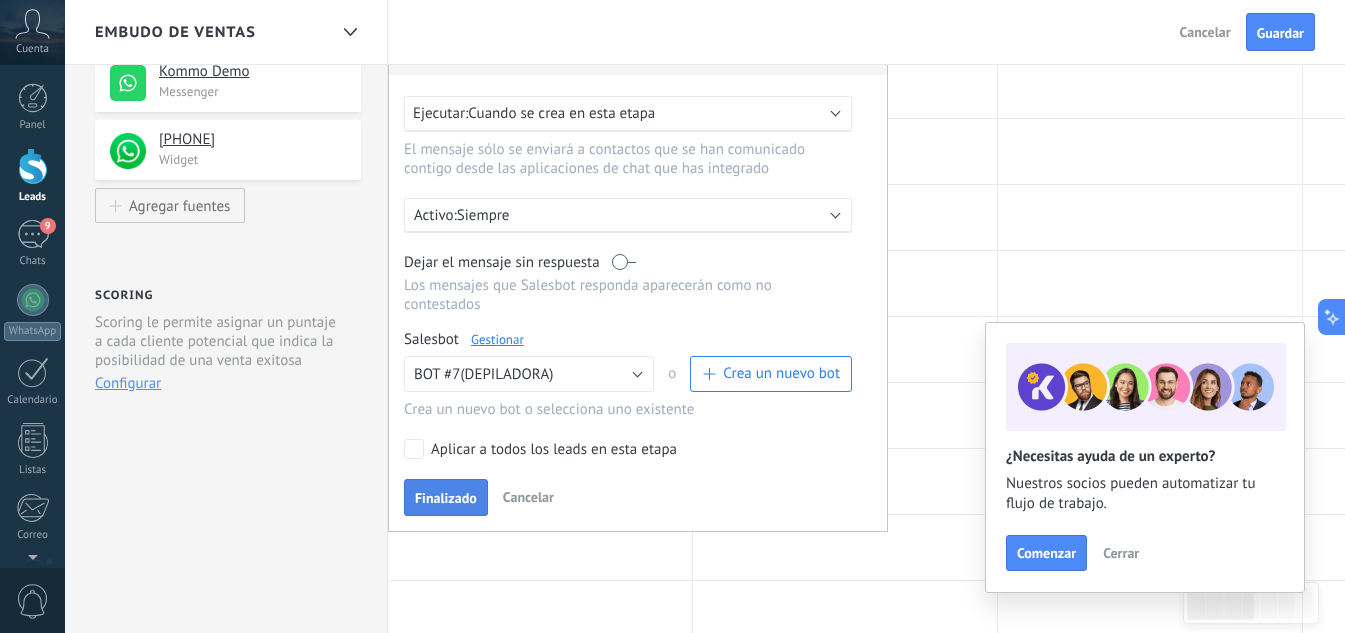 click on "Finalizado" at bounding box center (446, 498) 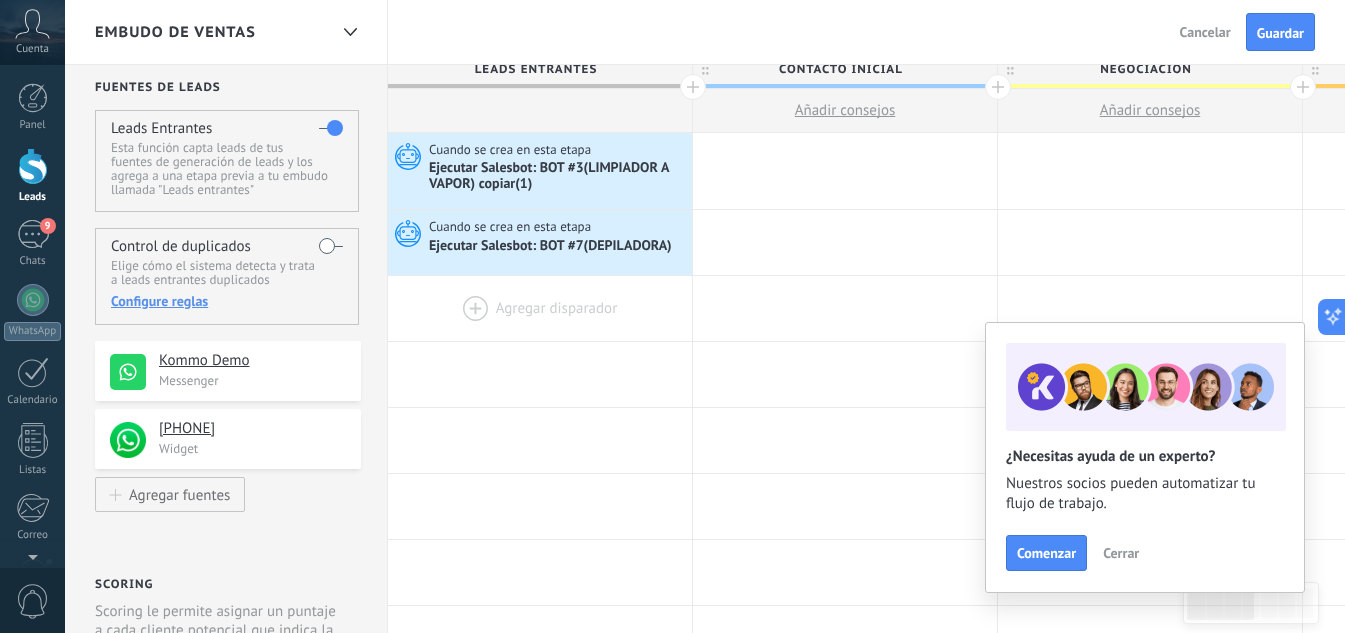 scroll, scrollTop: 0, scrollLeft: 0, axis: both 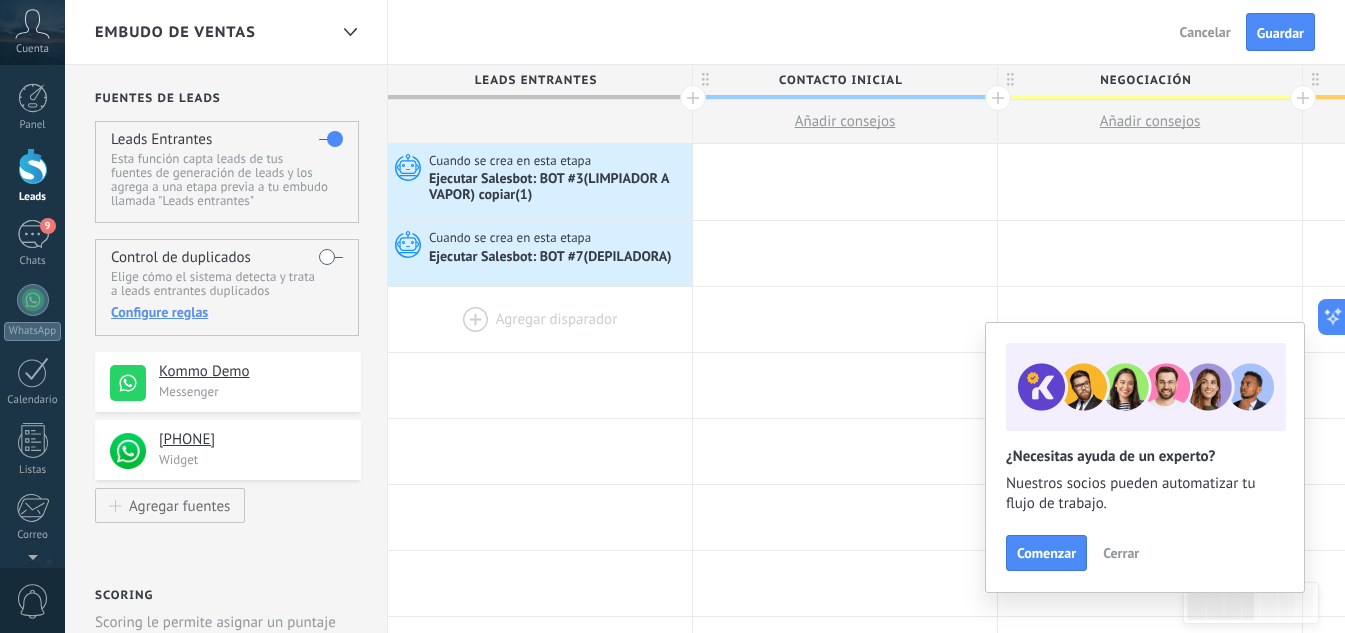 click at bounding box center [540, 319] 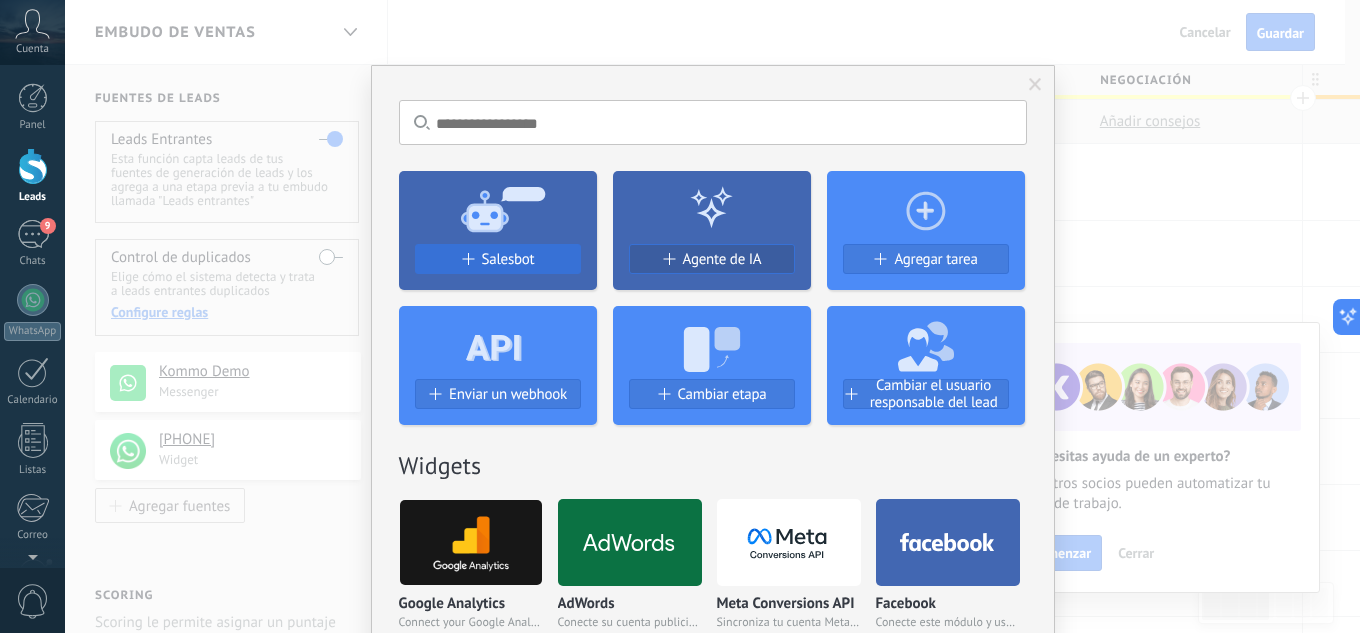 click on "Salesbot" at bounding box center [508, 259] 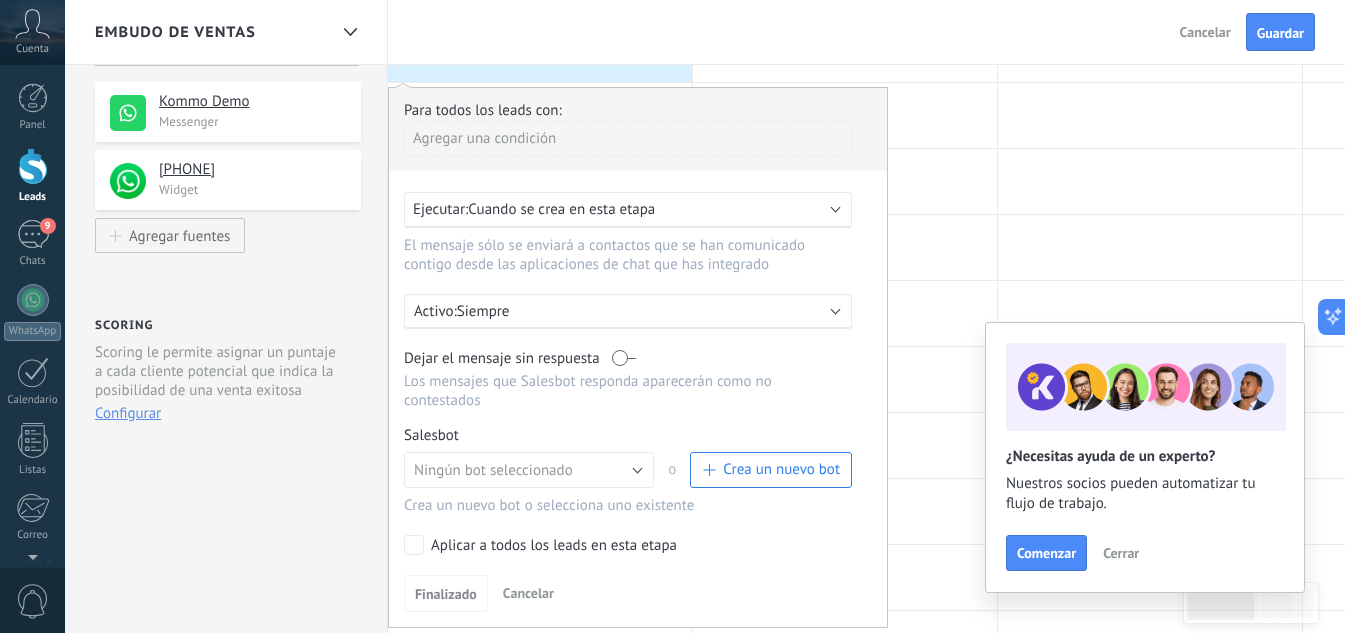 scroll, scrollTop: 400, scrollLeft: 0, axis: vertical 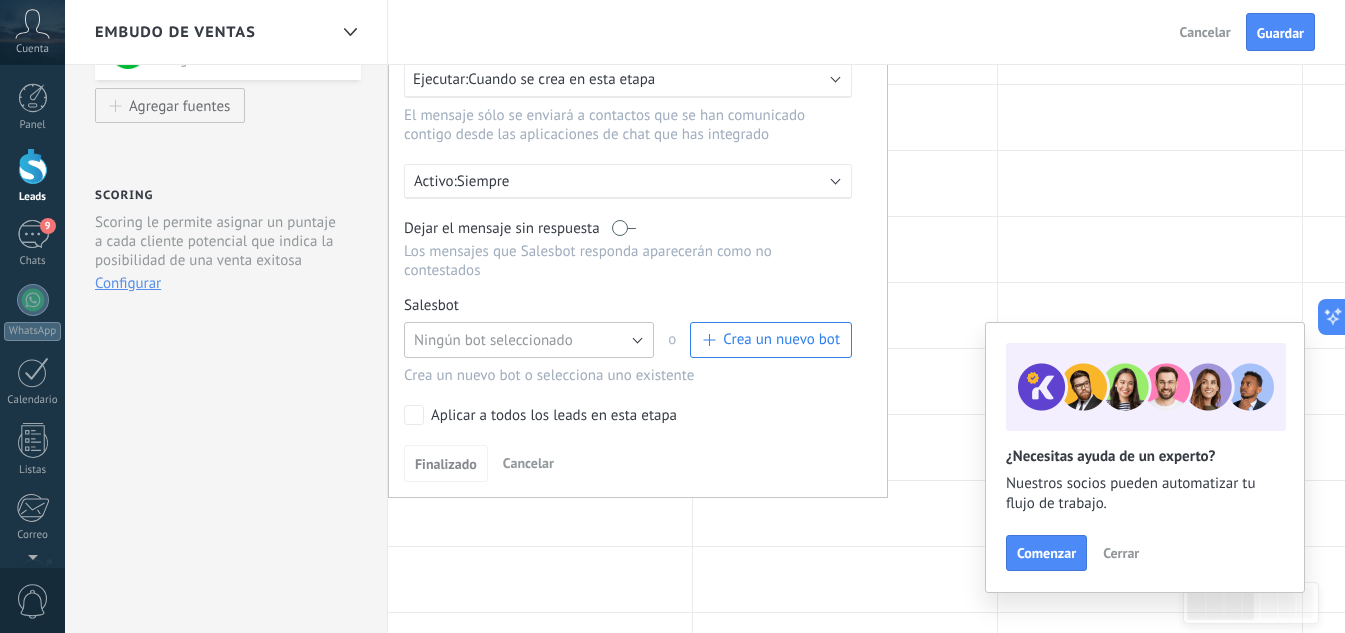 click on "Ningún bot seleccionado" at bounding box center (493, 340) 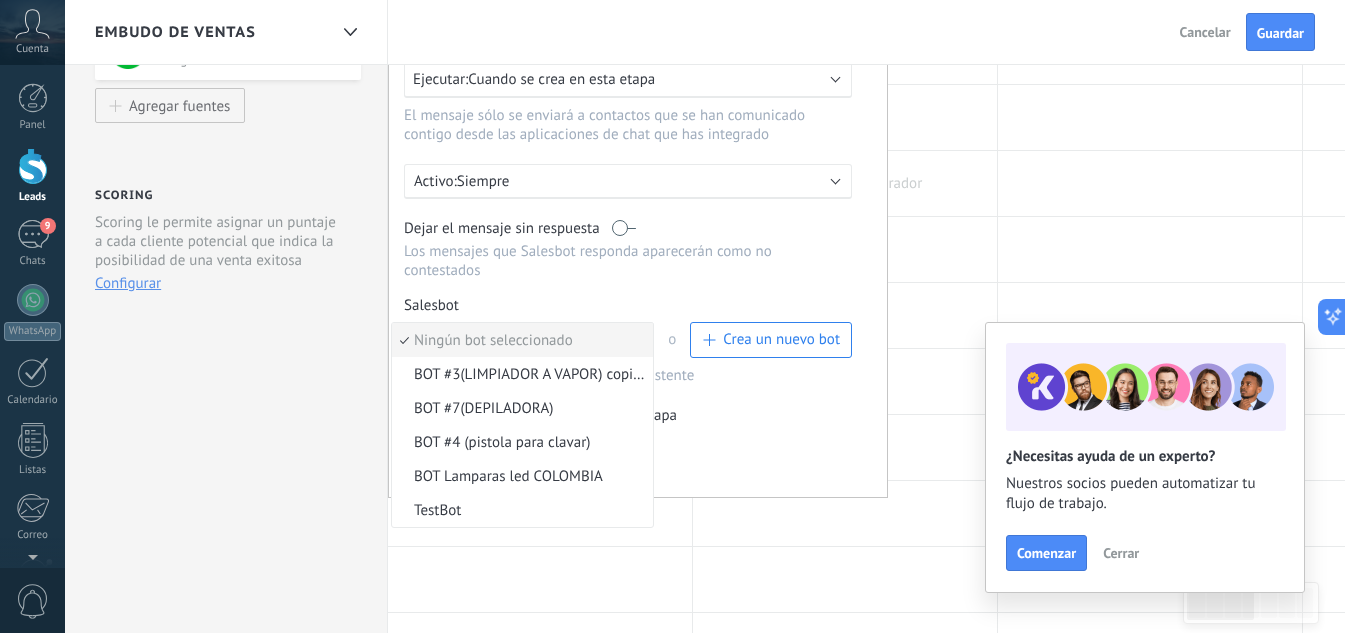 click at bounding box center [845, 183] 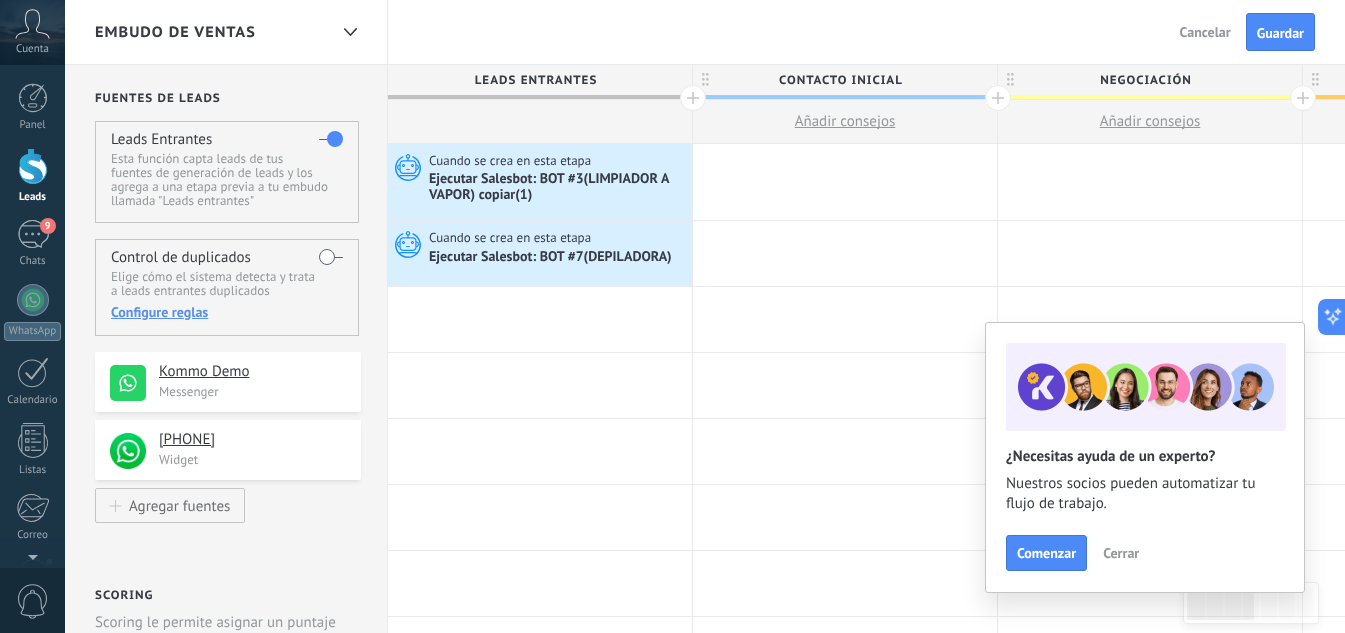 scroll, scrollTop: 100, scrollLeft: 0, axis: vertical 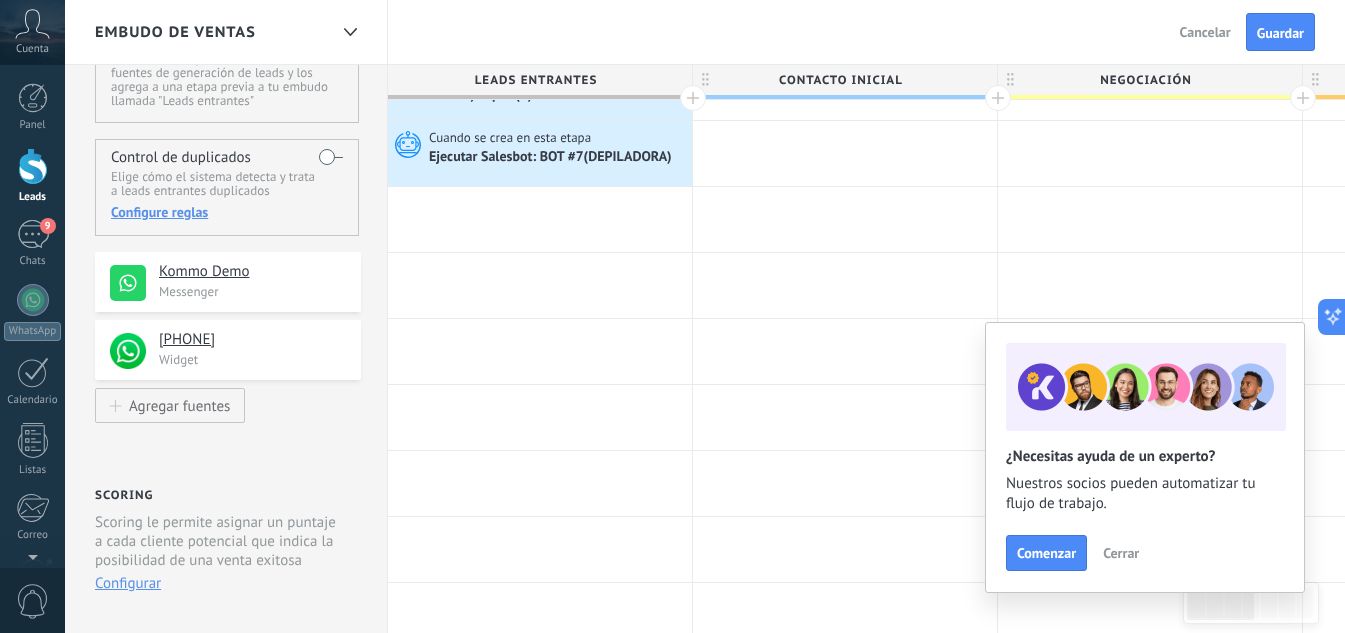 click at bounding box center [540, 219] 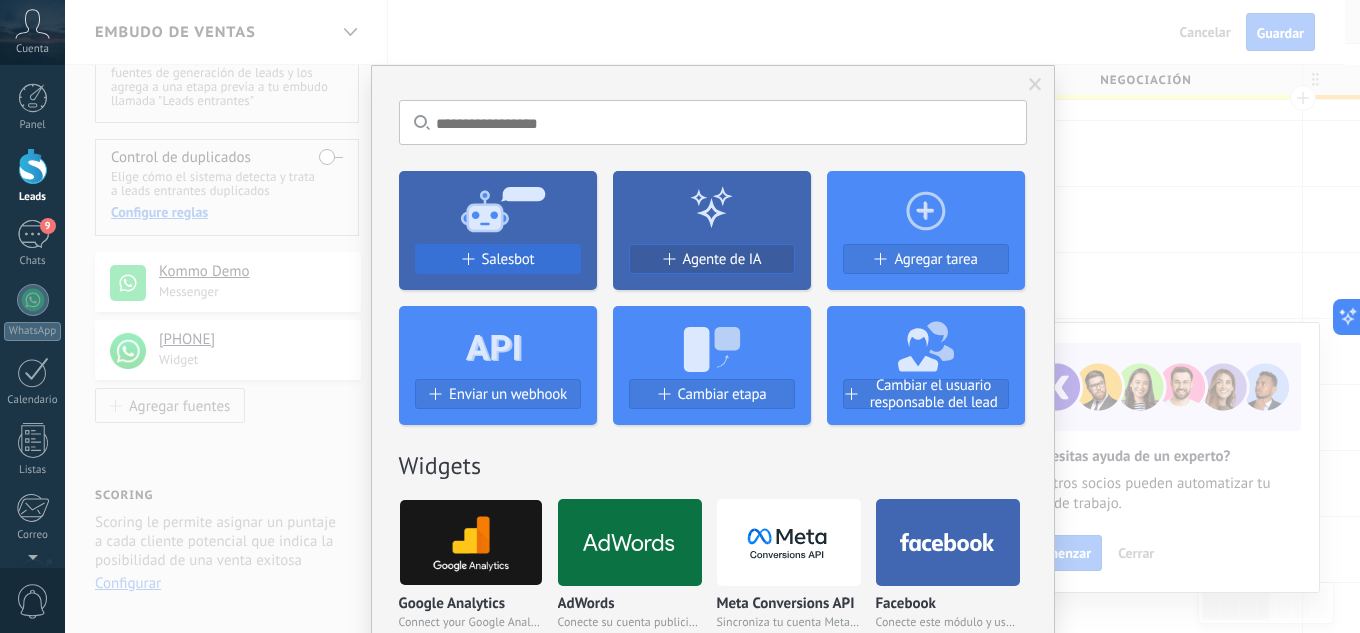 click on "Salesbot" at bounding box center [508, 259] 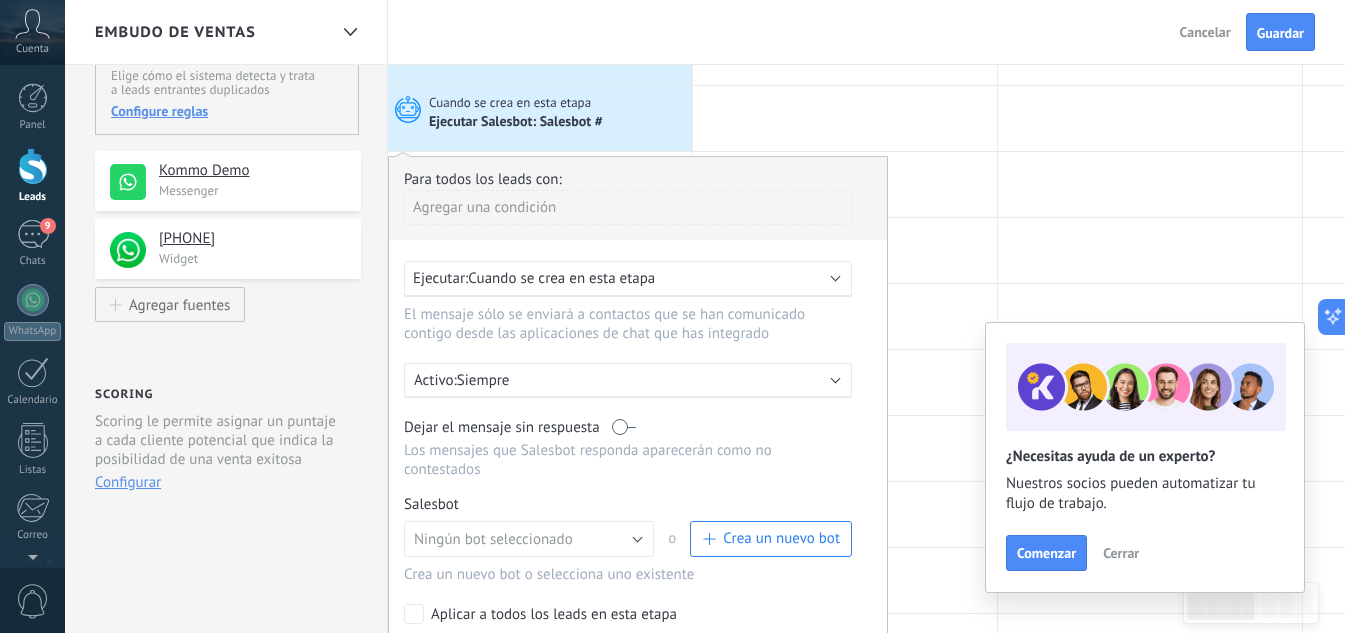 scroll, scrollTop: 500, scrollLeft: 0, axis: vertical 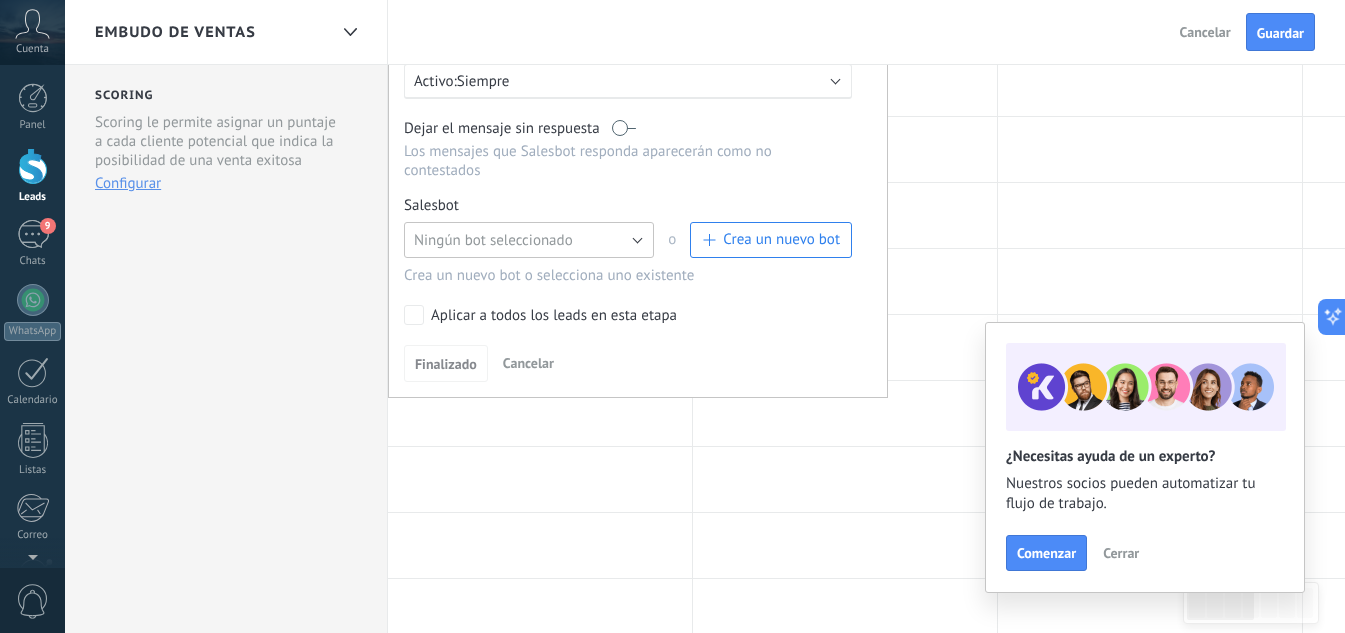click on "Ningún bot seleccionado" at bounding box center (493, 240) 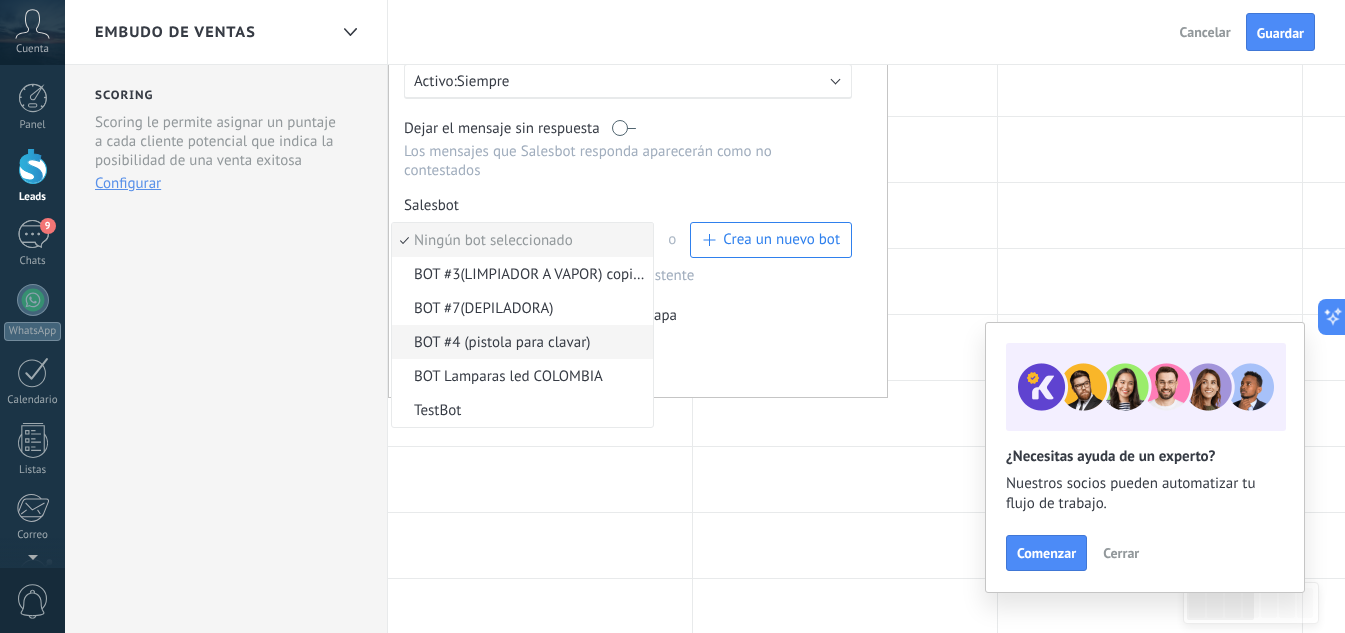 click on "BOT  #4 (pistola para clavar)" at bounding box center [519, 342] 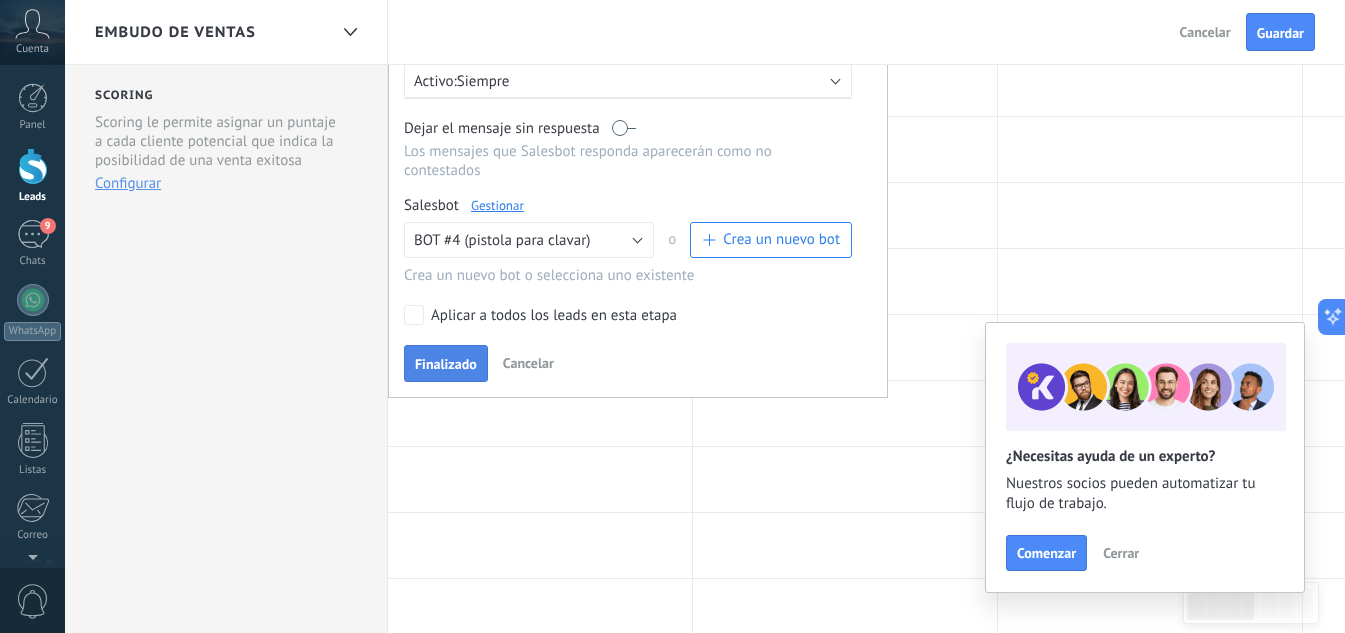 click on "Finalizado" at bounding box center [446, 364] 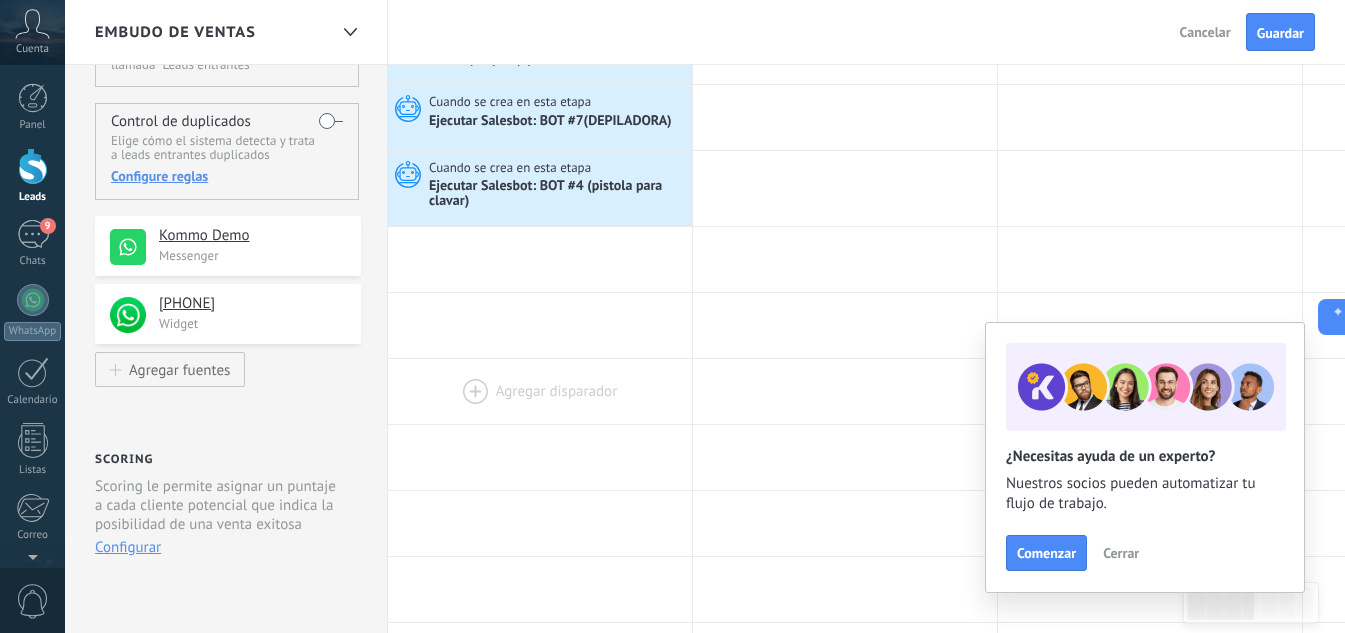 scroll, scrollTop: 100, scrollLeft: 0, axis: vertical 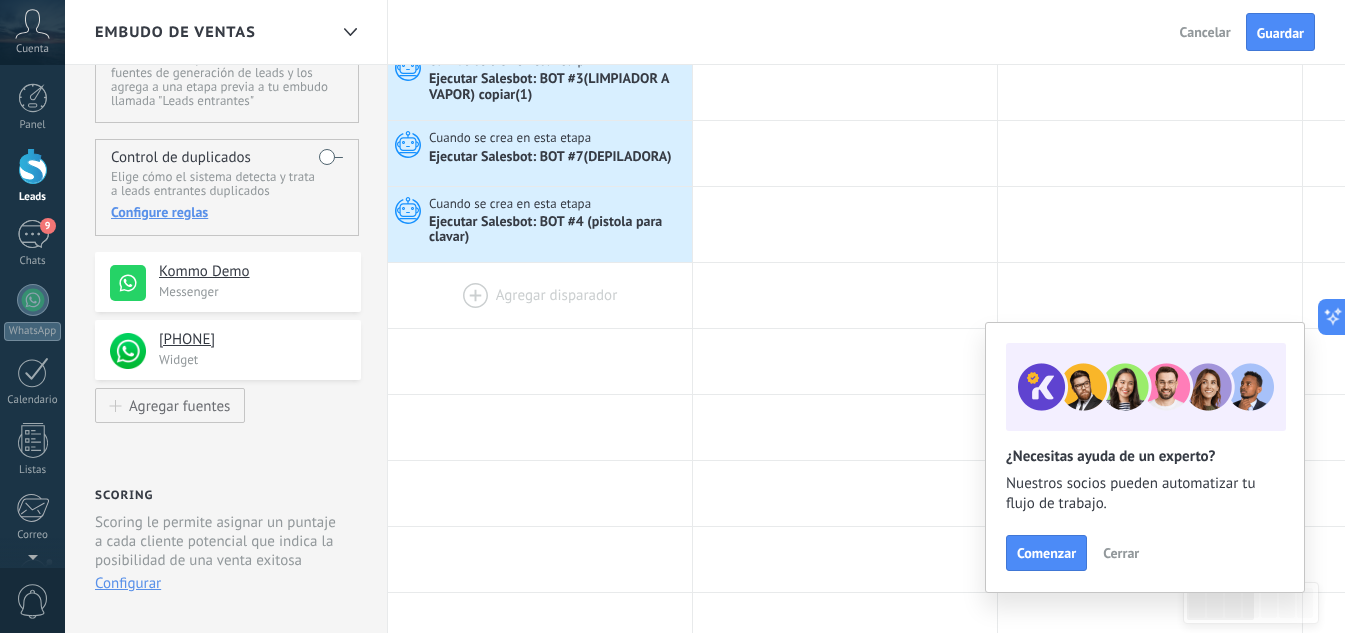 click at bounding box center [540, 295] 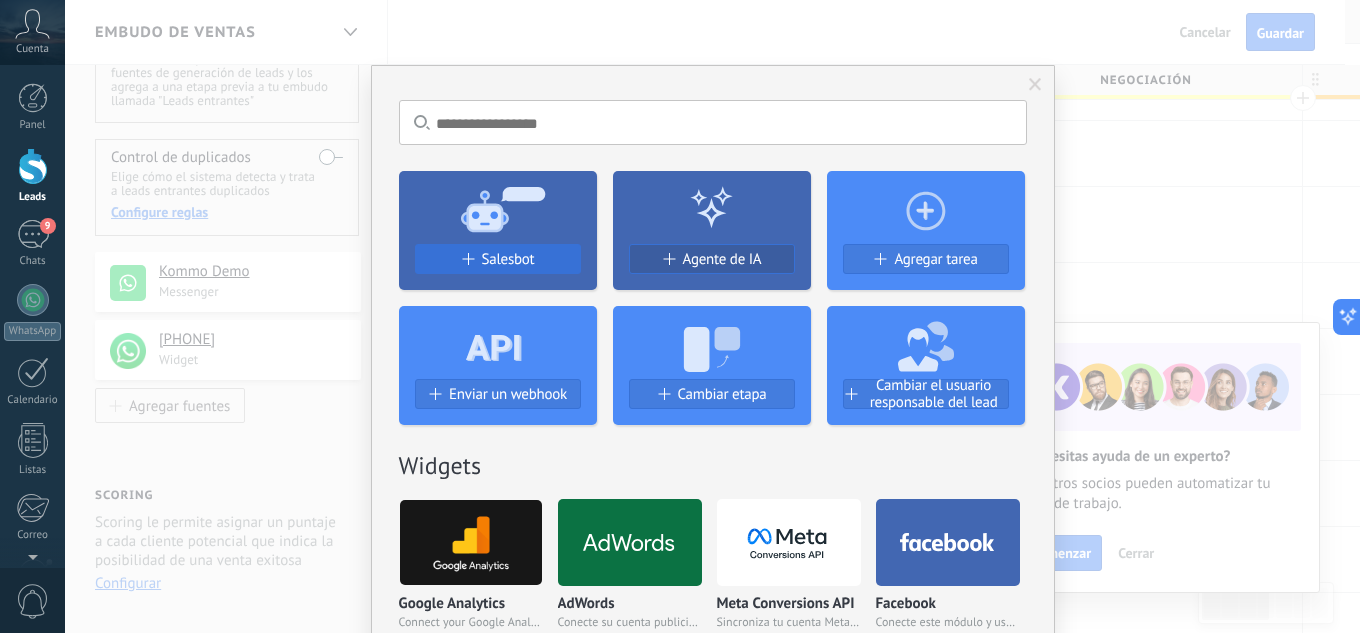 click on "Salesbot" at bounding box center (498, 259) 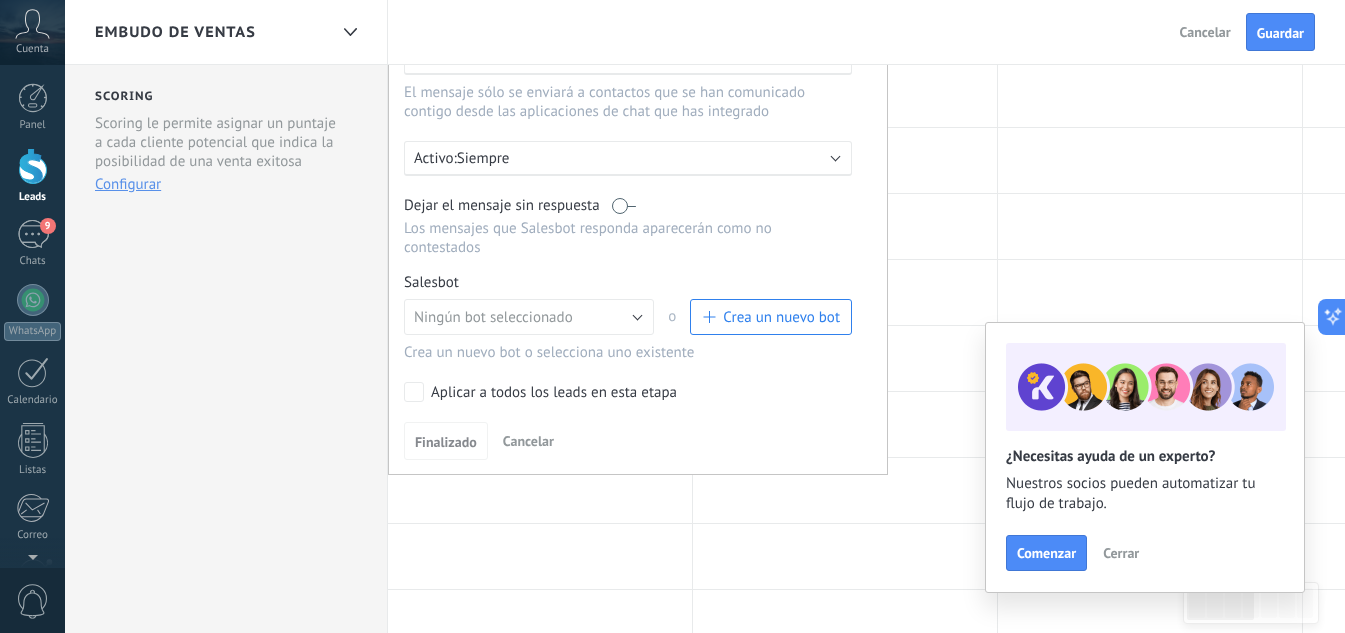 scroll, scrollTop: 500, scrollLeft: 0, axis: vertical 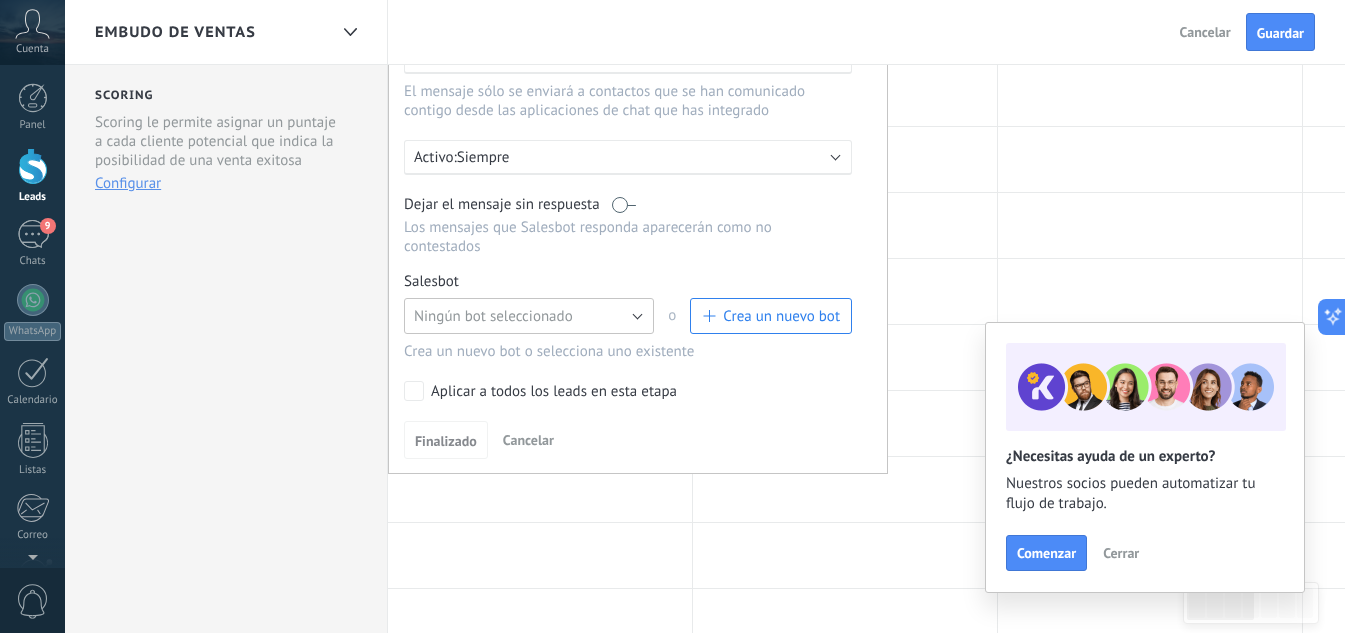 click on "Ningún bot seleccionado" at bounding box center (493, 316) 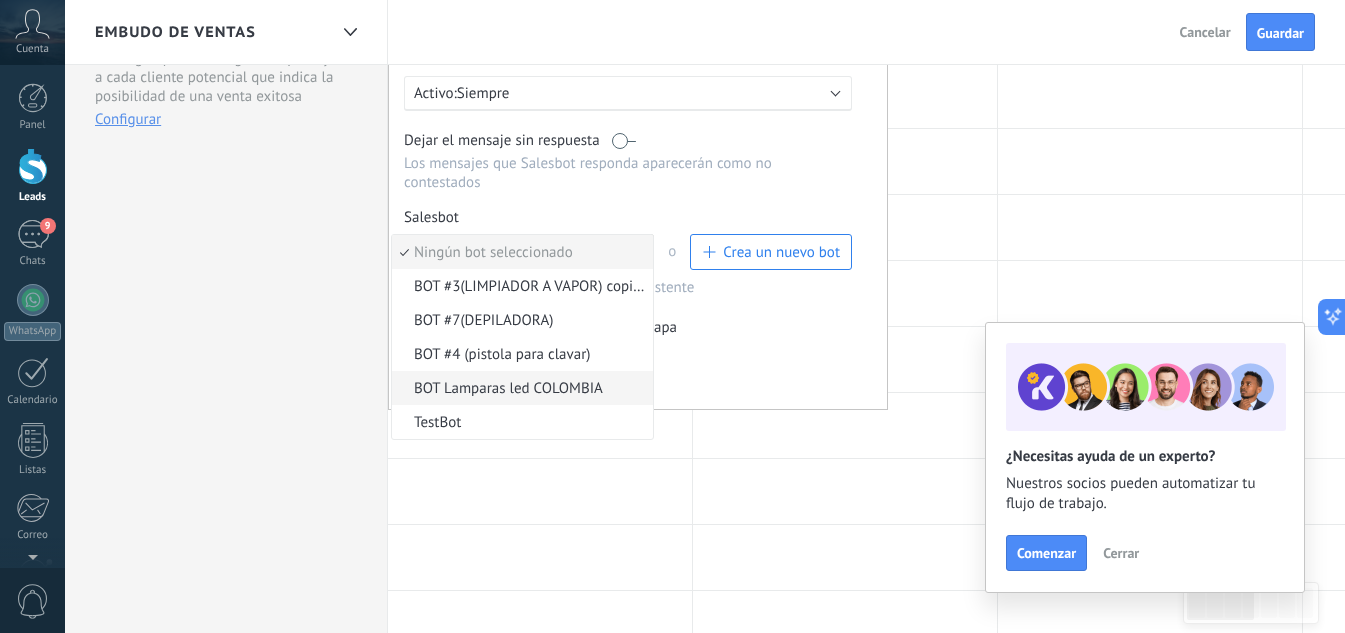 scroll, scrollTop: 600, scrollLeft: 0, axis: vertical 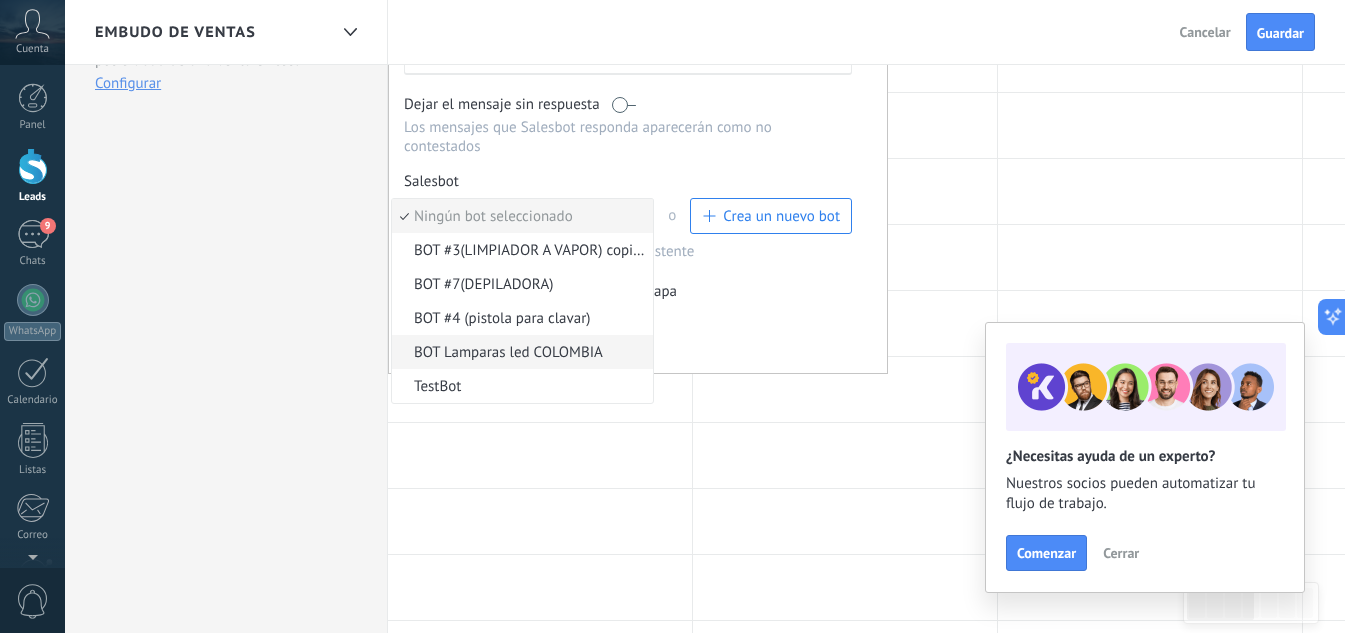 click on "BOT Lamparas led COLOMBIA" at bounding box center [519, 352] 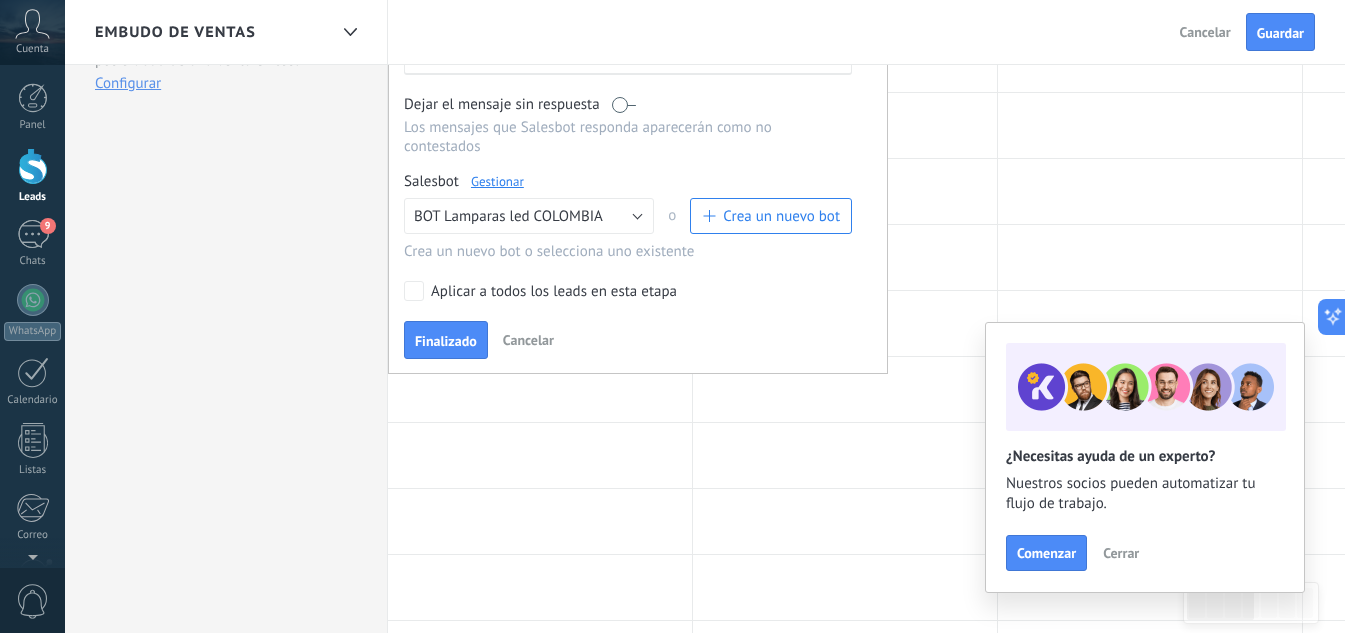 click on "Finalizado" at bounding box center [446, 341] 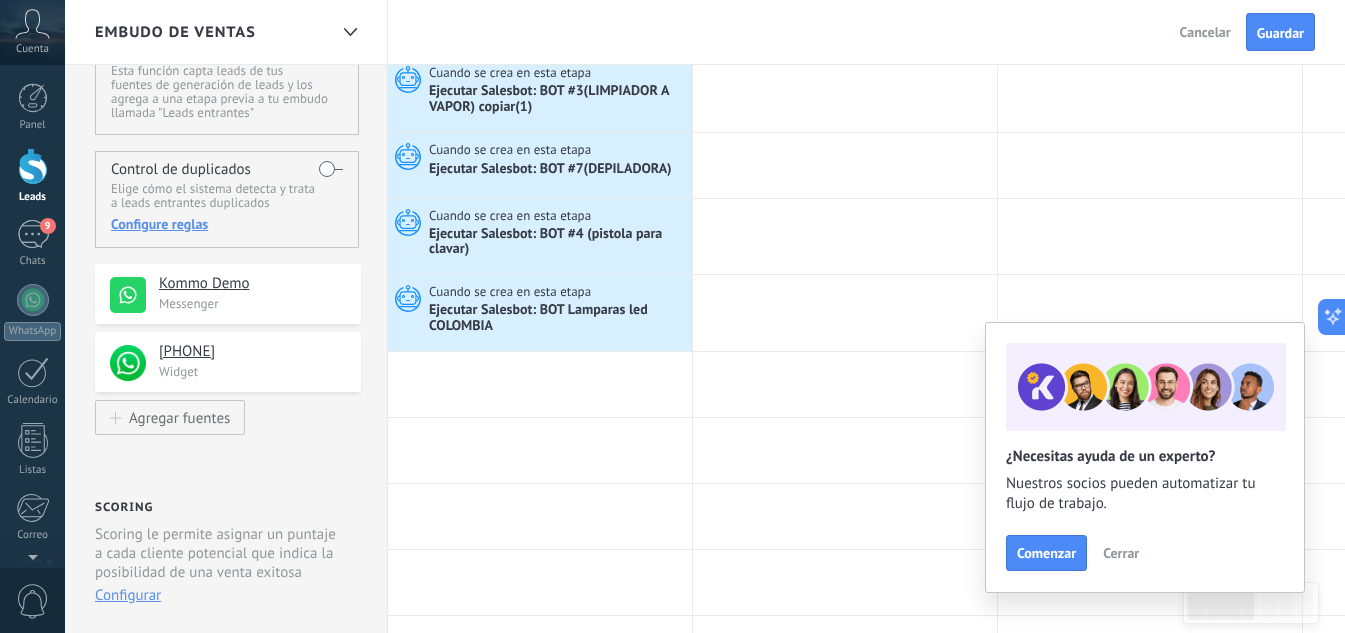 scroll, scrollTop: 0, scrollLeft: 0, axis: both 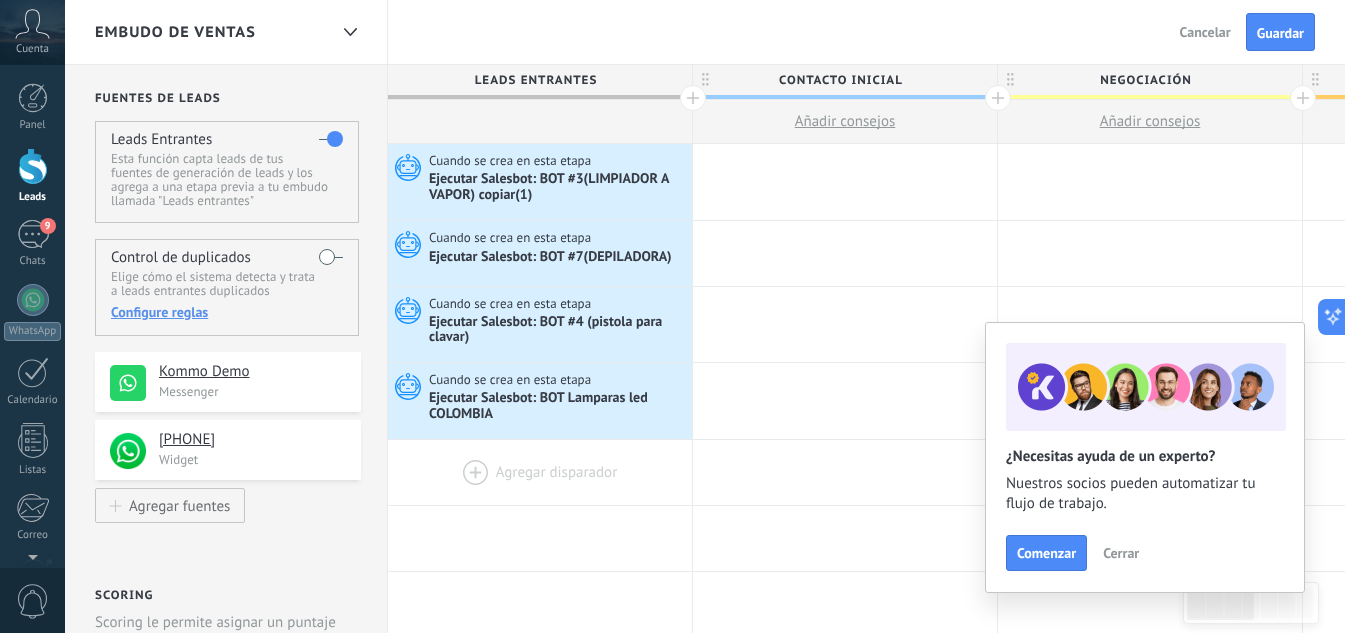 click at bounding box center (540, 472) 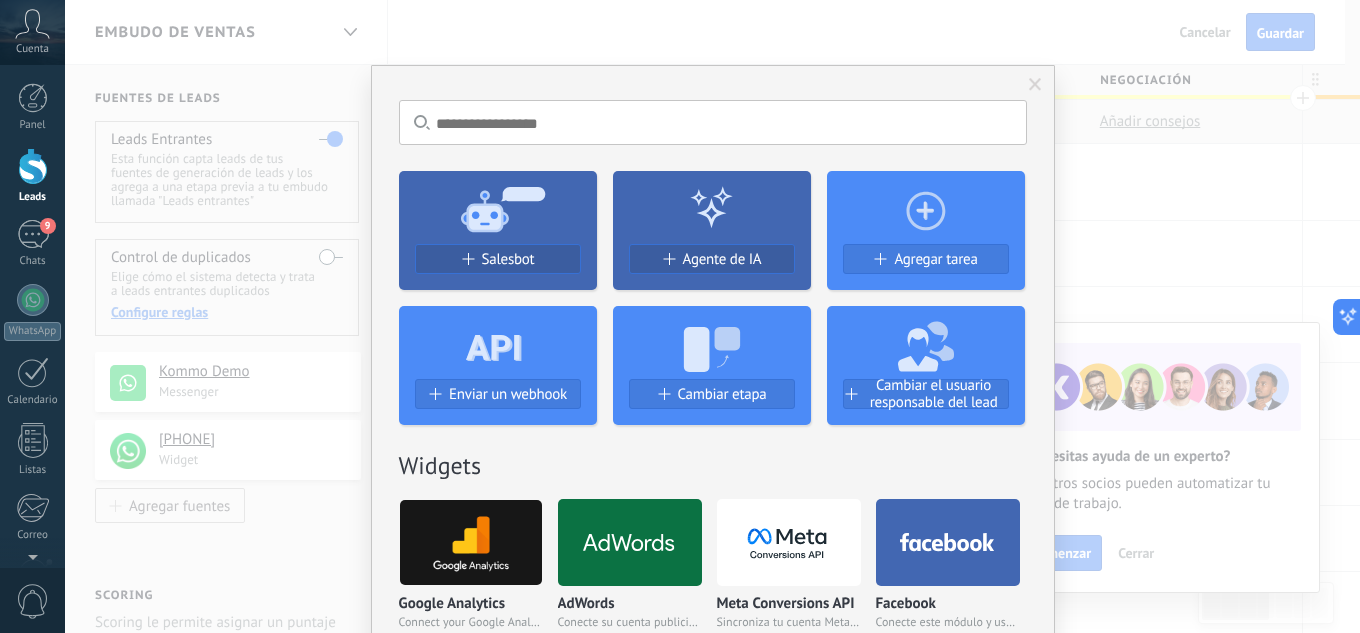 click on "Salesbot" at bounding box center [508, 259] 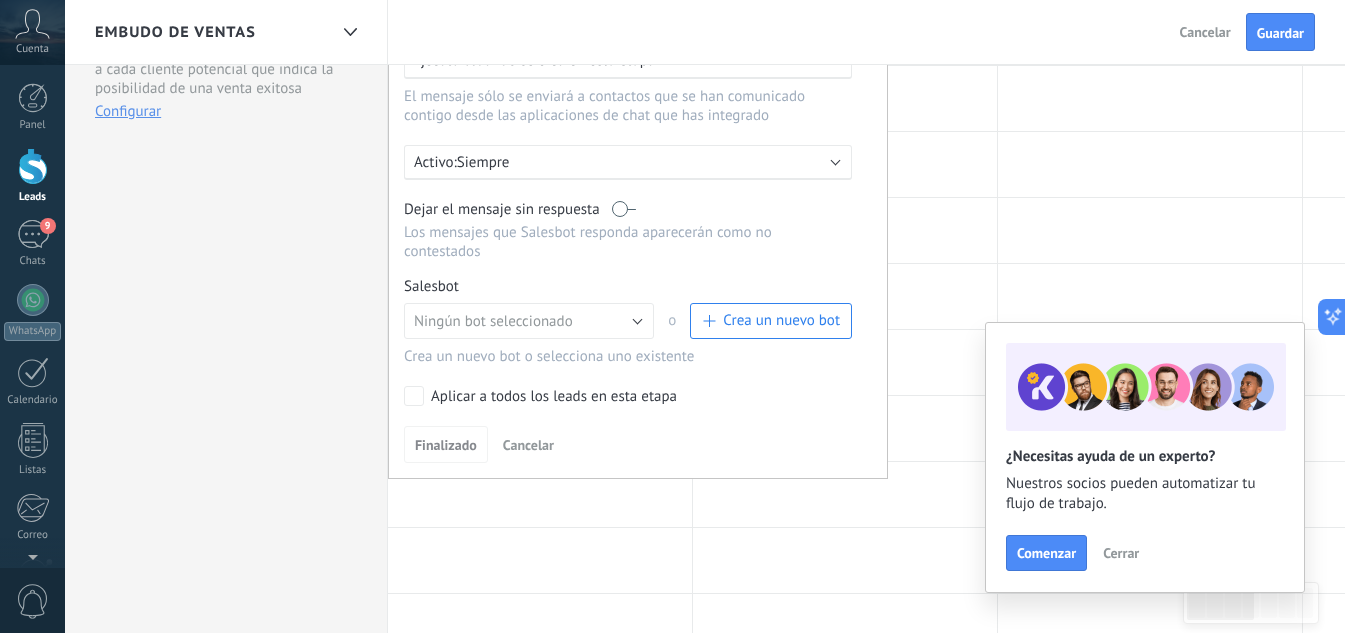 scroll, scrollTop: 600, scrollLeft: 0, axis: vertical 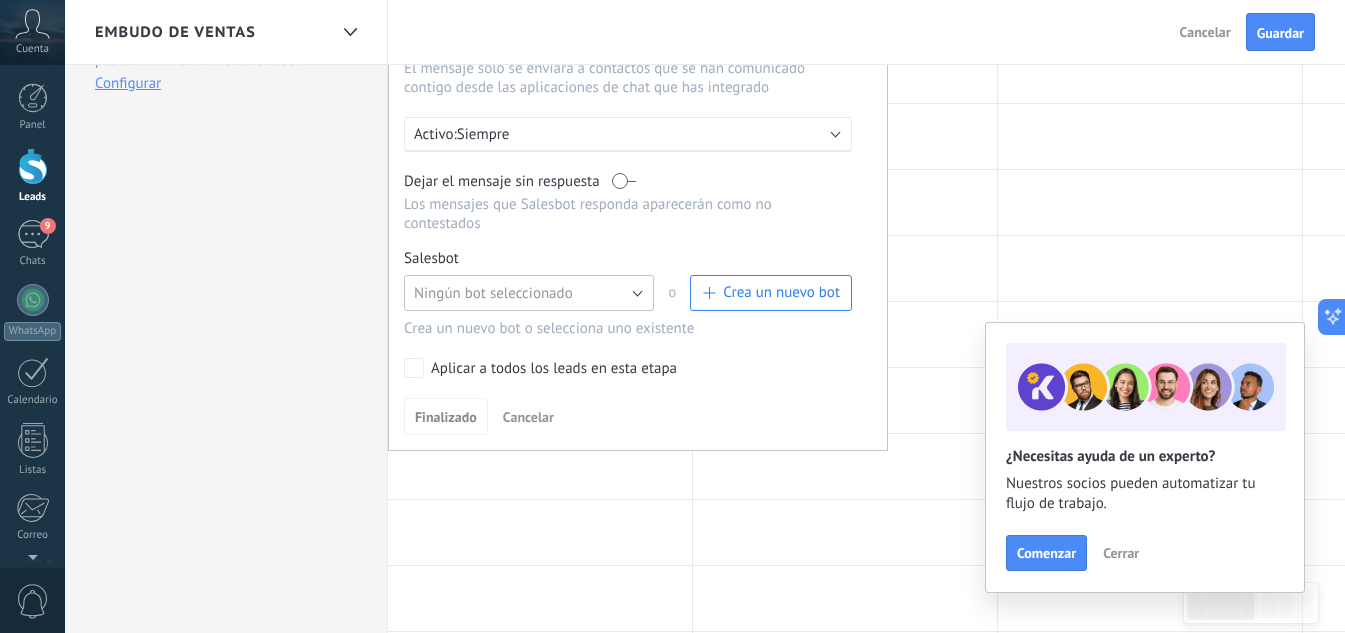click on "Ningún bot seleccionado" at bounding box center (493, 293) 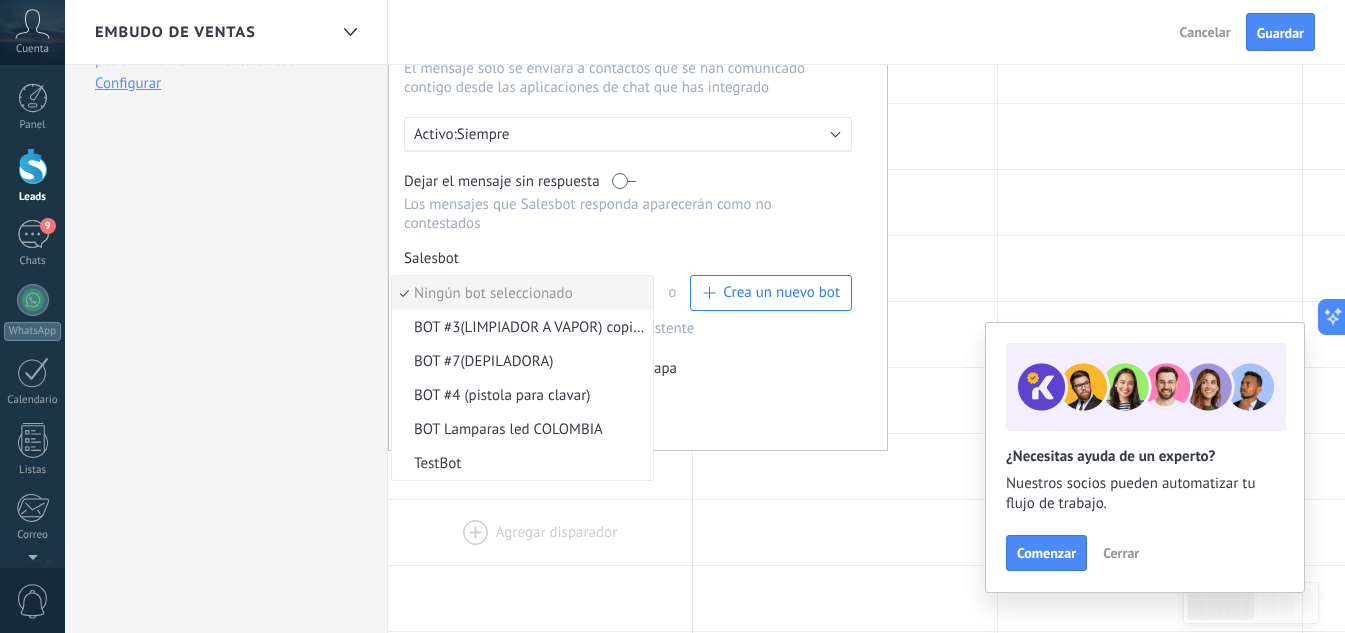 click at bounding box center [540, 532] 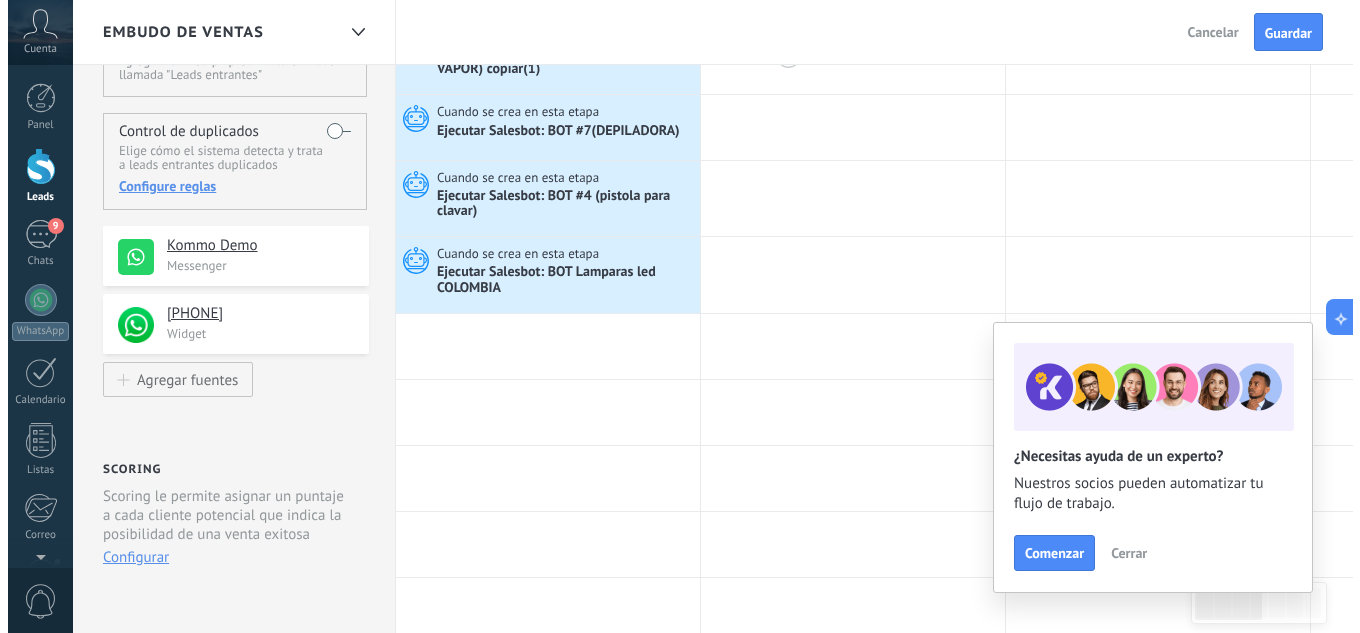 scroll, scrollTop: 0, scrollLeft: 0, axis: both 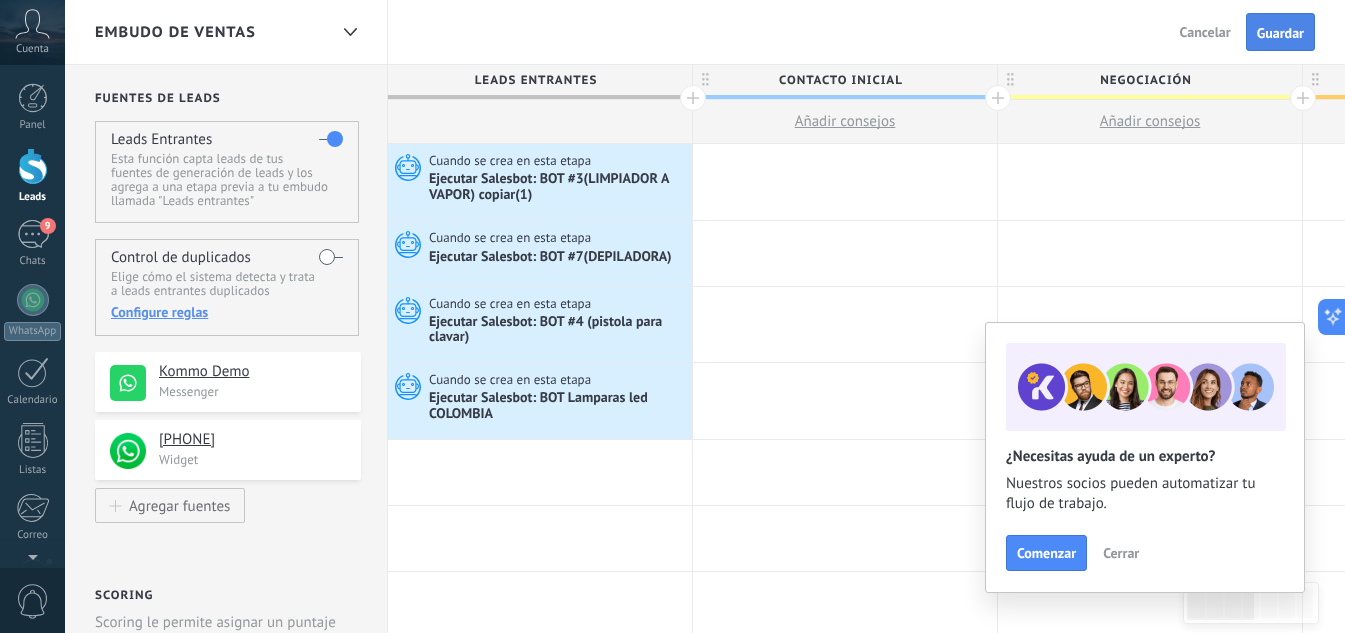 click on "Guardar" at bounding box center [1280, 33] 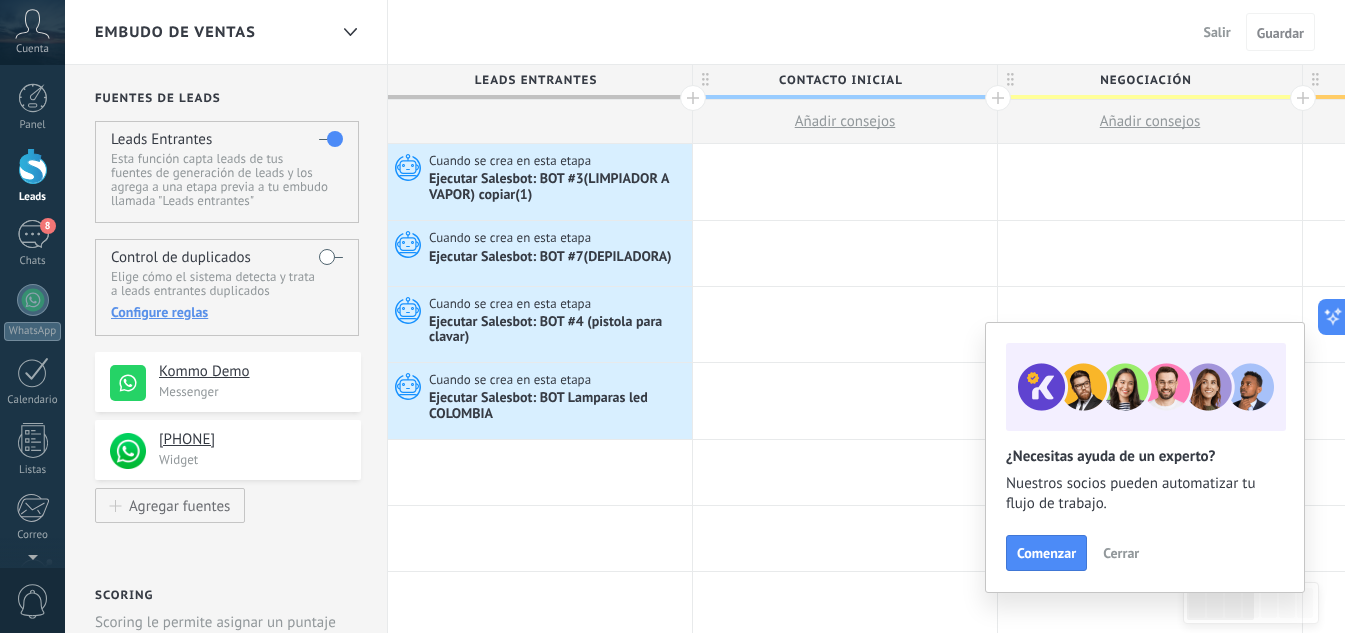 click on "Cerrar" at bounding box center (1121, 553) 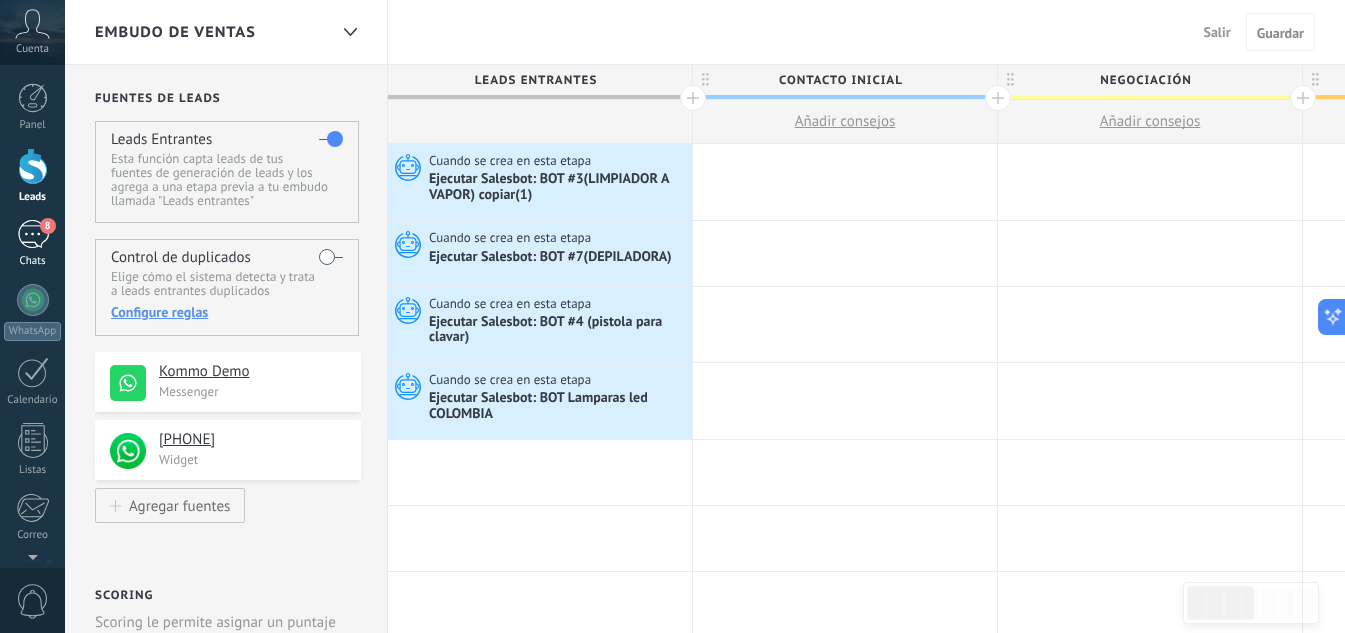 click on "8
Chats" at bounding box center (32, 244) 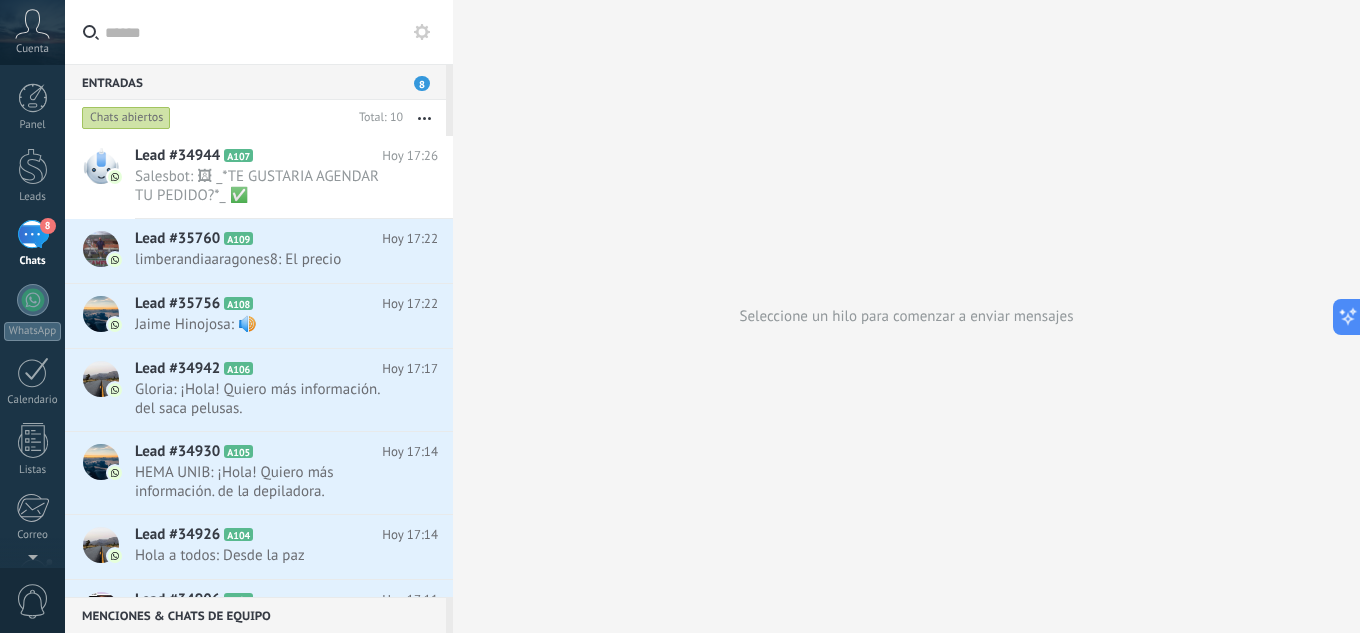 click 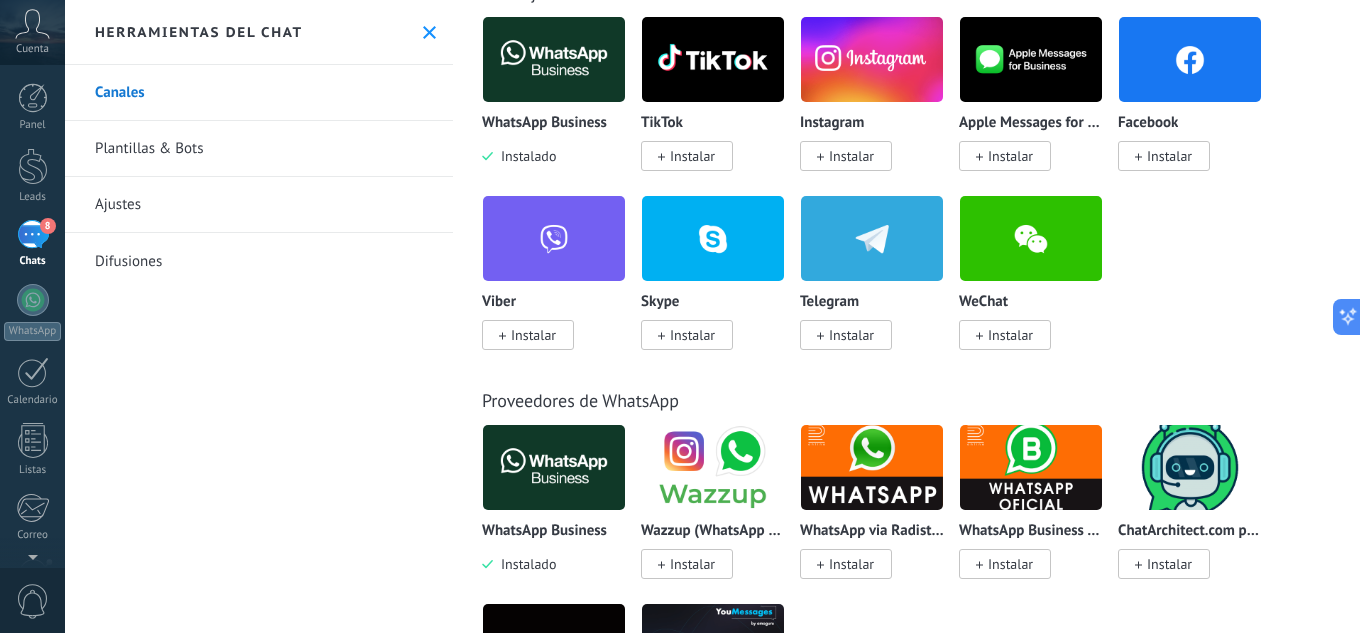 scroll, scrollTop: 400, scrollLeft: 0, axis: vertical 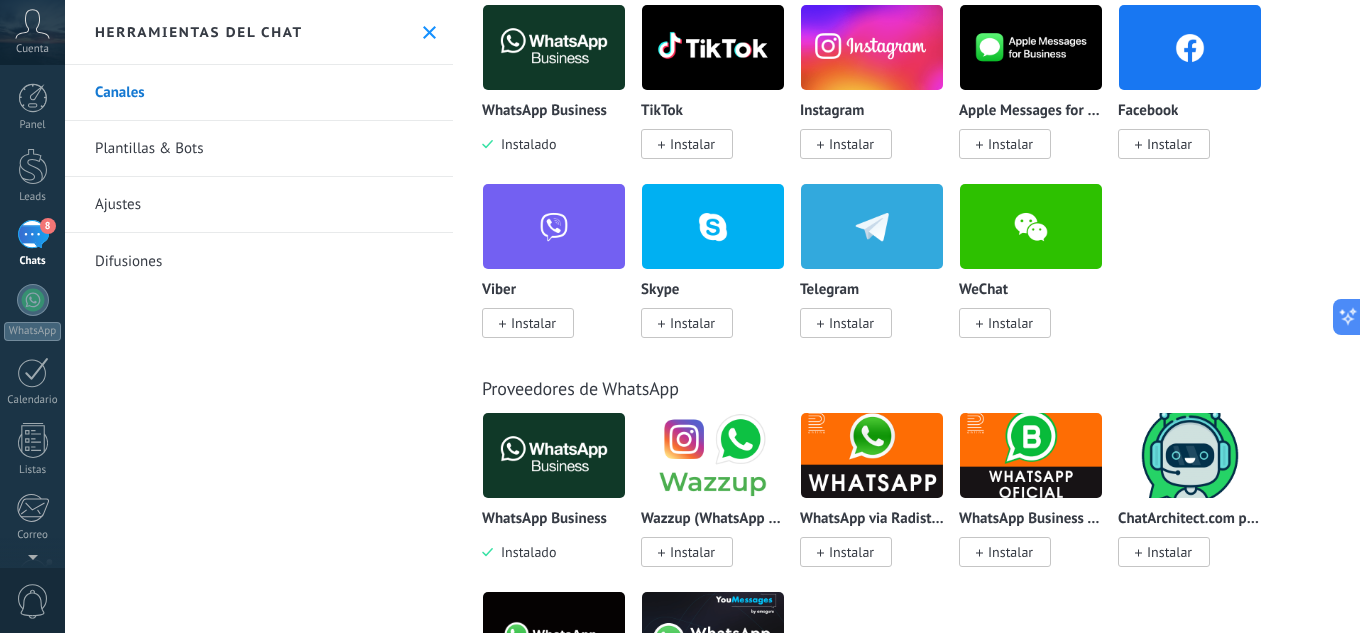 click on "Plantillas & Bots" at bounding box center (259, 149) 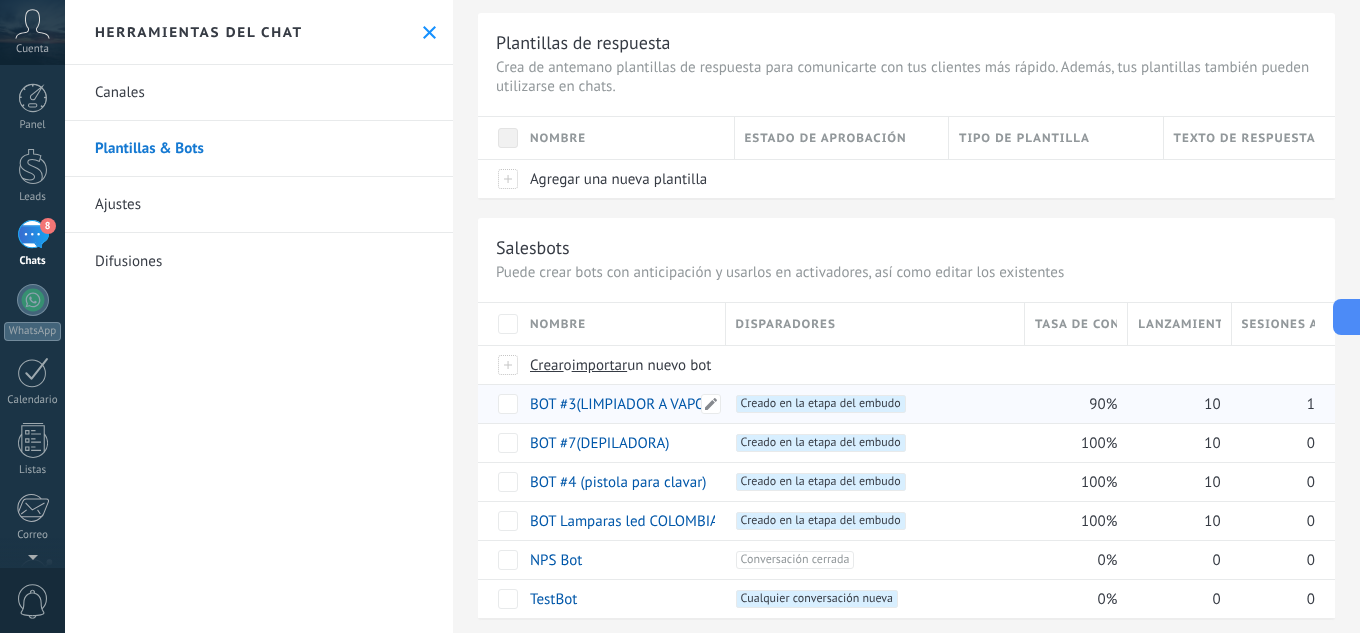 scroll, scrollTop: 79, scrollLeft: 0, axis: vertical 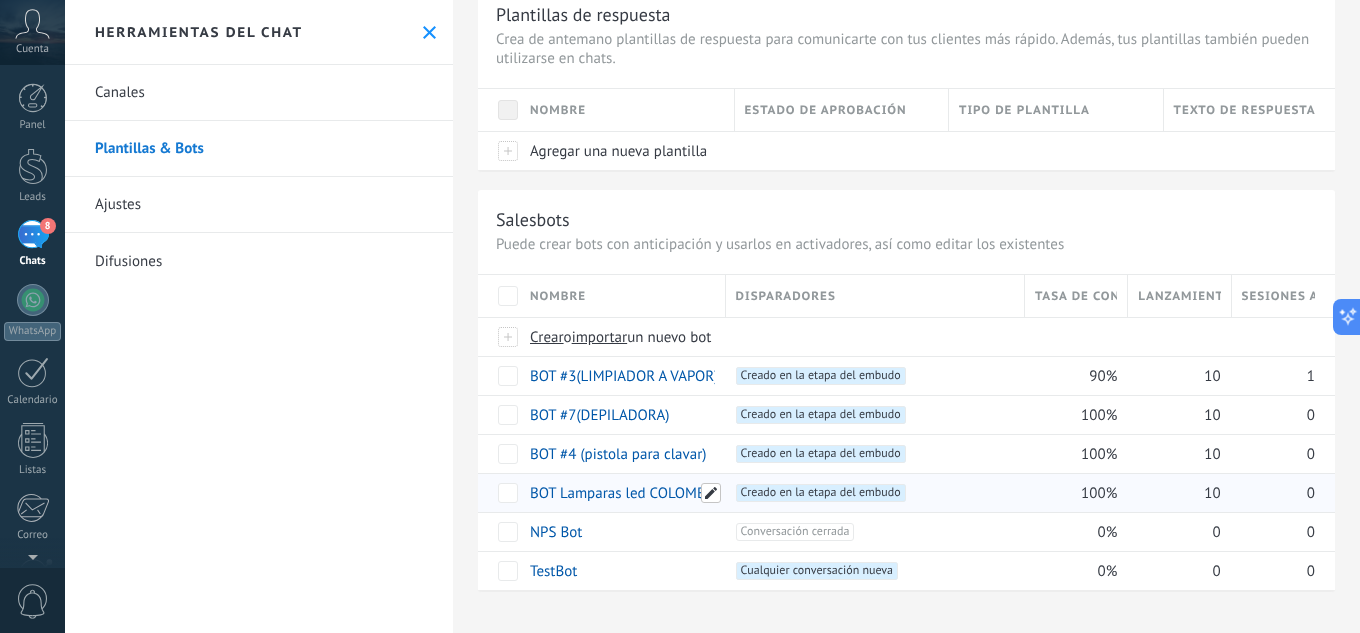click at bounding box center [711, 493] 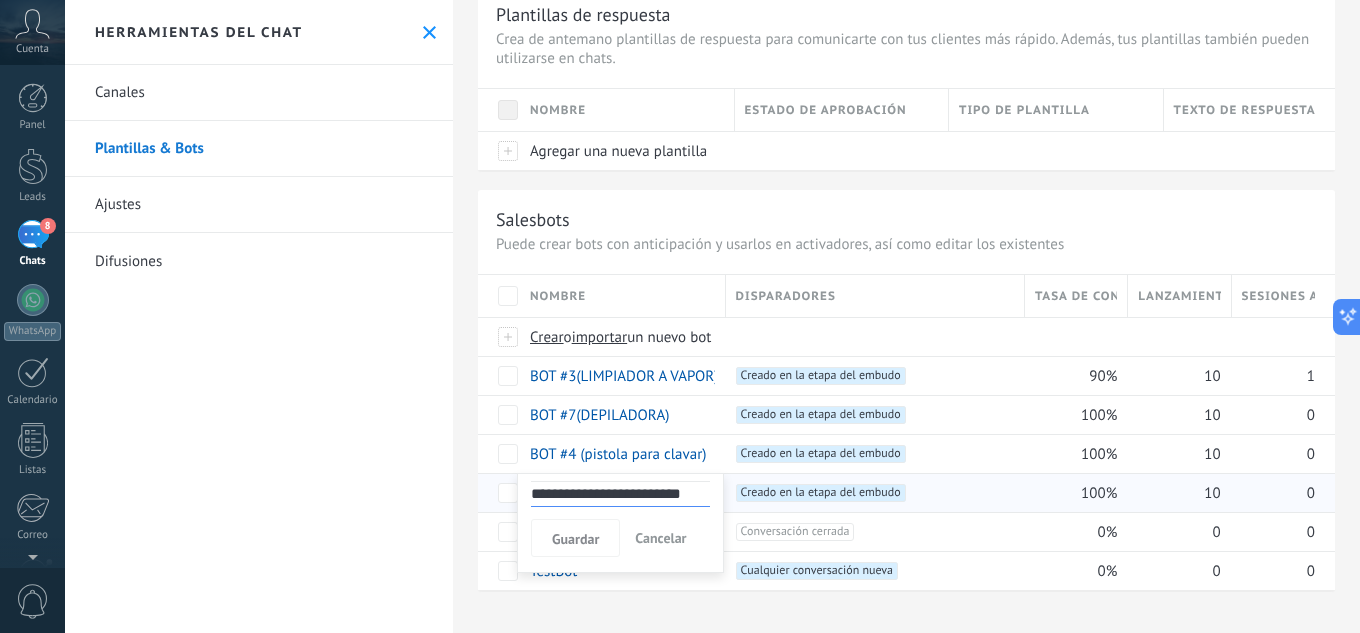 scroll, scrollTop: 0, scrollLeft: 10, axis: horizontal 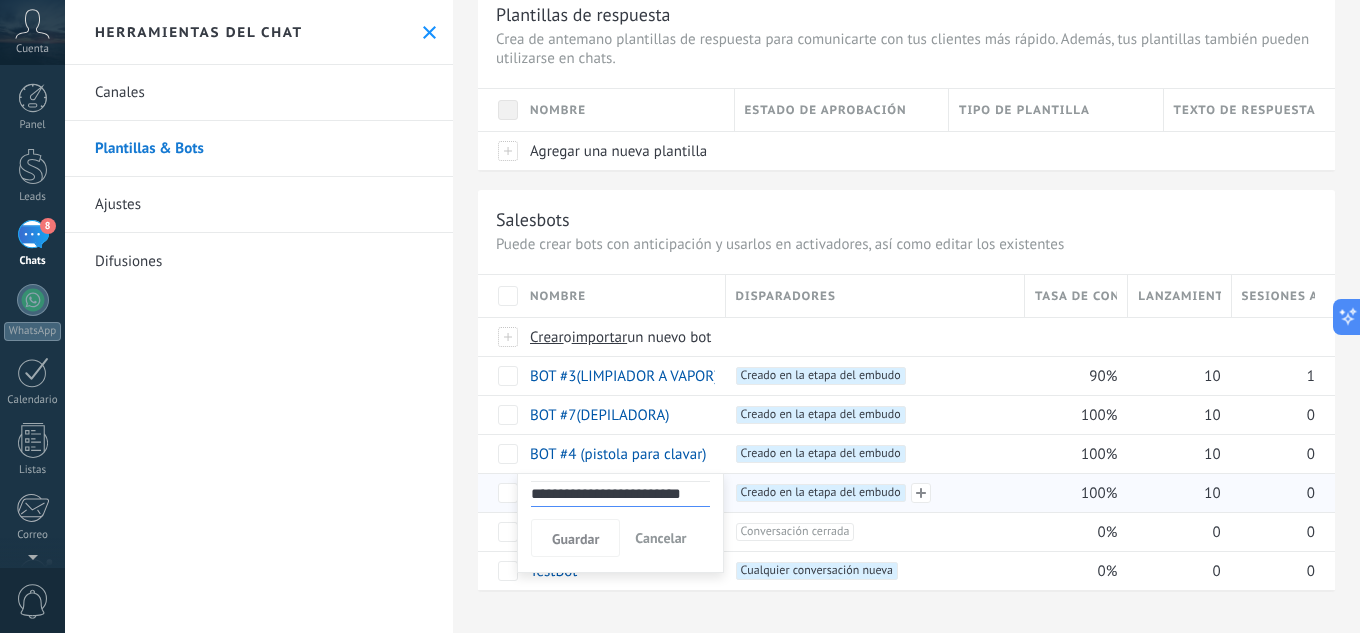 drag, startPoint x: 654, startPoint y: 492, endPoint x: 724, endPoint y: 486, distance: 70.256676 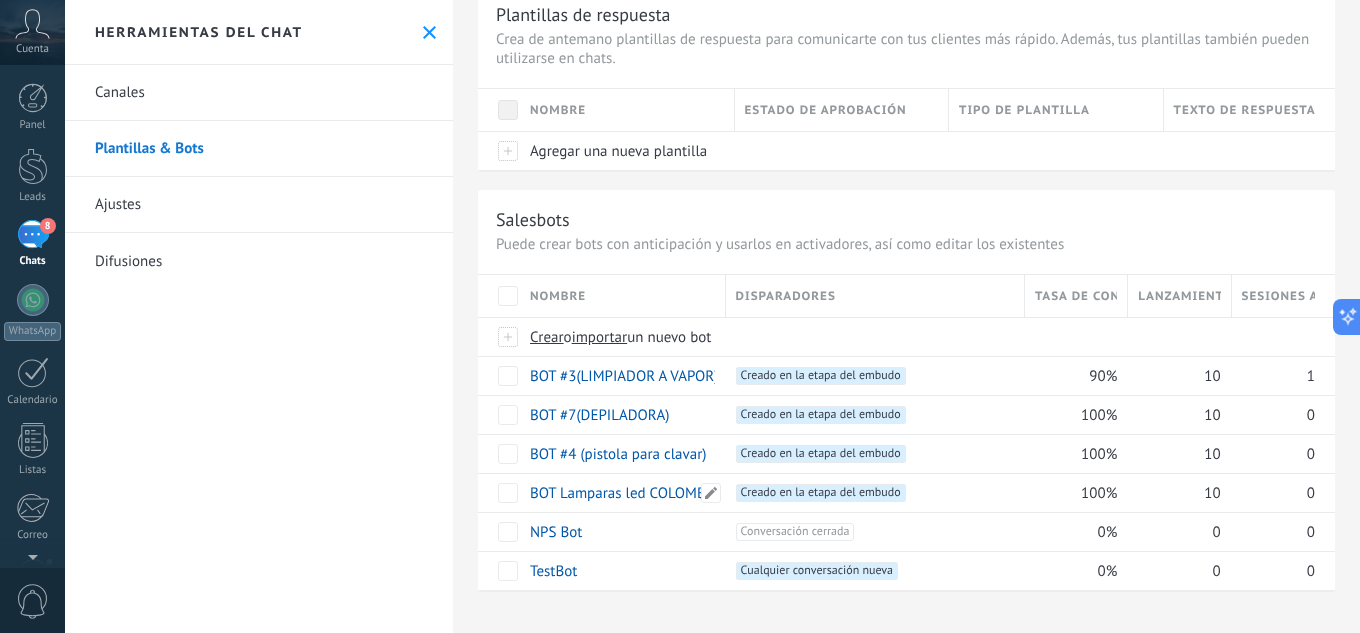 click on "BOT Lamparas led COLOMBIA" at bounding box center [624, 493] 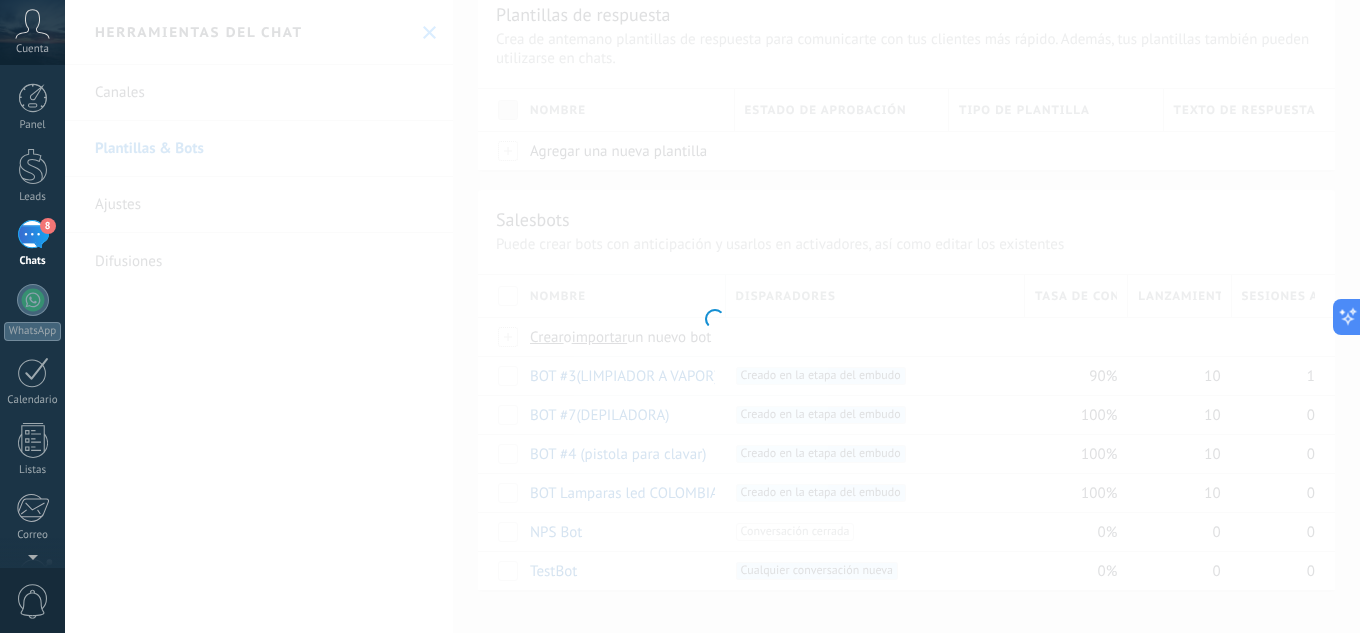 type on "**********" 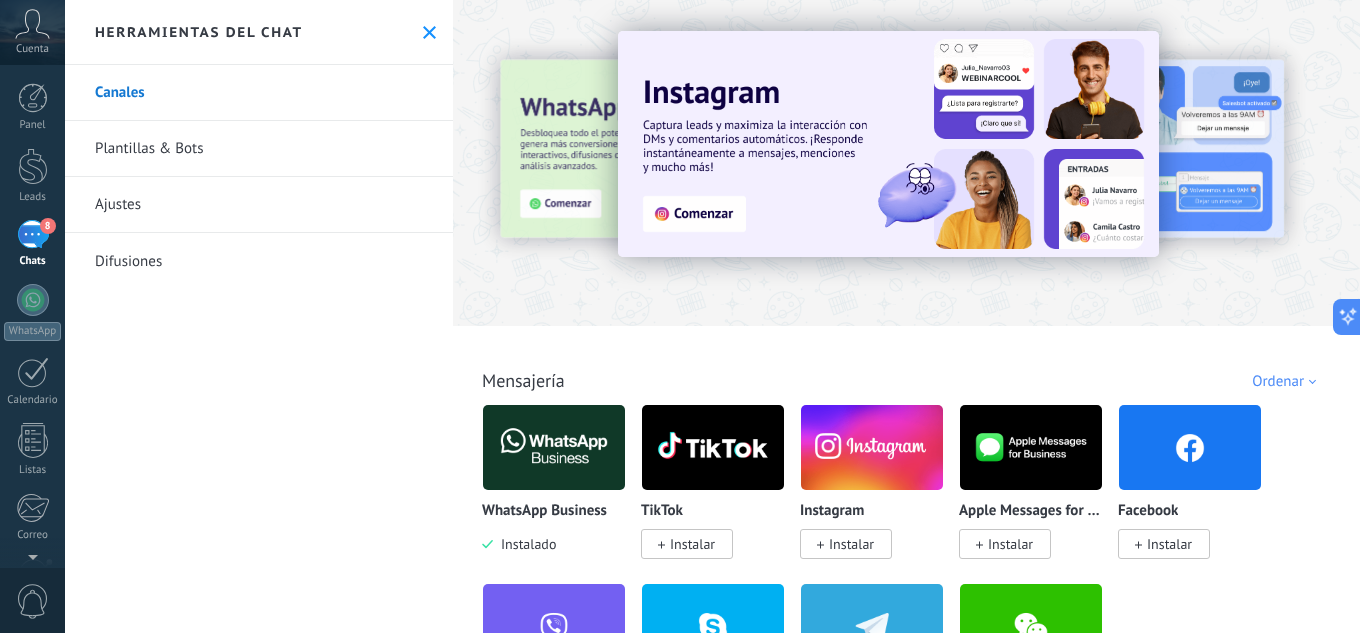 click on "Plantillas & Bots" at bounding box center [259, 149] 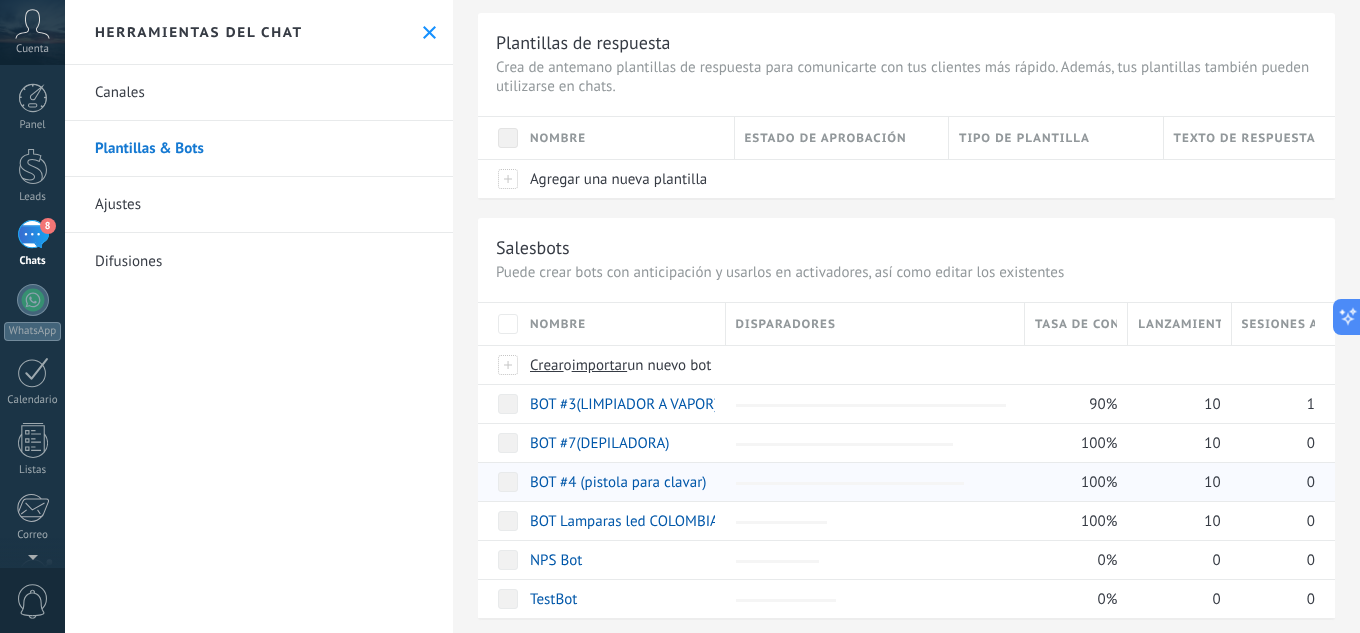 scroll, scrollTop: 79, scrollLeft: 0, axis: vertical 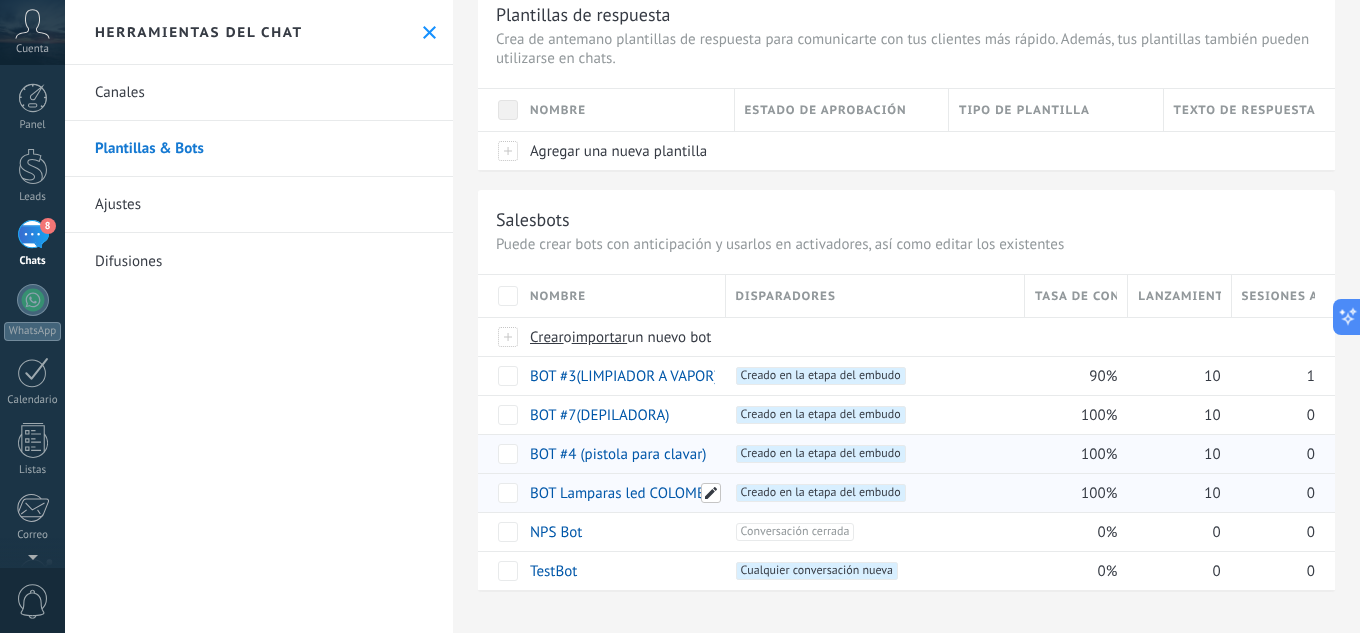 click at bounding box center (711, 493) 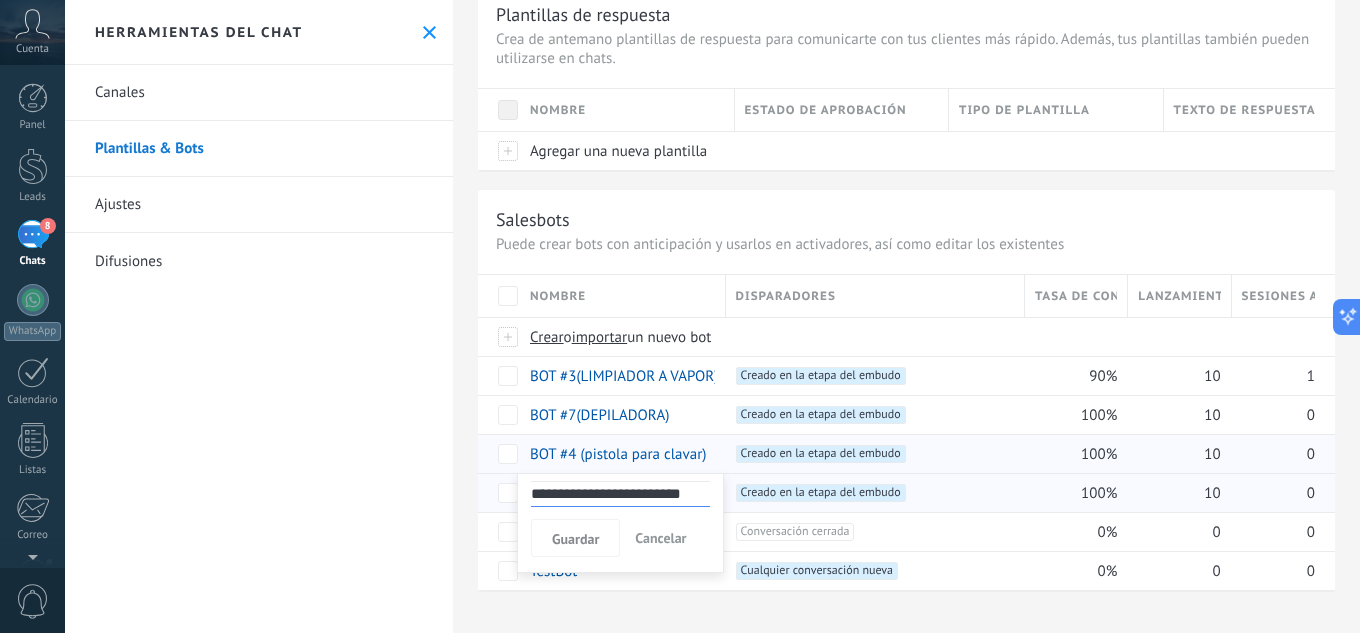 scroll, scrollTop: 0, scrollLeft: 10, axis: horizontal 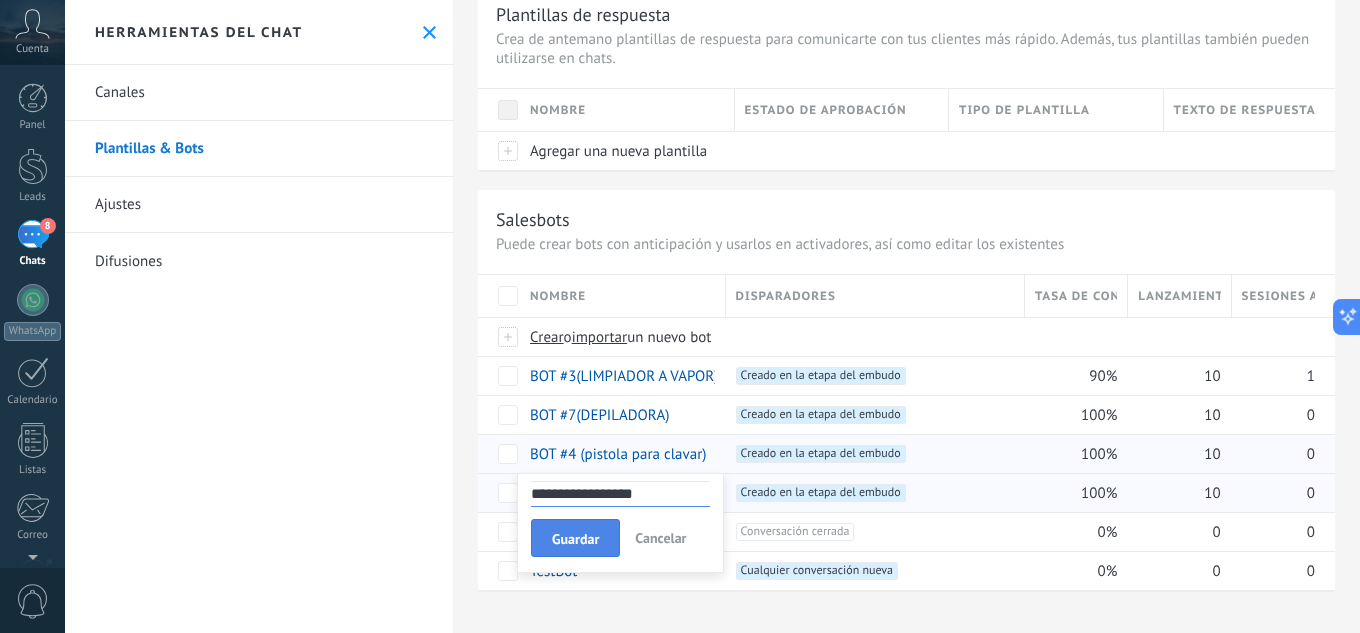 type on "**********" 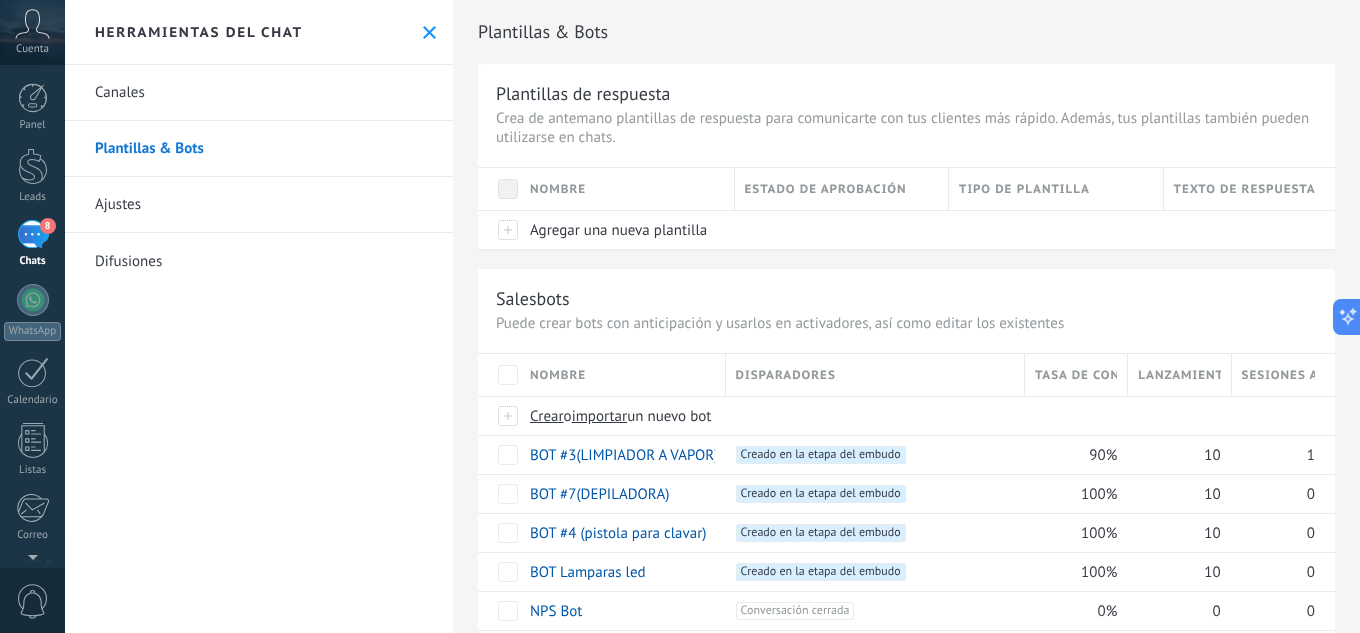 scroll, scrollTop: 0, scrollLeft: 0, axis: both 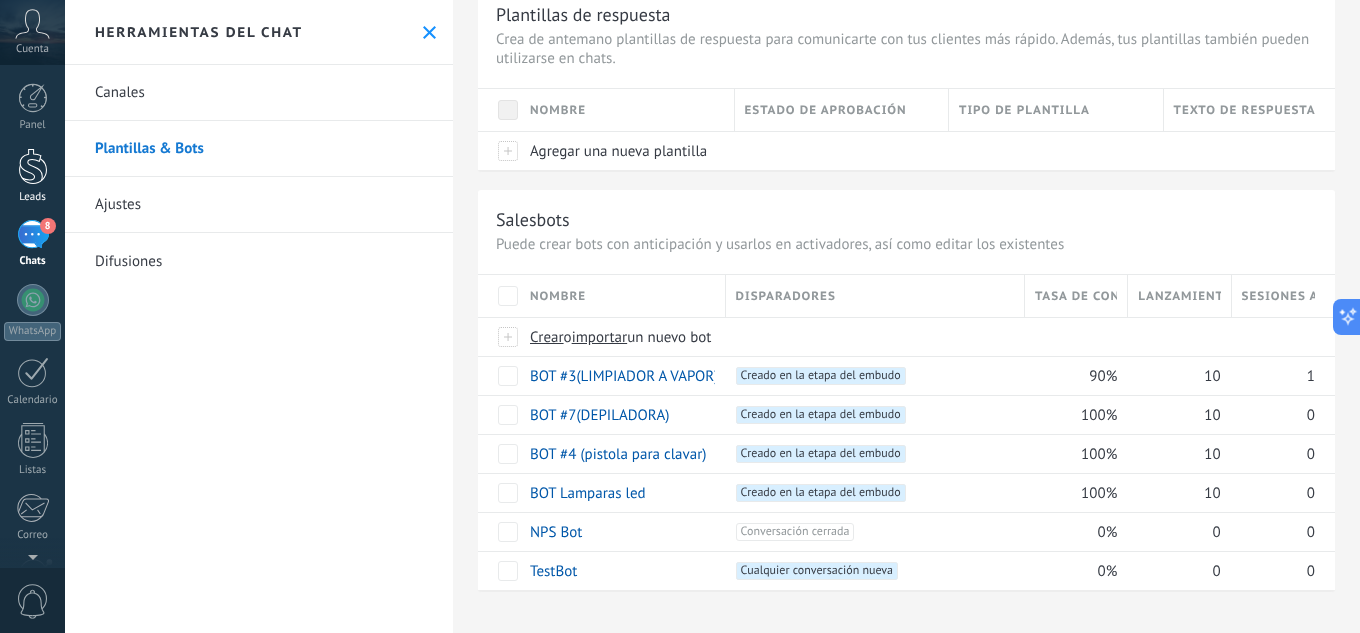 click at bounding box center (33, 166) 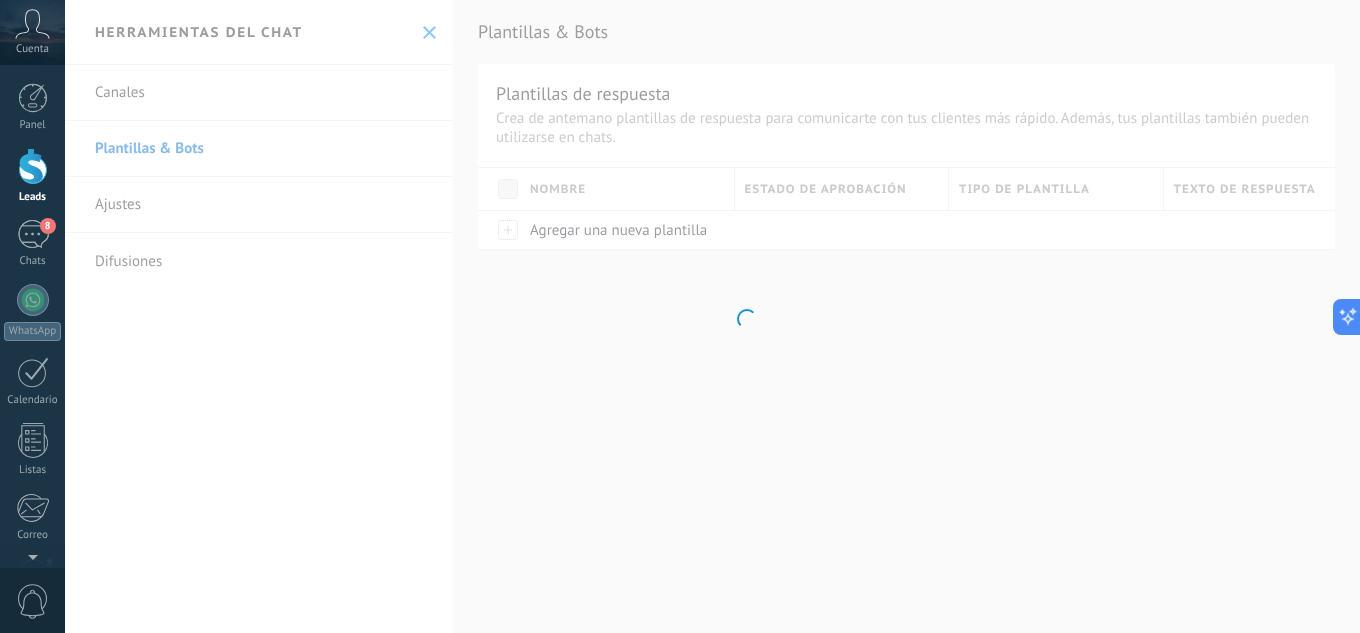 scroll, scrollTop: 0, scrollLeft: 0, axis: both 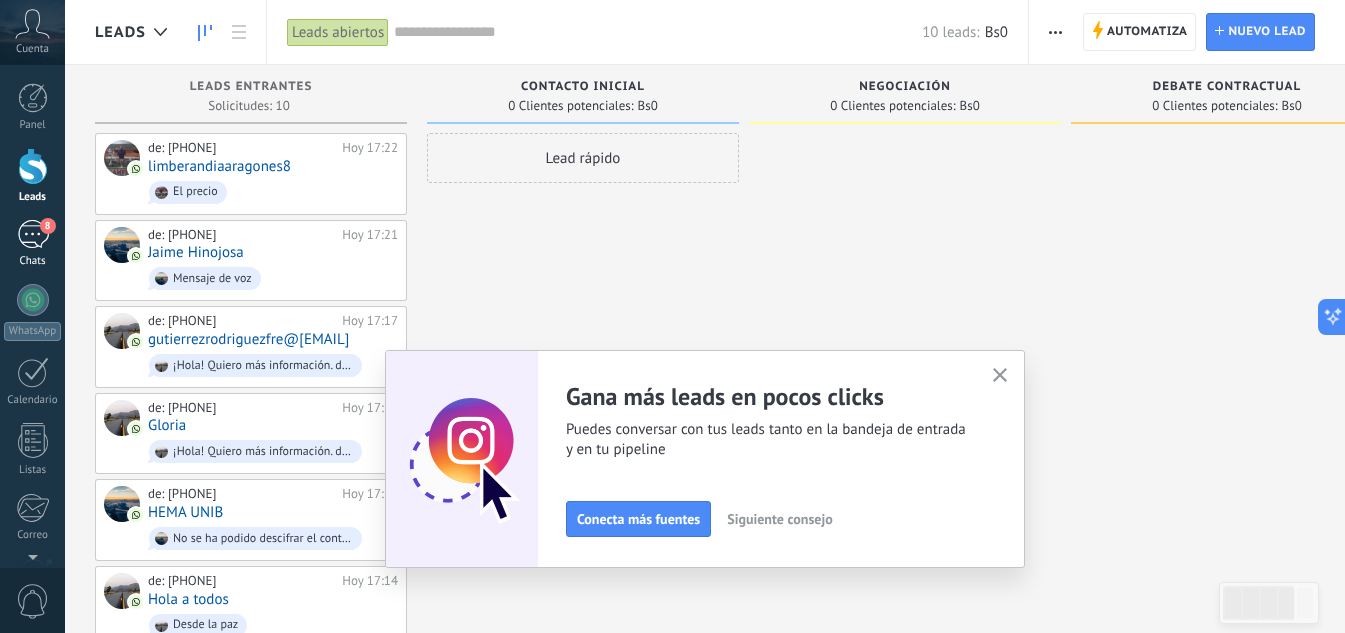 click on "8" at bounding box center [33, 234] 